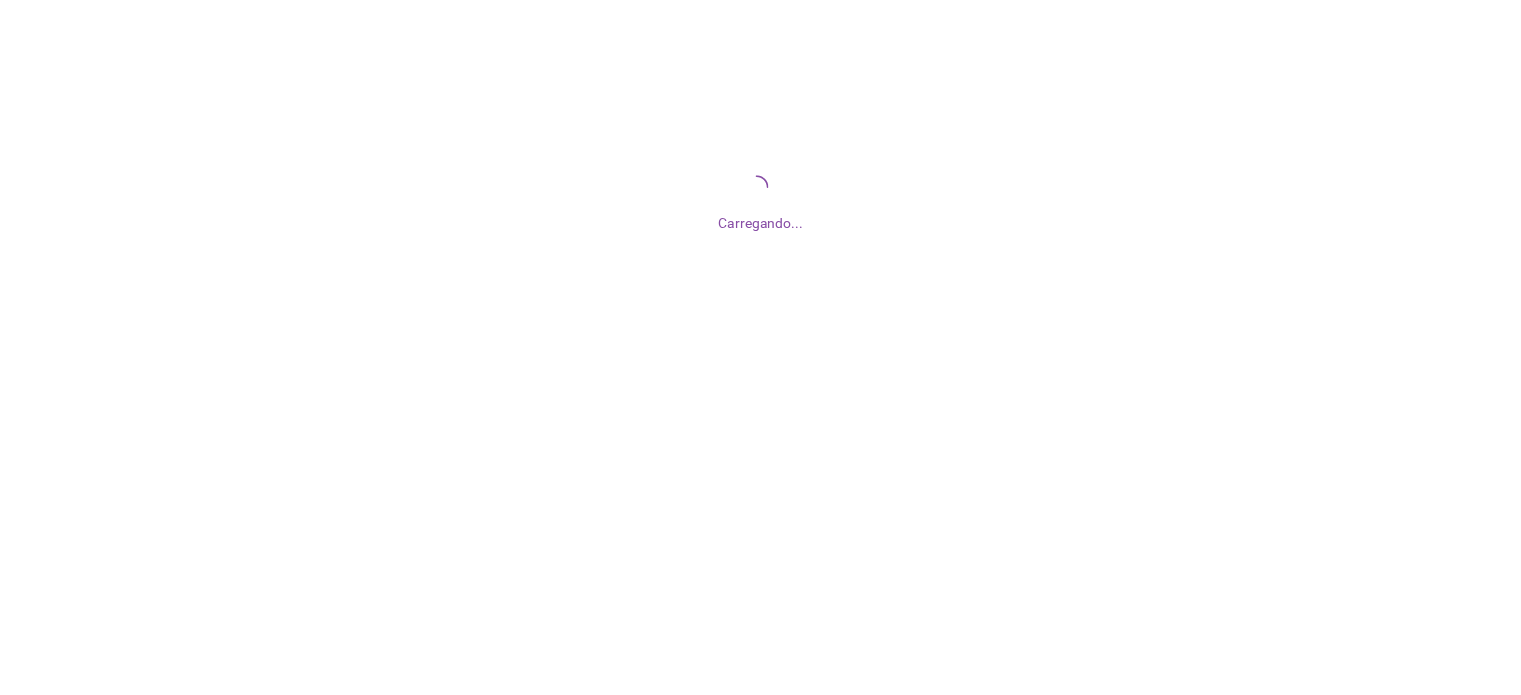 scroll, scrollTop: 0, scrollLeft: 0, axis: both 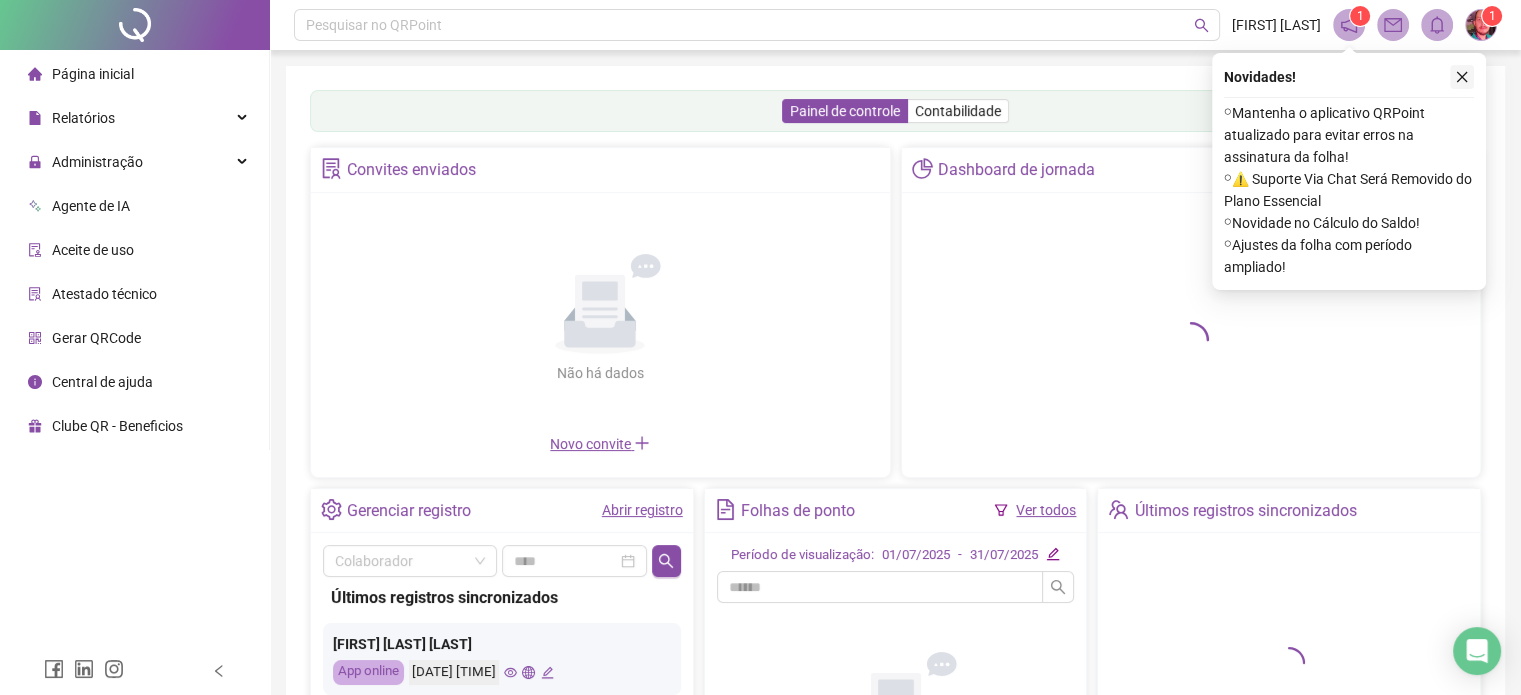 click 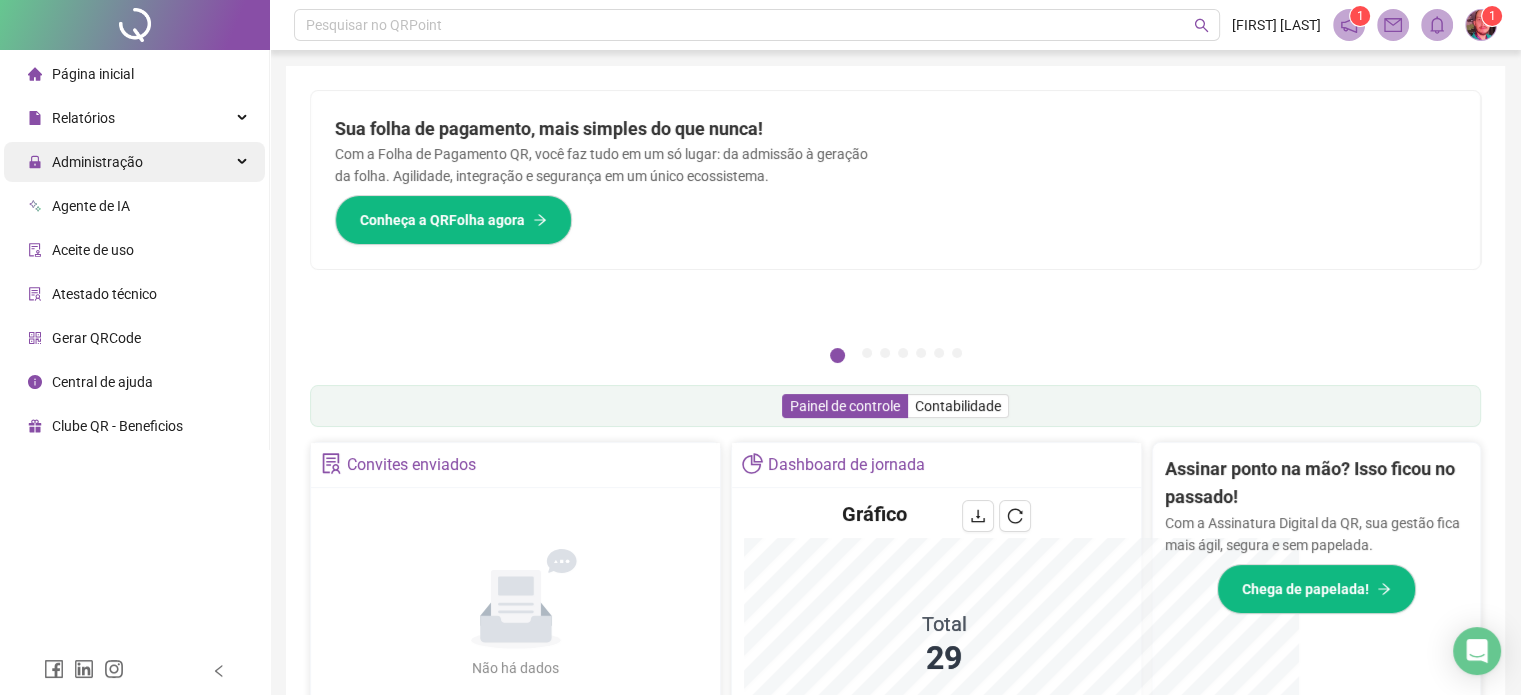 click on "Administração" at bounding box center (97, 162) 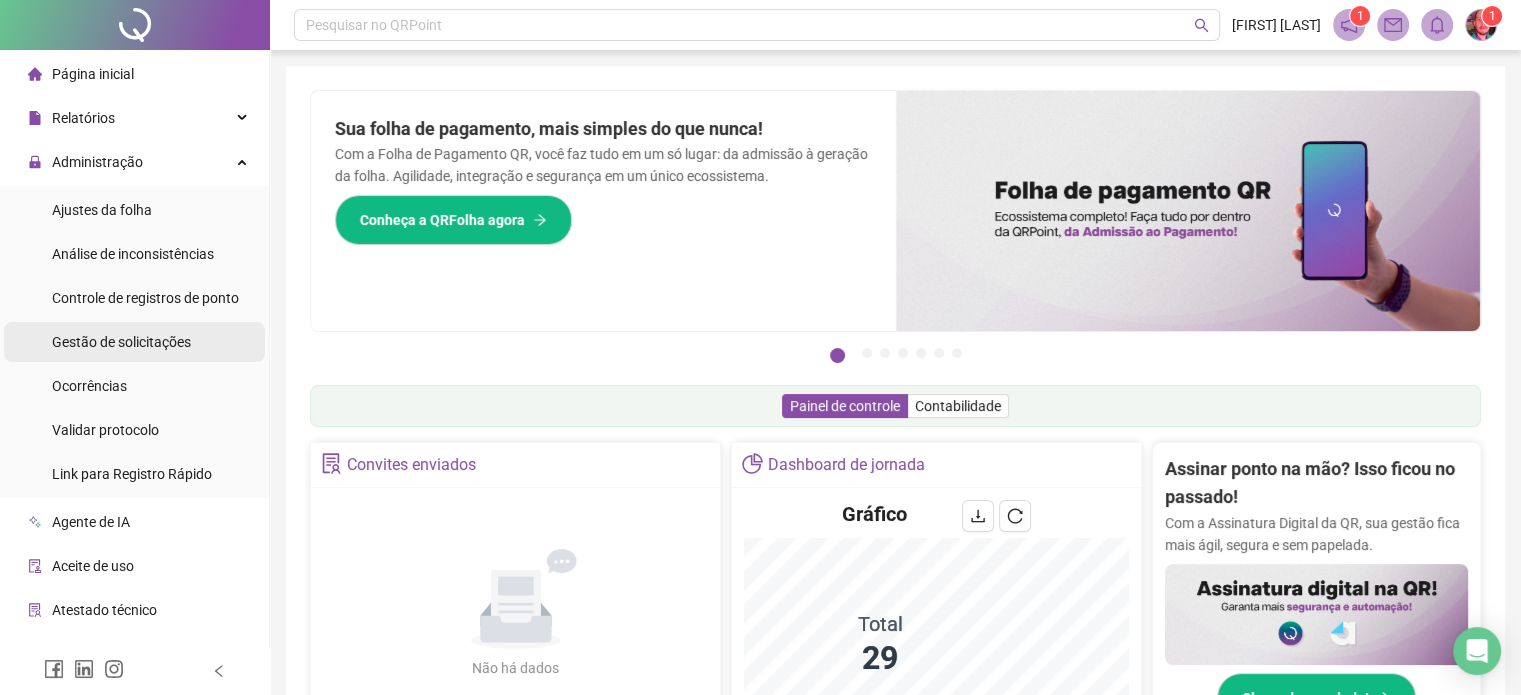 click on "Gestão de solicitações" at bounding box center [121, 342] 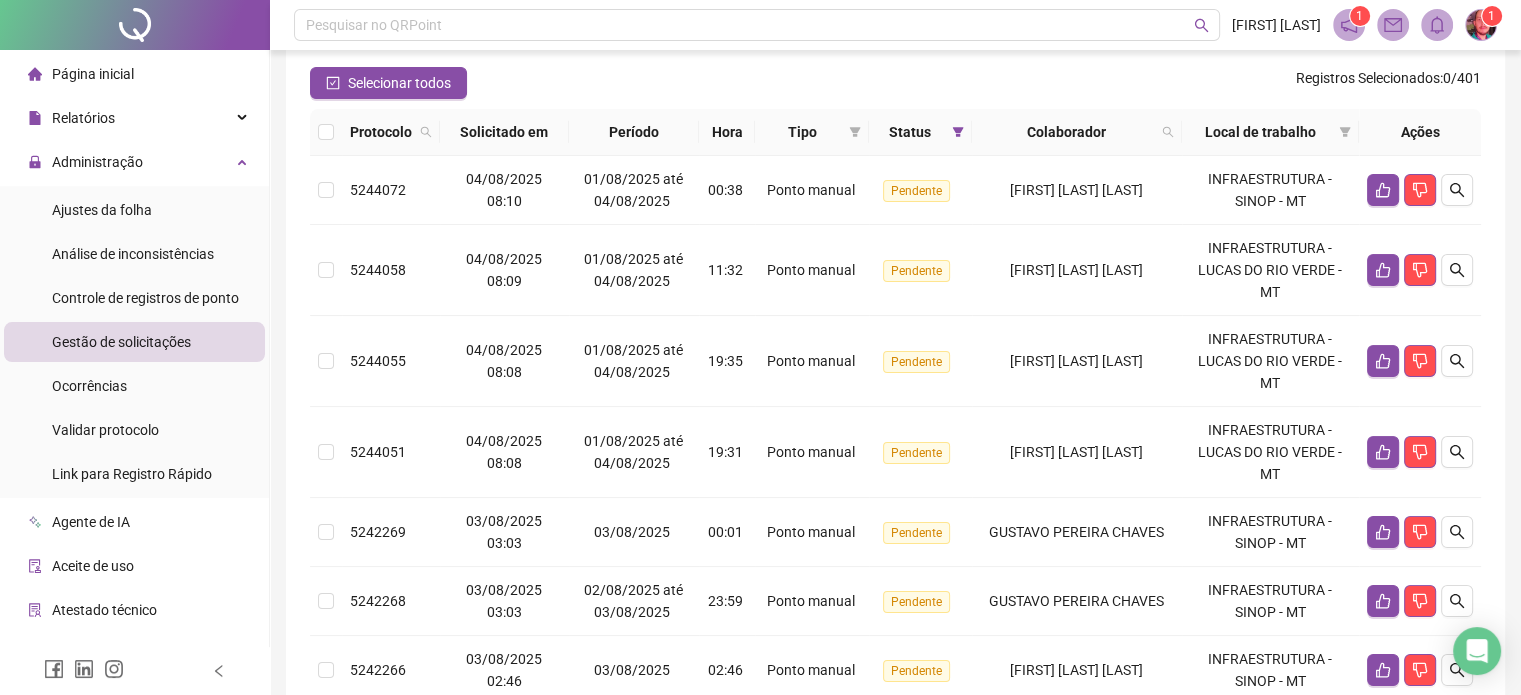 scroll, scrollTop: 200, scrollLeft: 0, axis: vertical 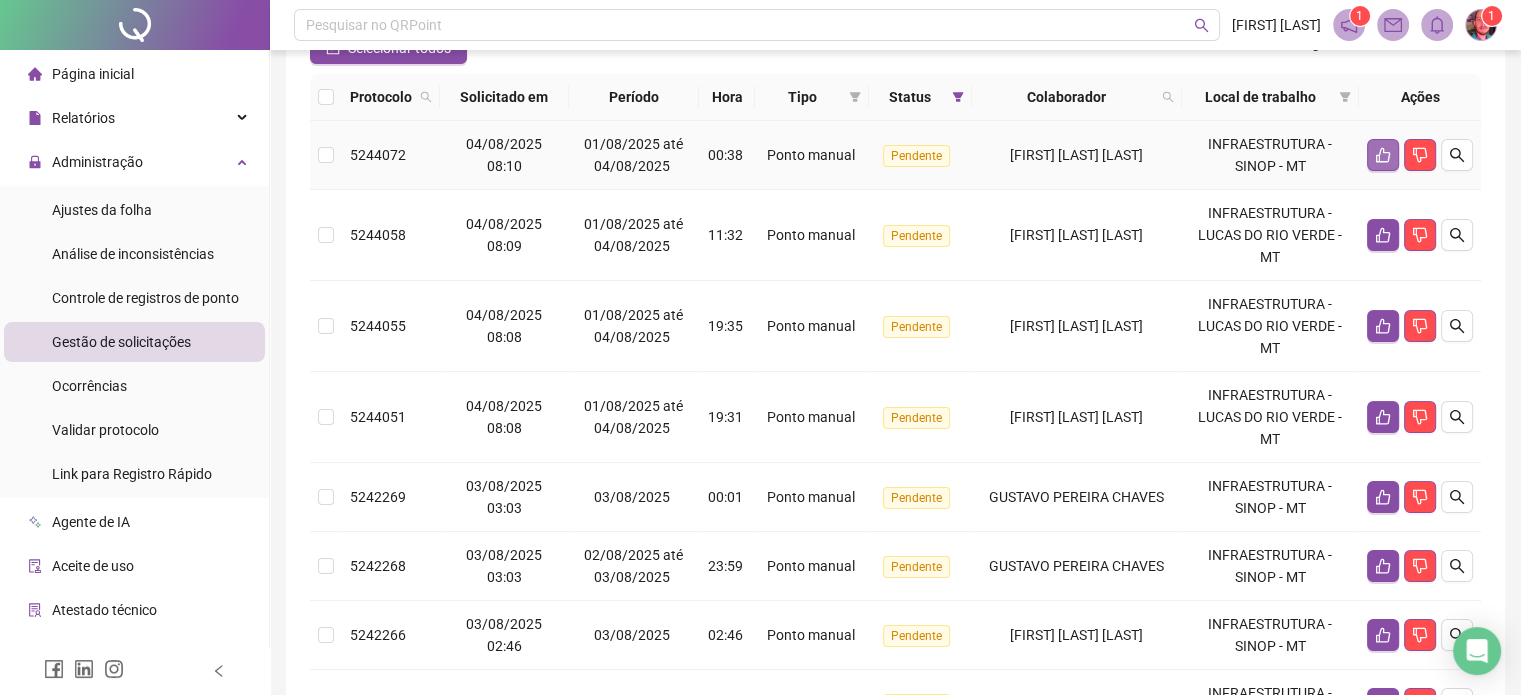 click 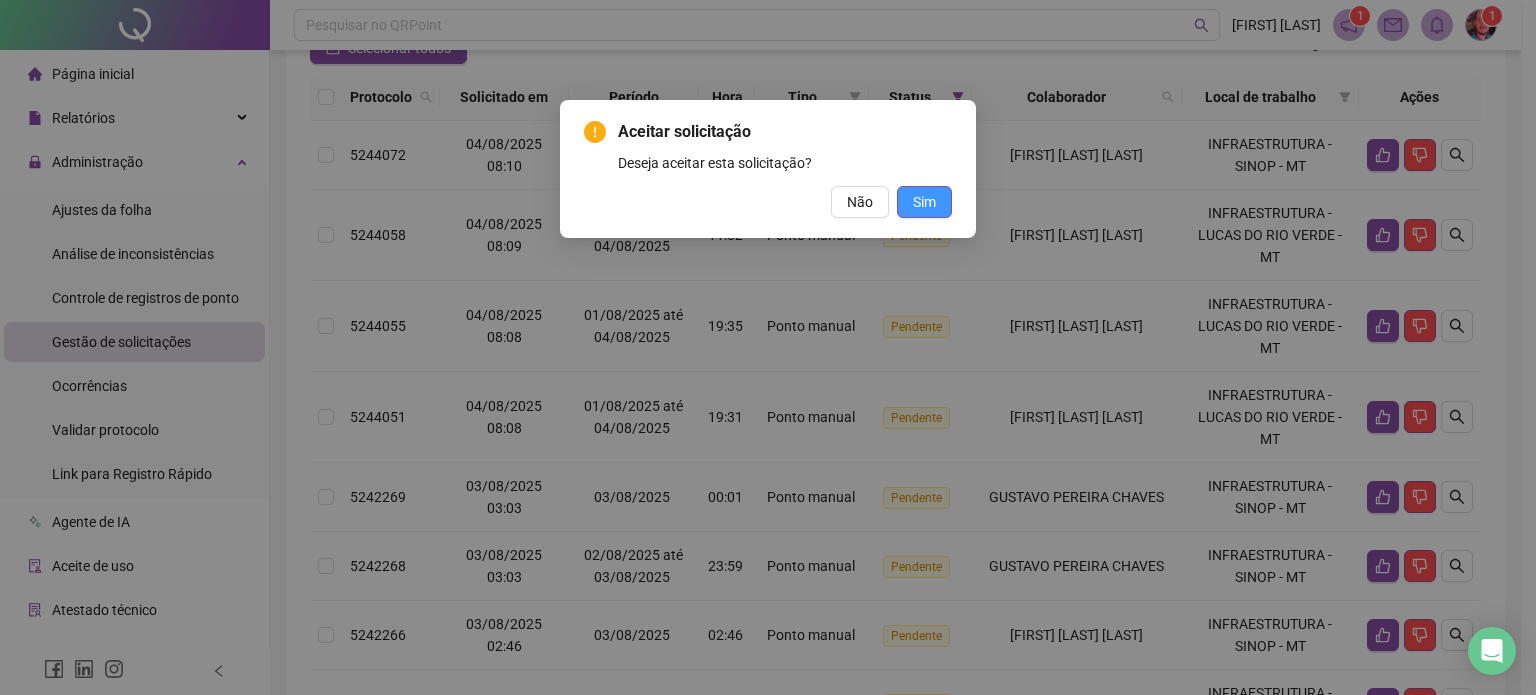 click on "Sim" at bounding box center (924, 202) 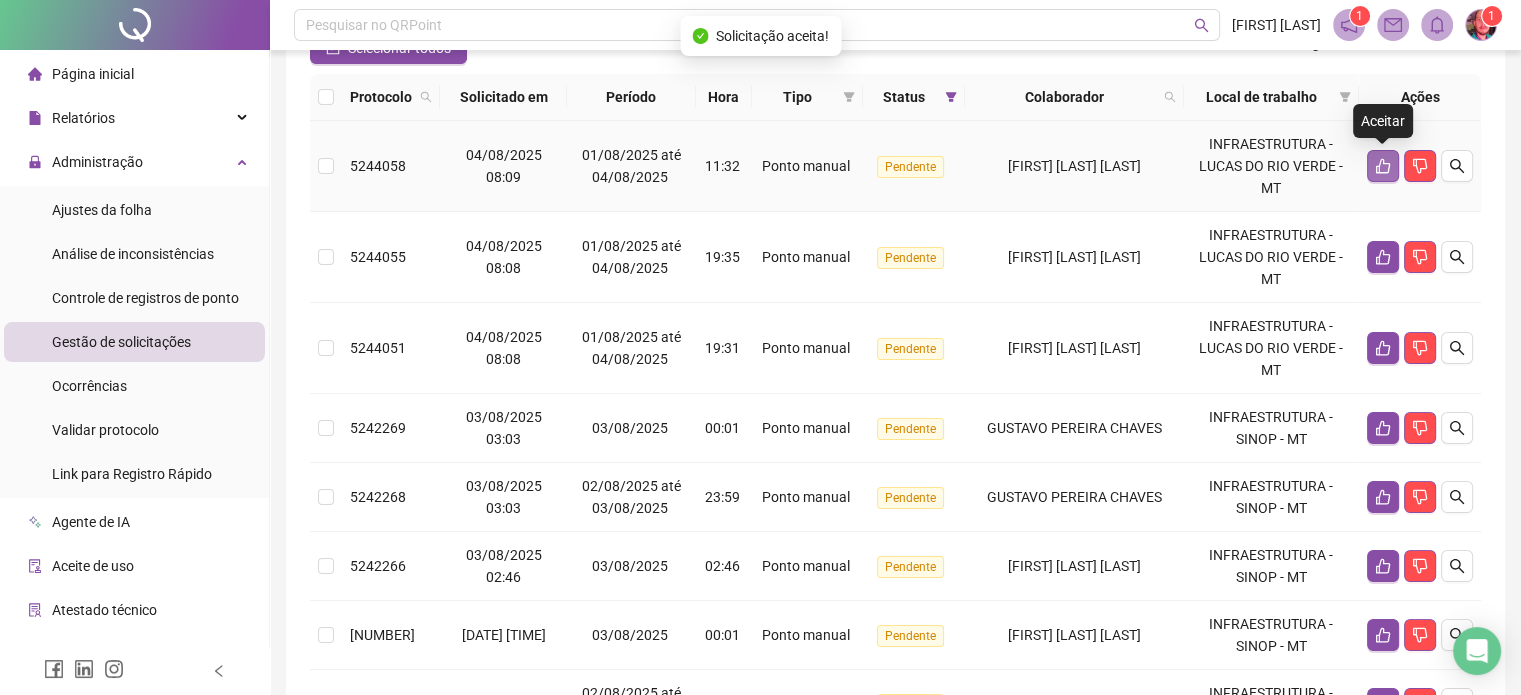 click 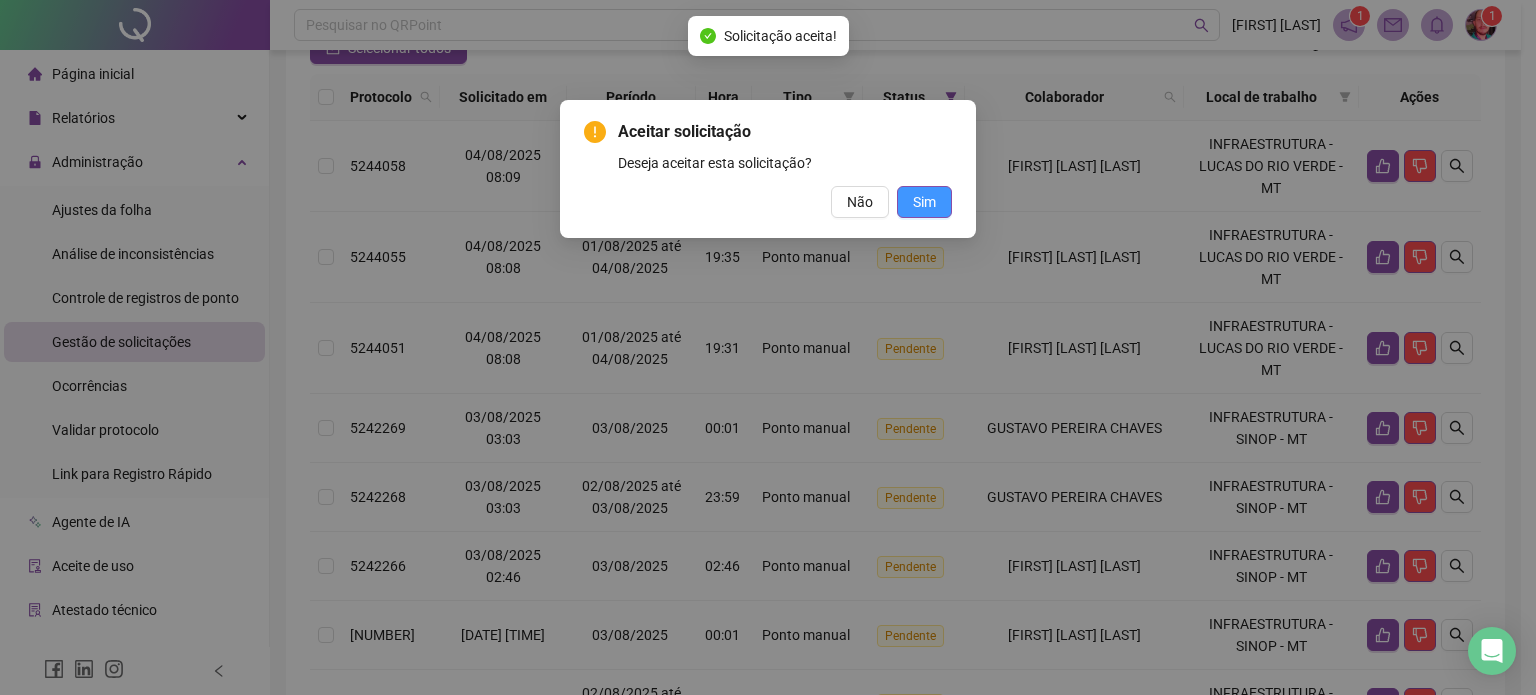 click on "Sim" at bounding box center [924, 202] 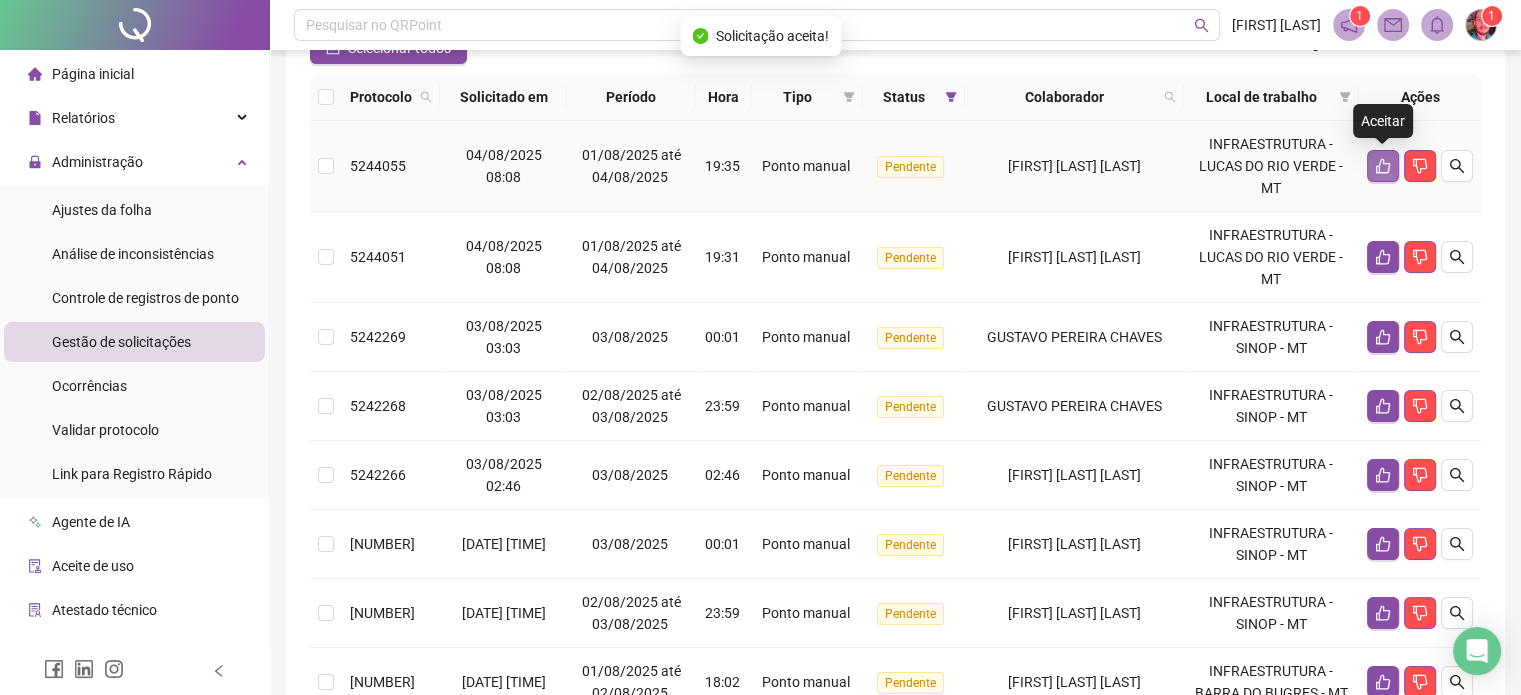 click 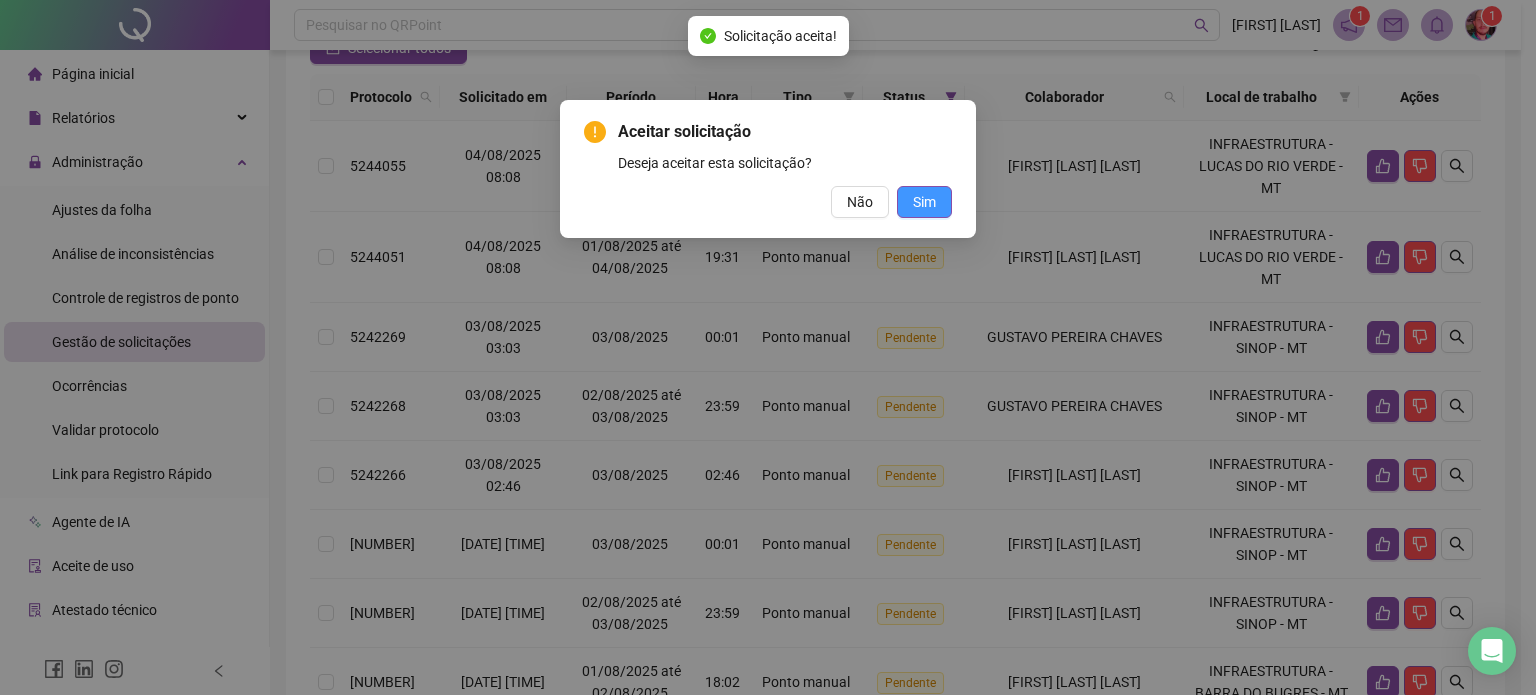 click on "Sim" at bounding box center (924, 202) 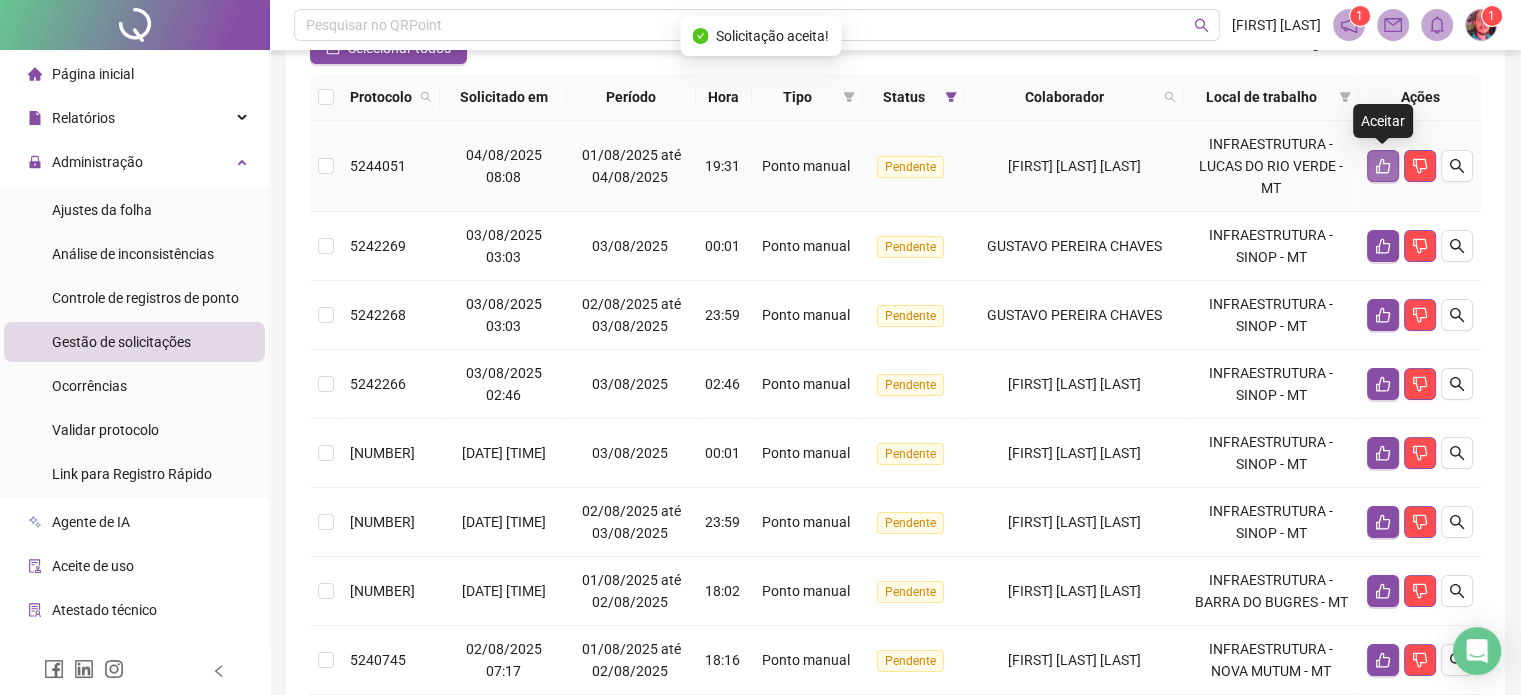 click 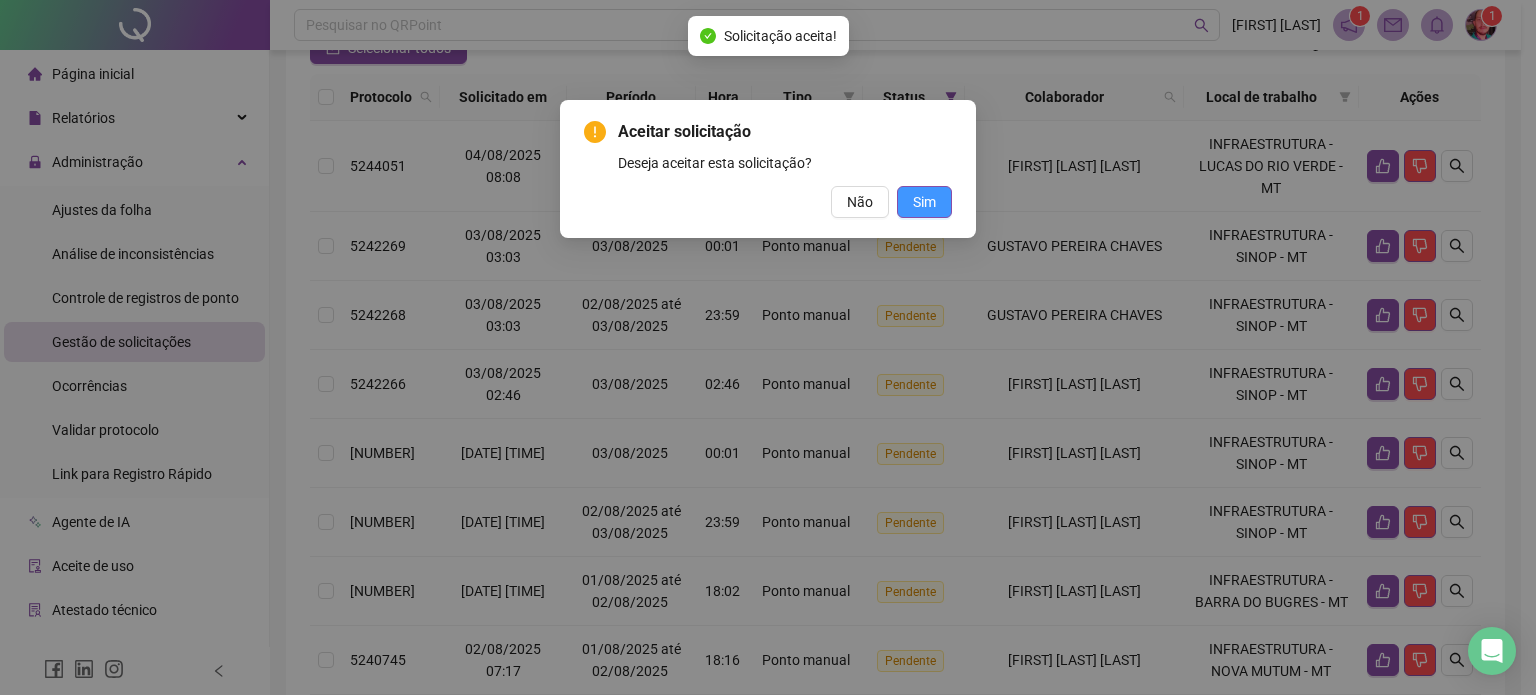 click on "Sim" at bounding box center (924, 202) 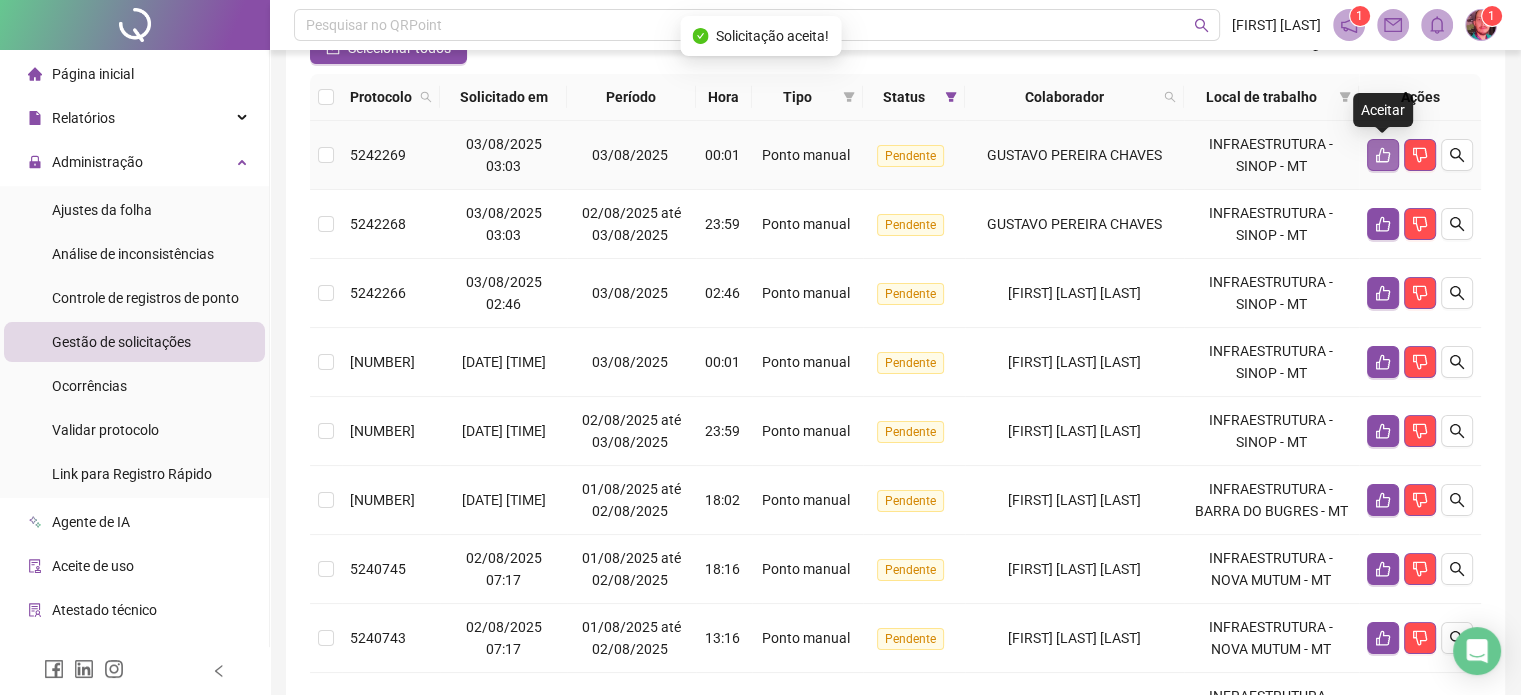 click 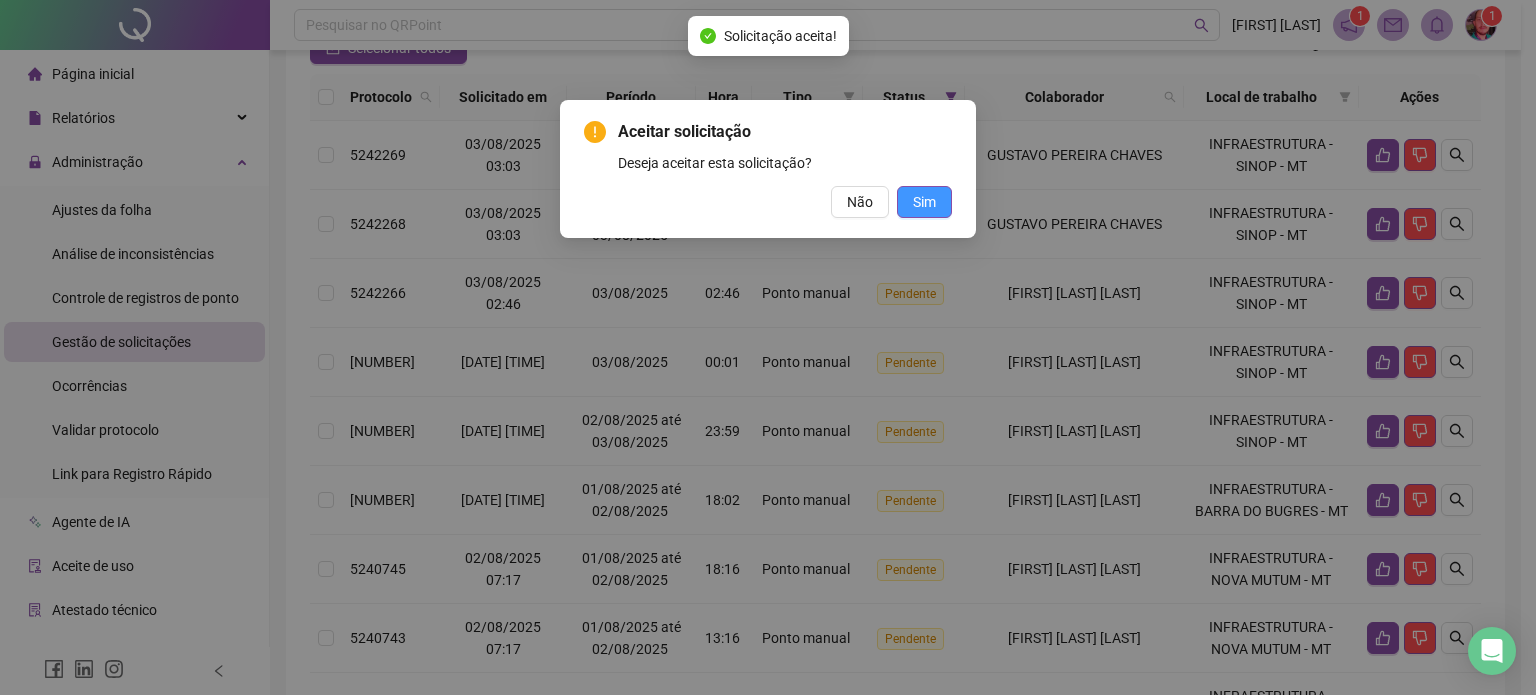 click on "Sim" at bounding box center (924, 202) 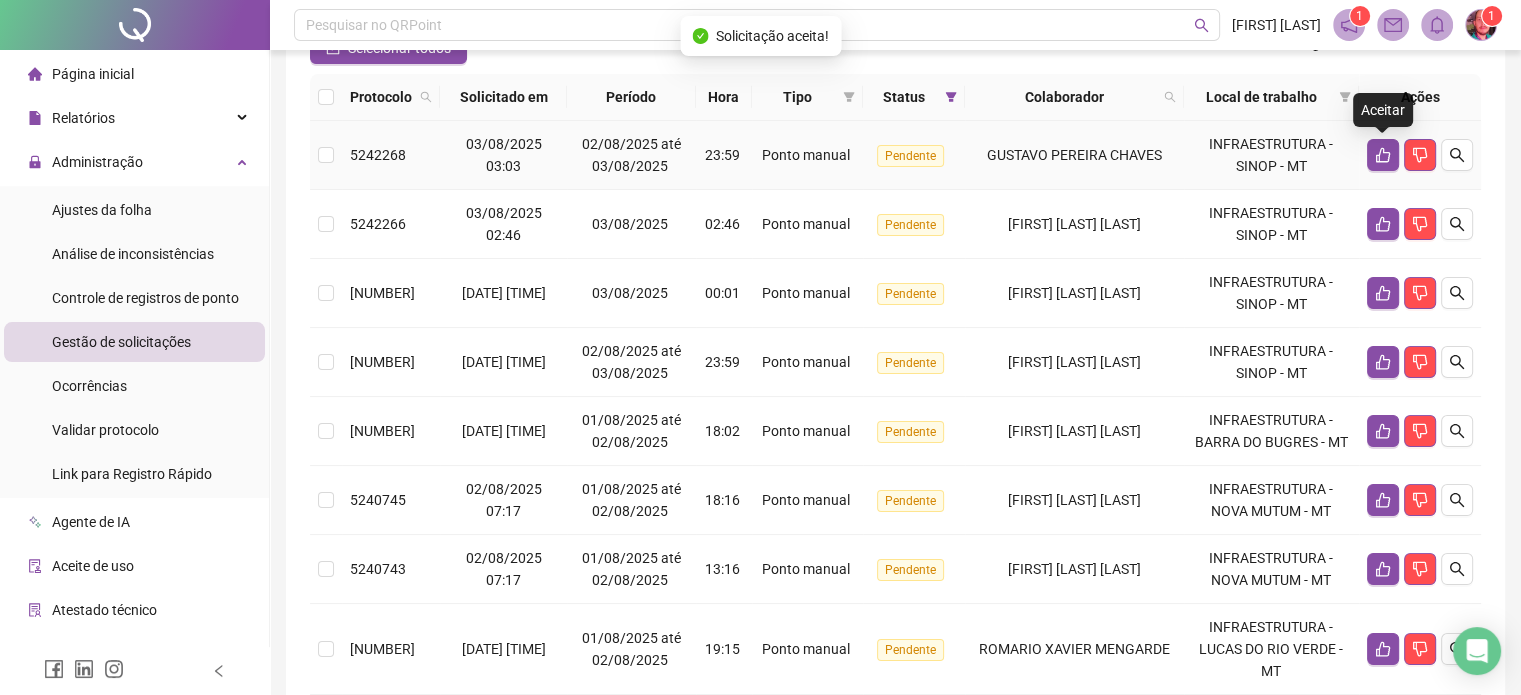 click 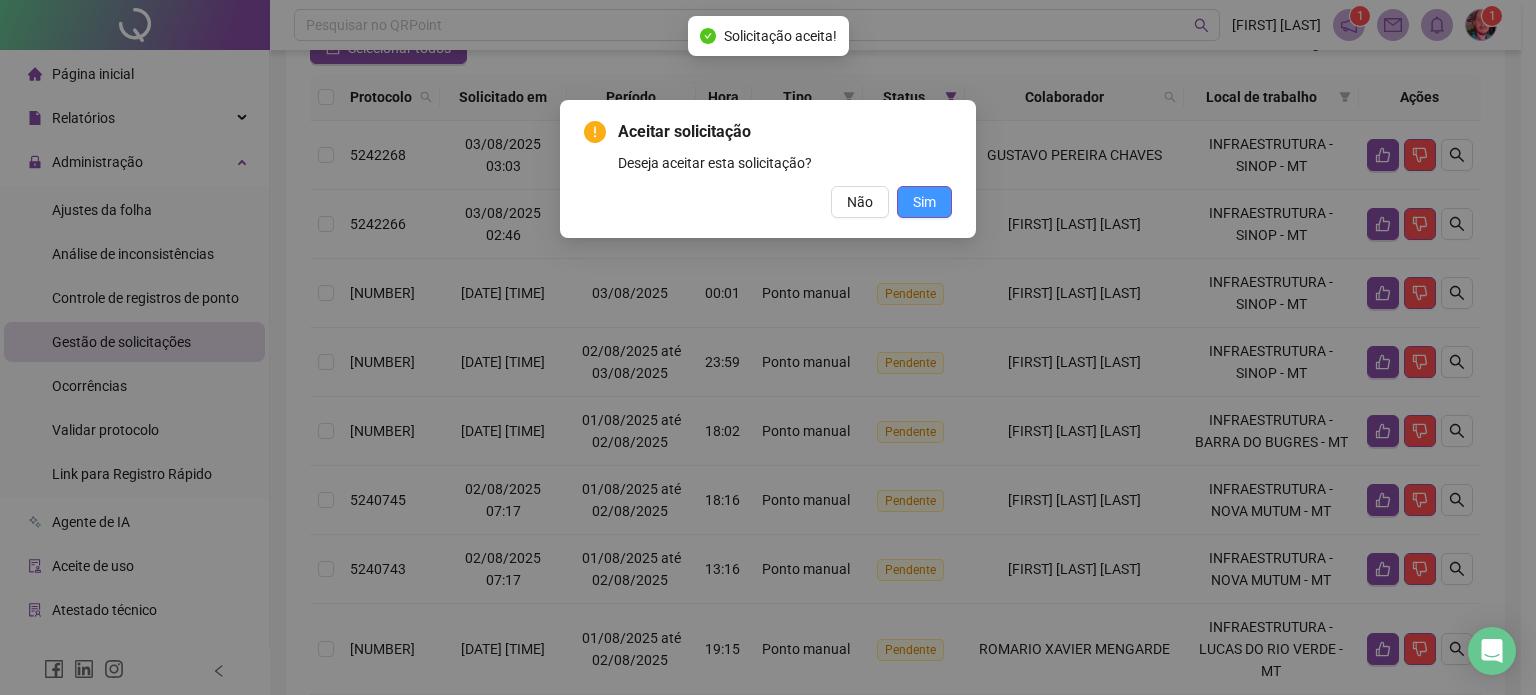 click on "Sim" at bounding box center [924, 202] 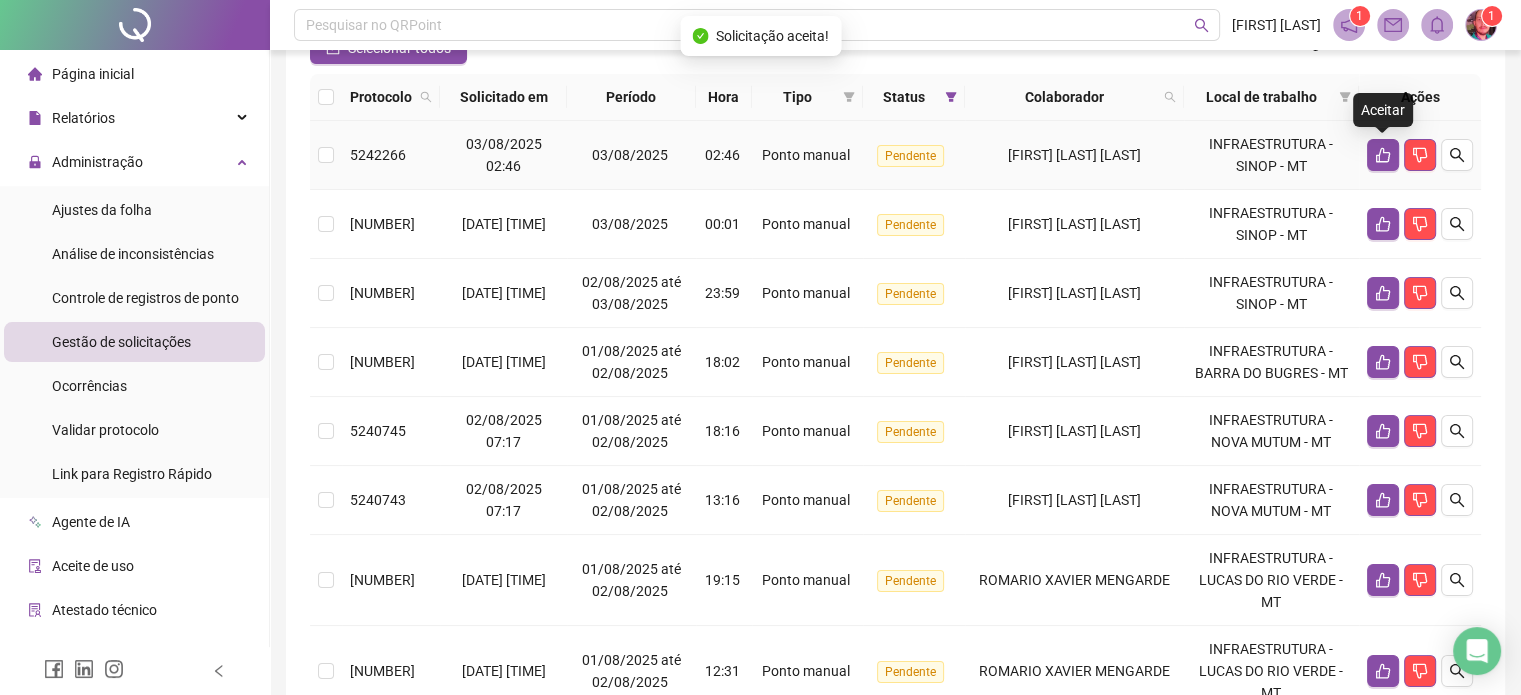 click 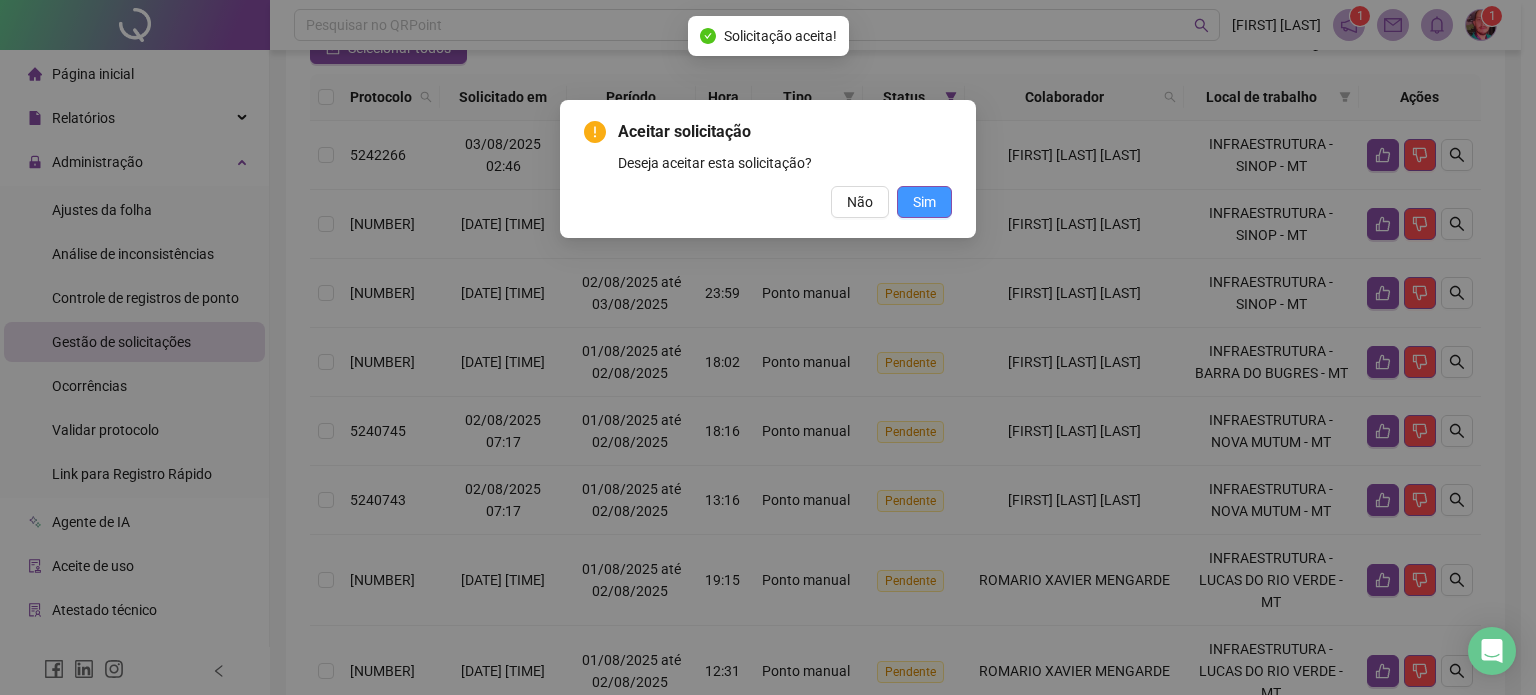 click on "Sim" at bounding box center [924, 202] 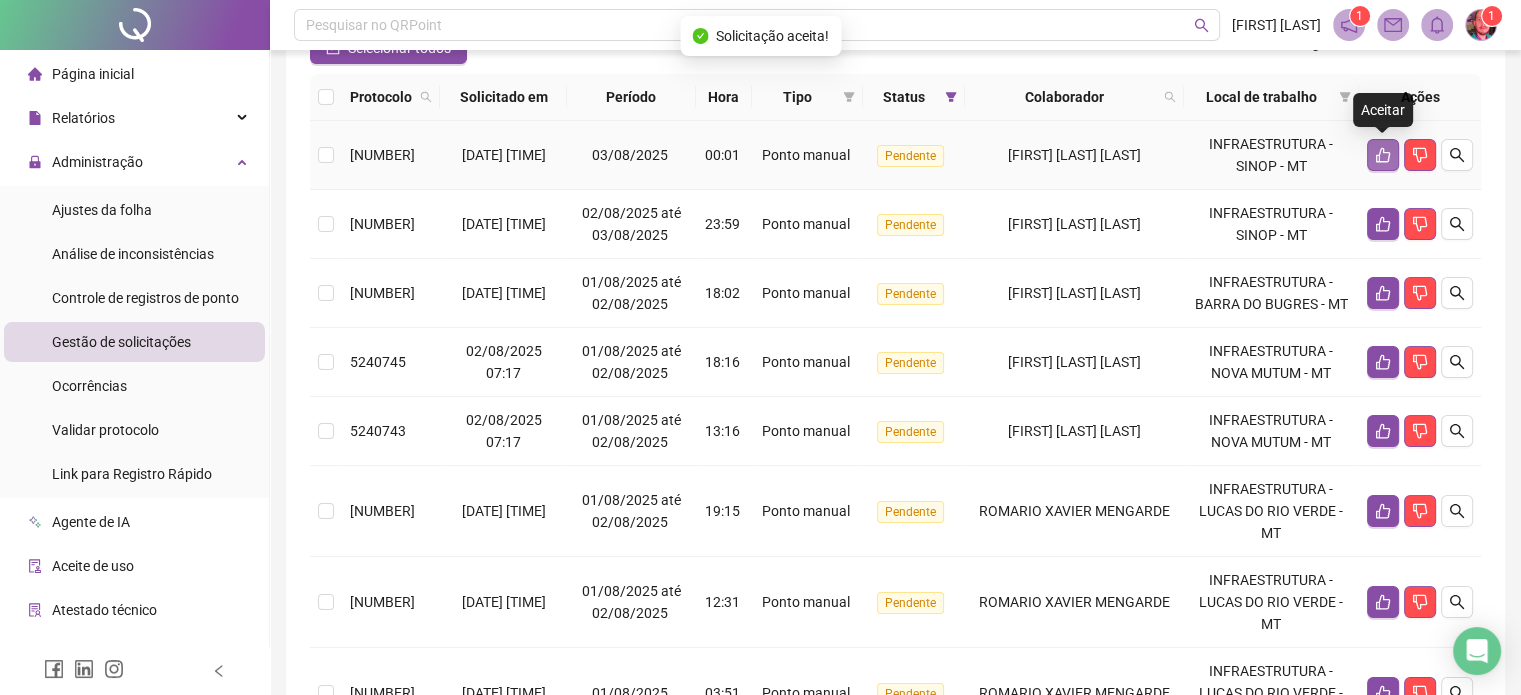 click 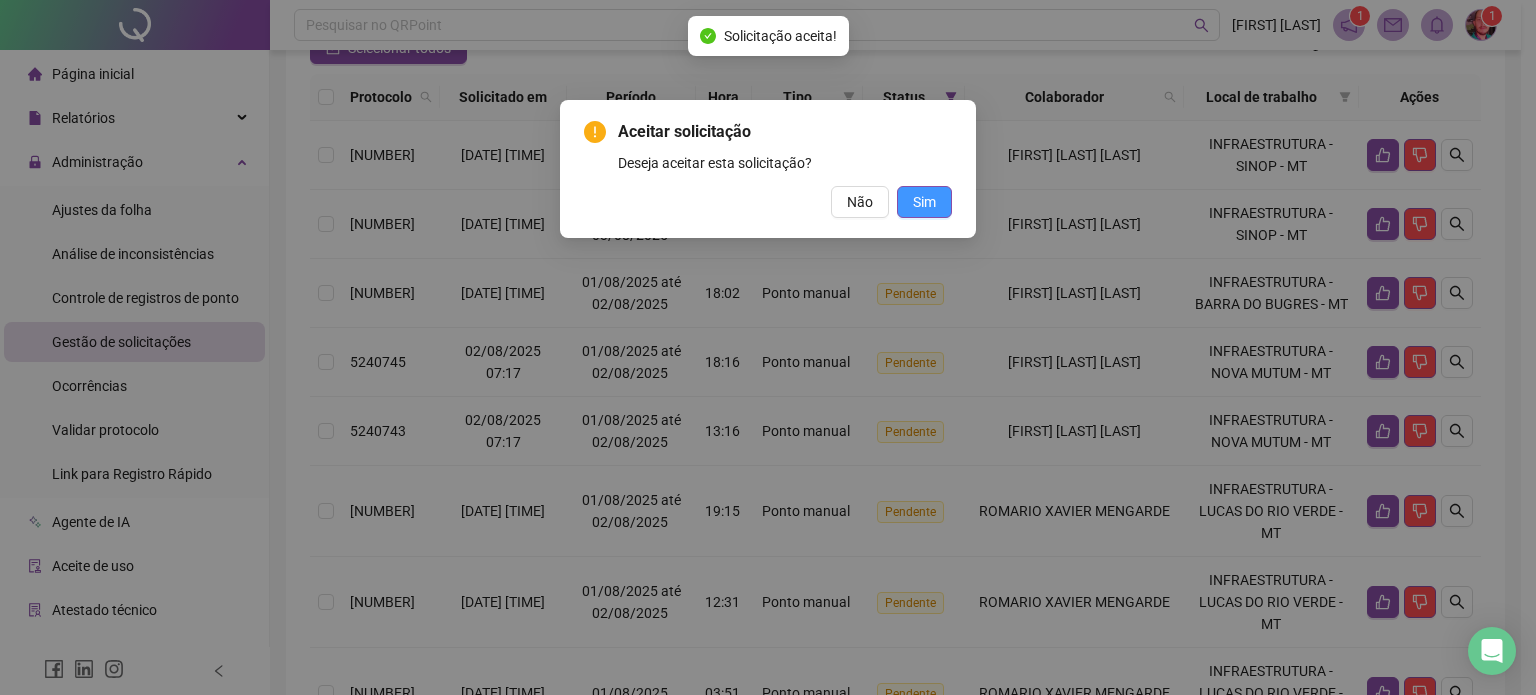 click on "Sim" at bounding box center (924, 202) 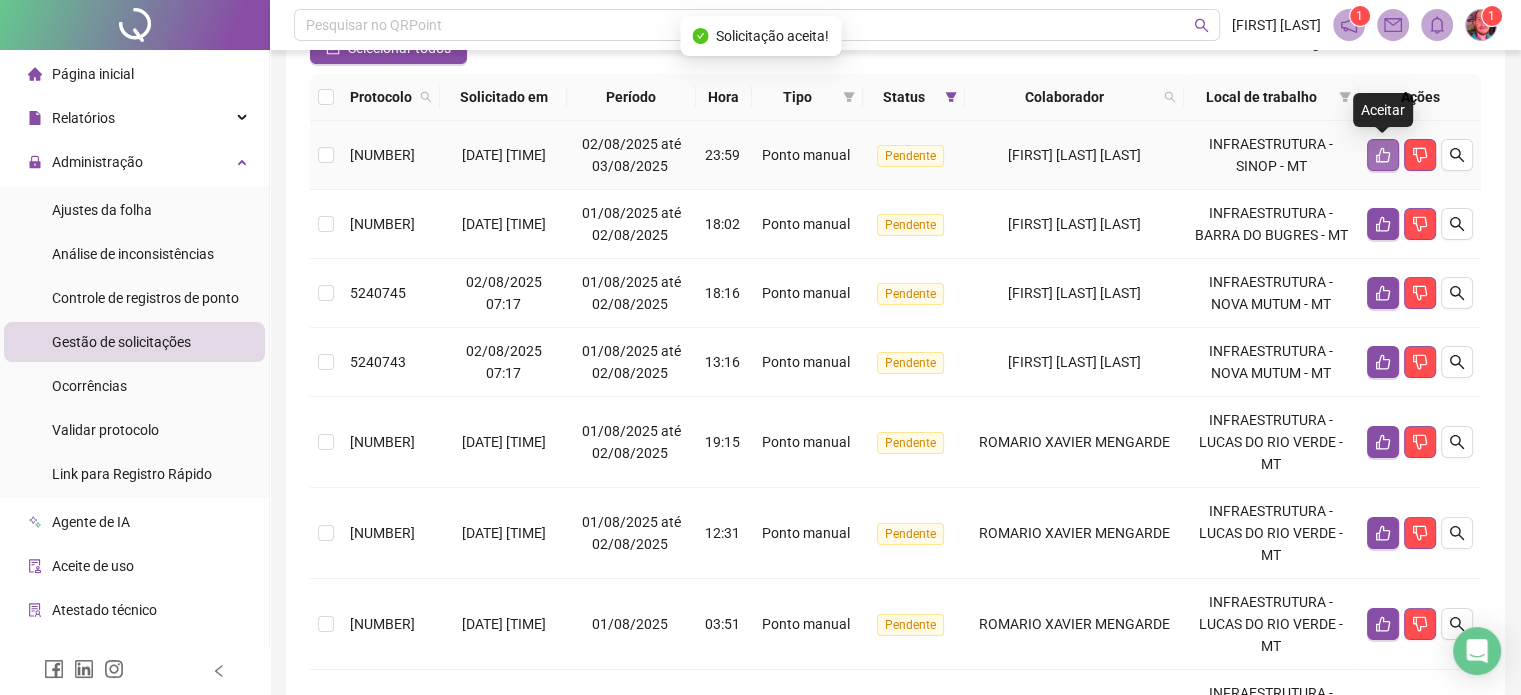 click 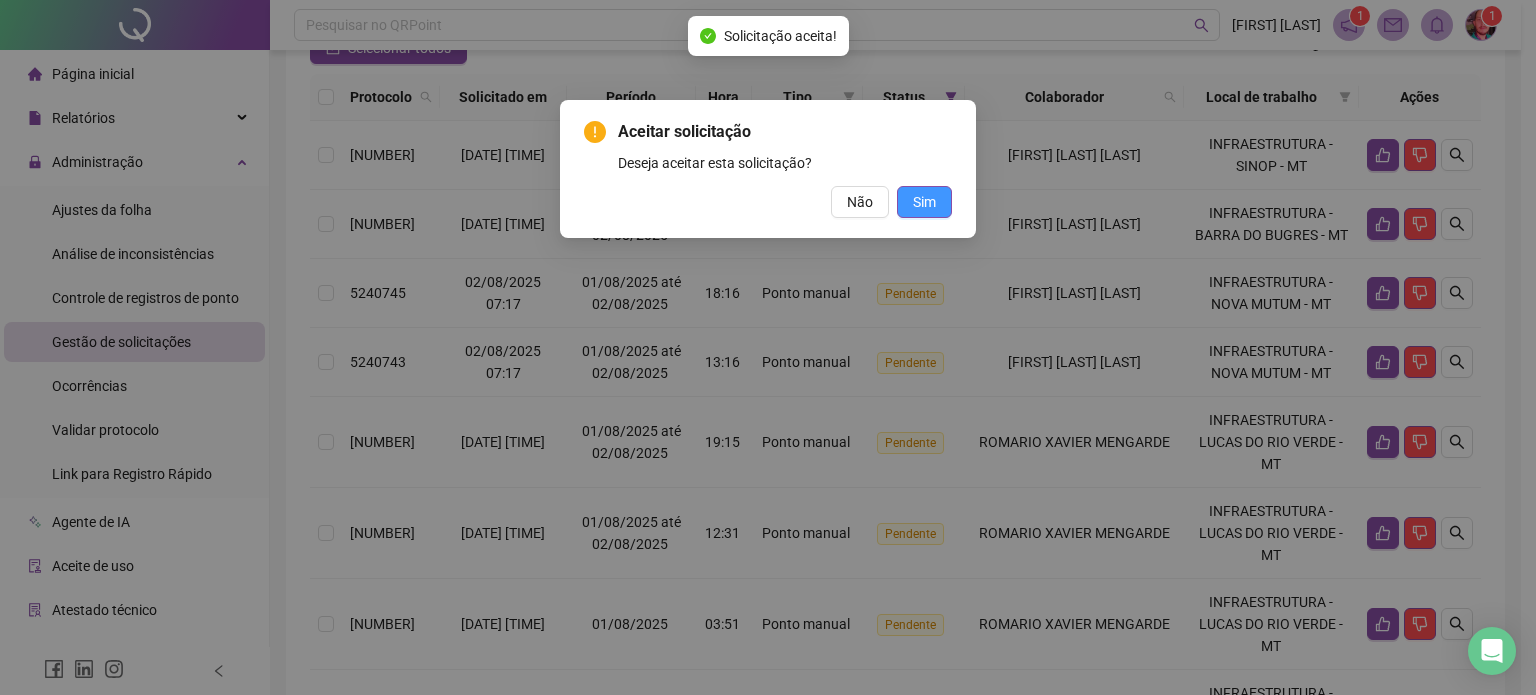 click on "Sim" at bounding box center [924, 202] 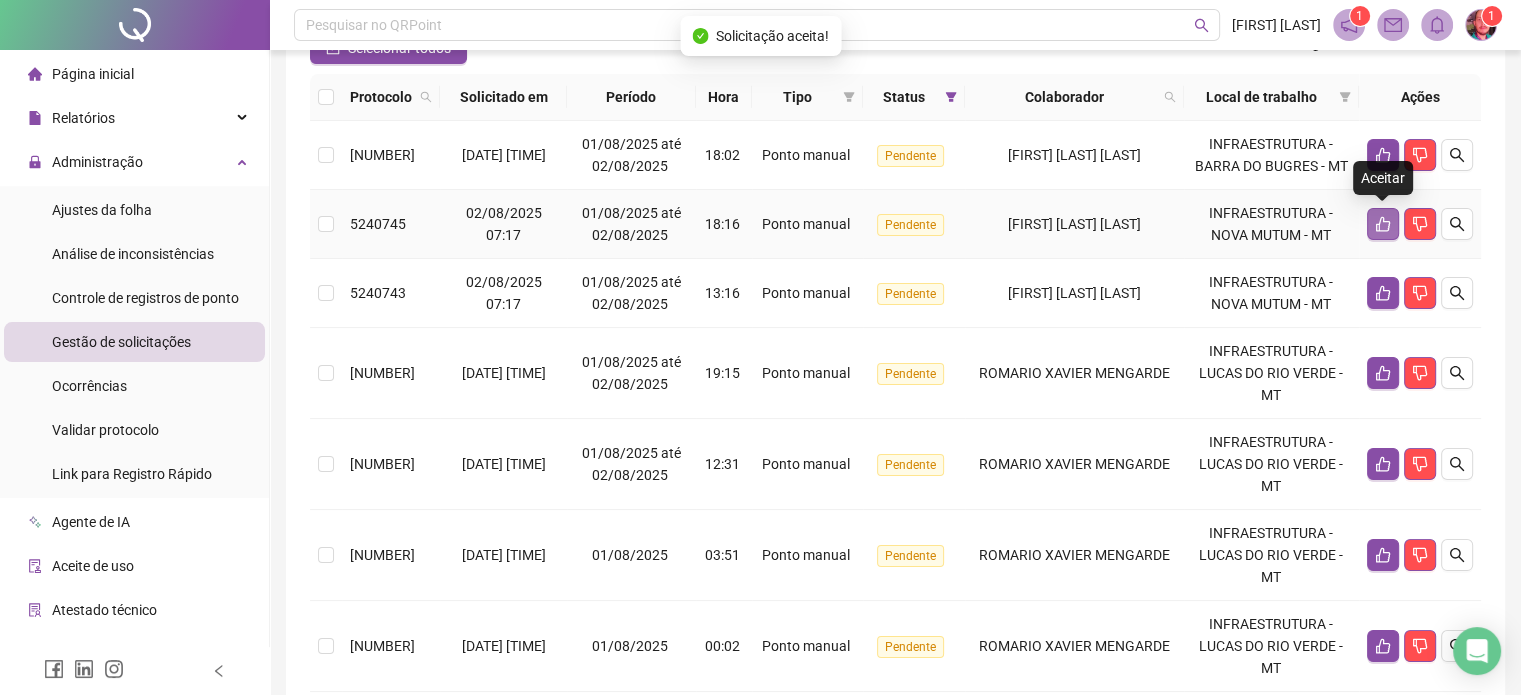 click 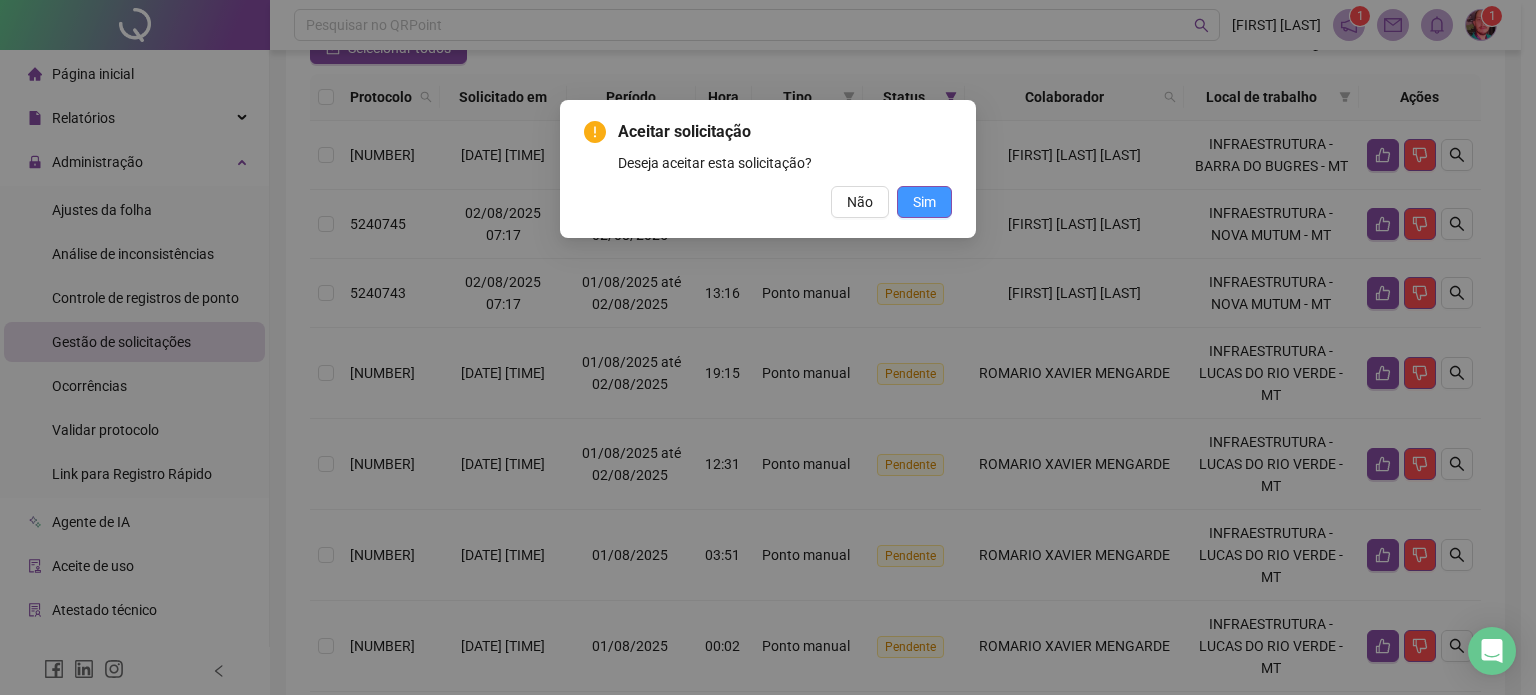 click on "Sim" at bounding box center (924, 202) 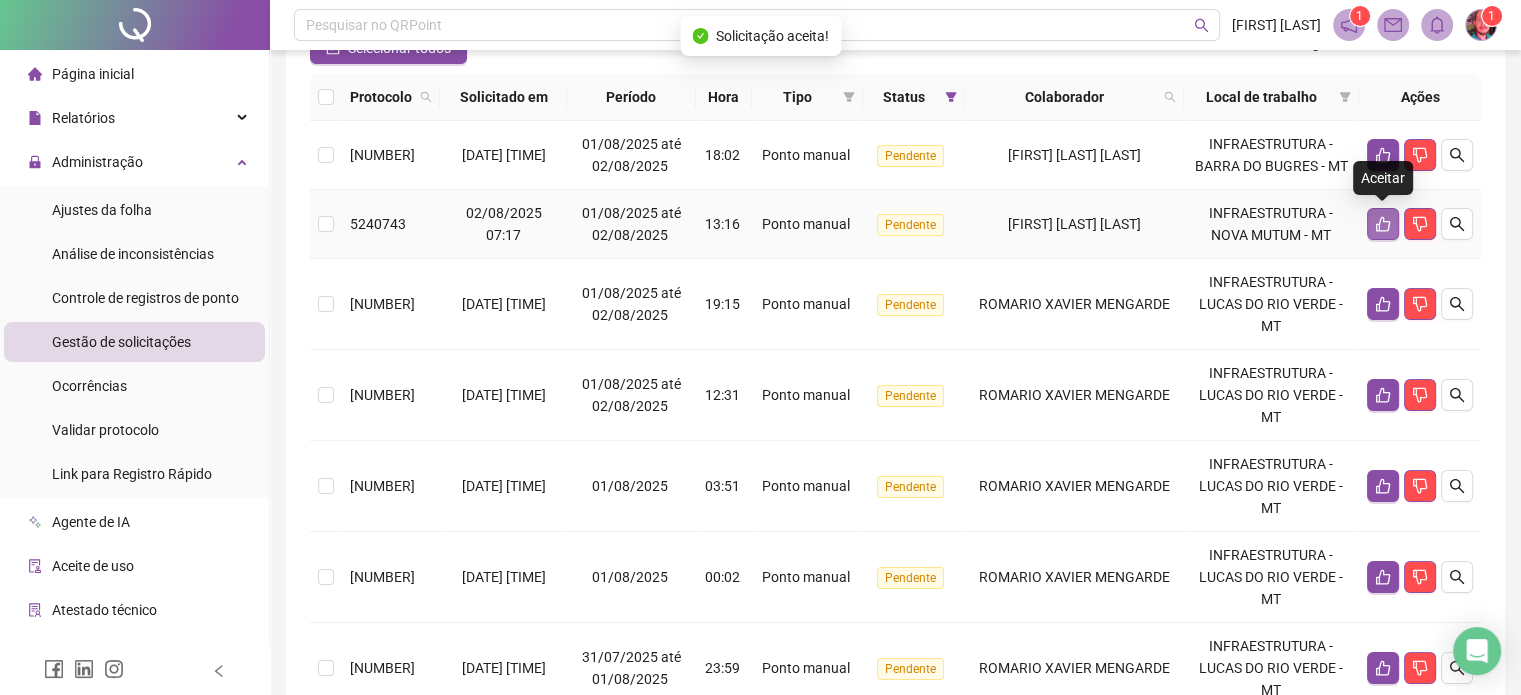 click at bounding box center [1383, 224] 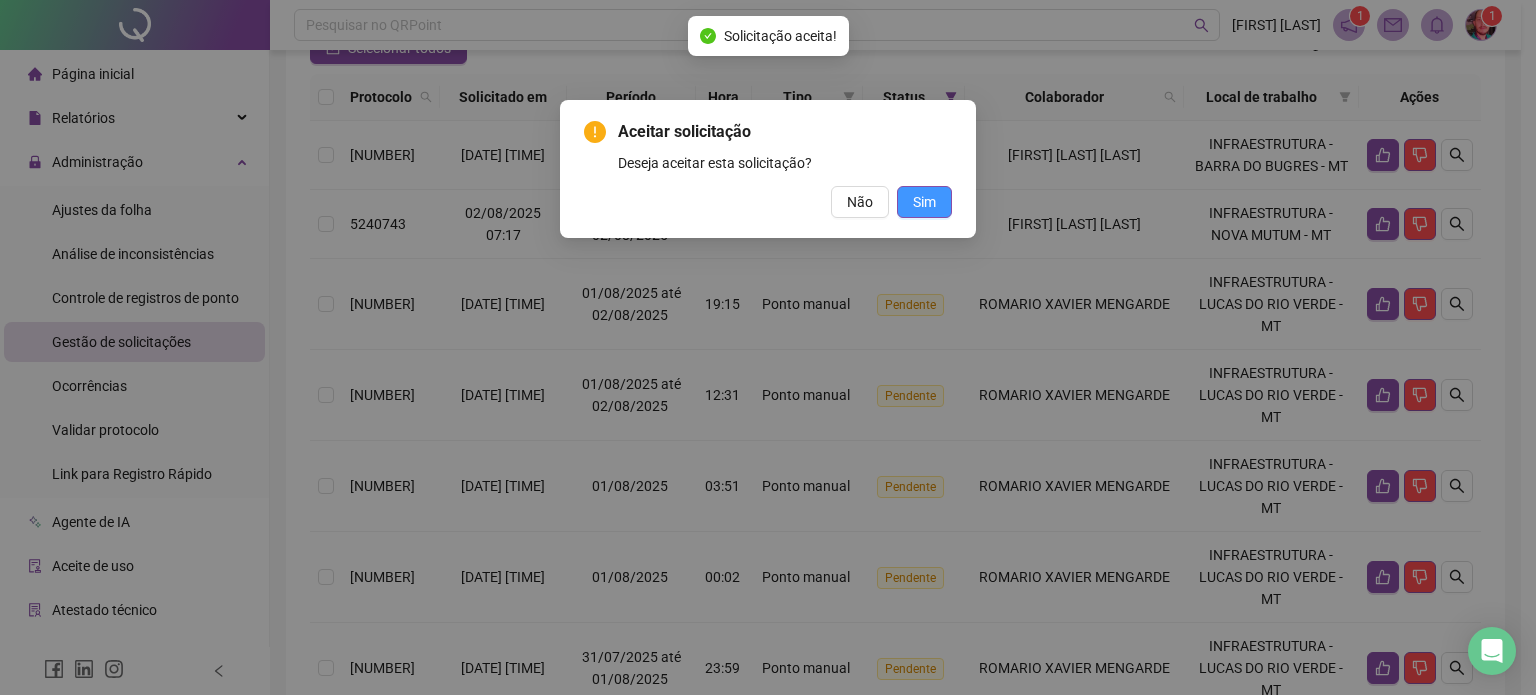 click on "Sim" at bounding box center [924, 202] 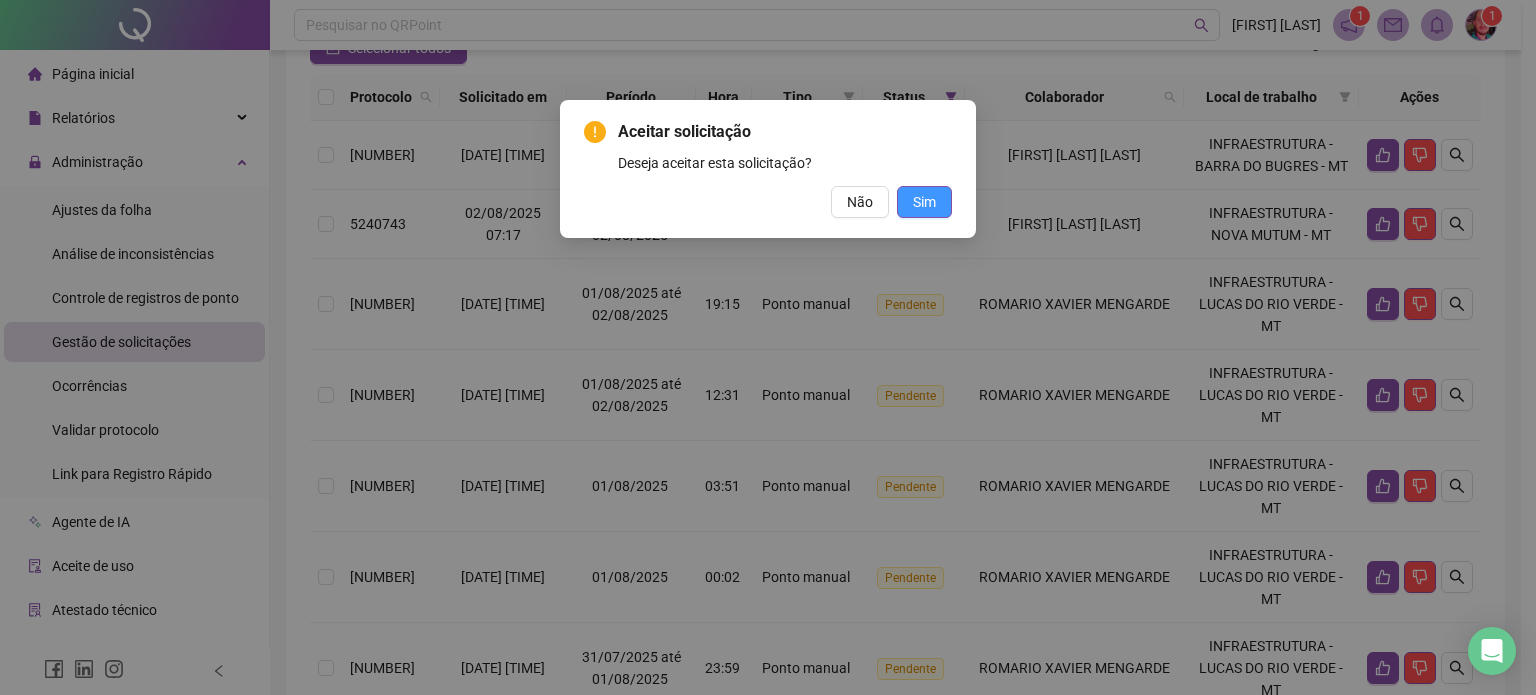 click on "Sim" at bounding box center [924, 202] 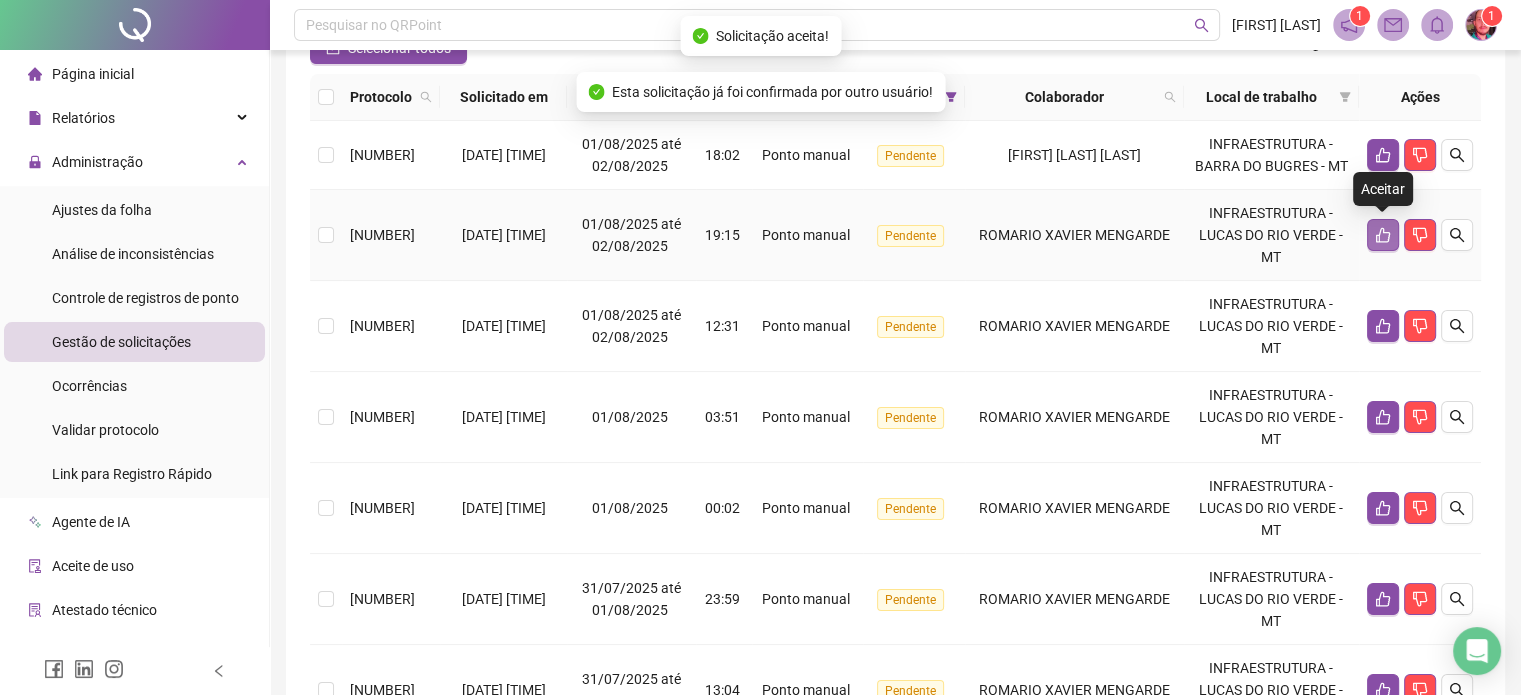 click 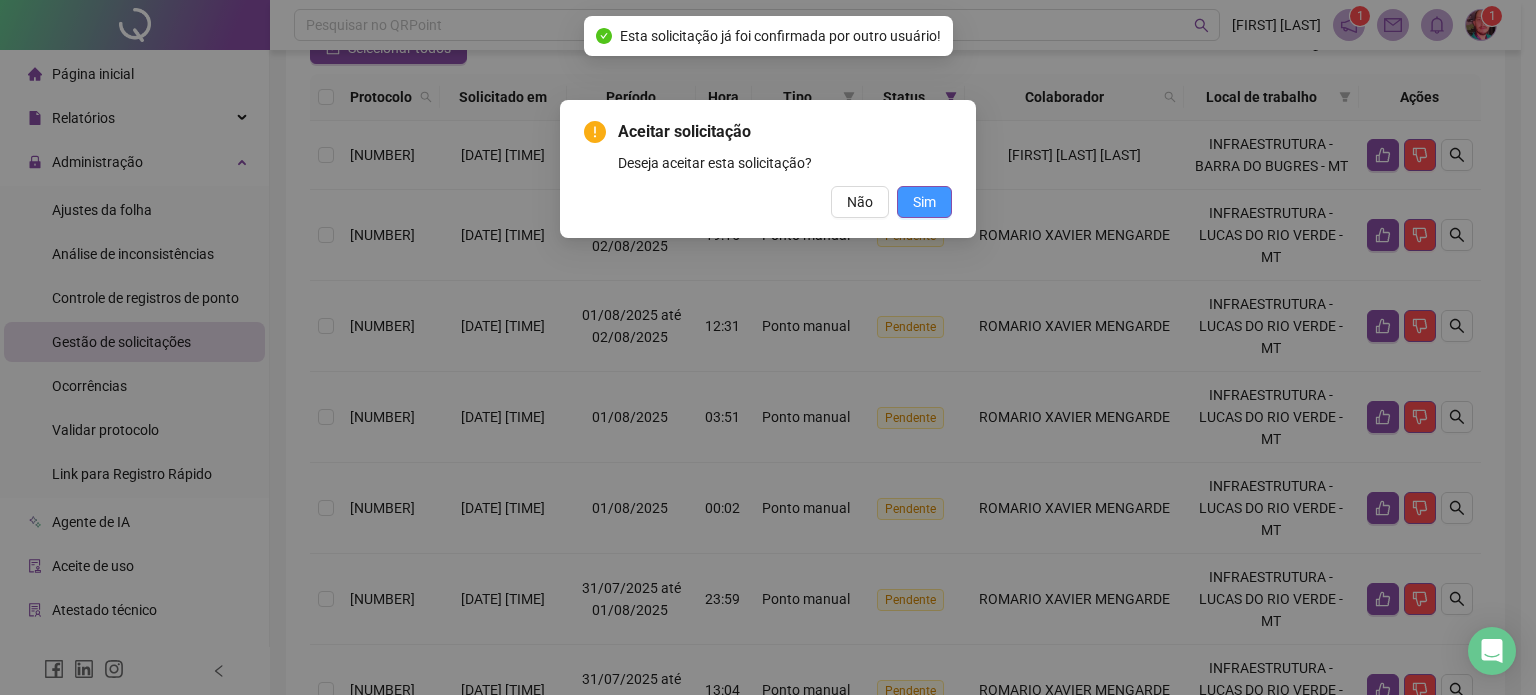 click on "Sim" at bounding box center [924, 202] 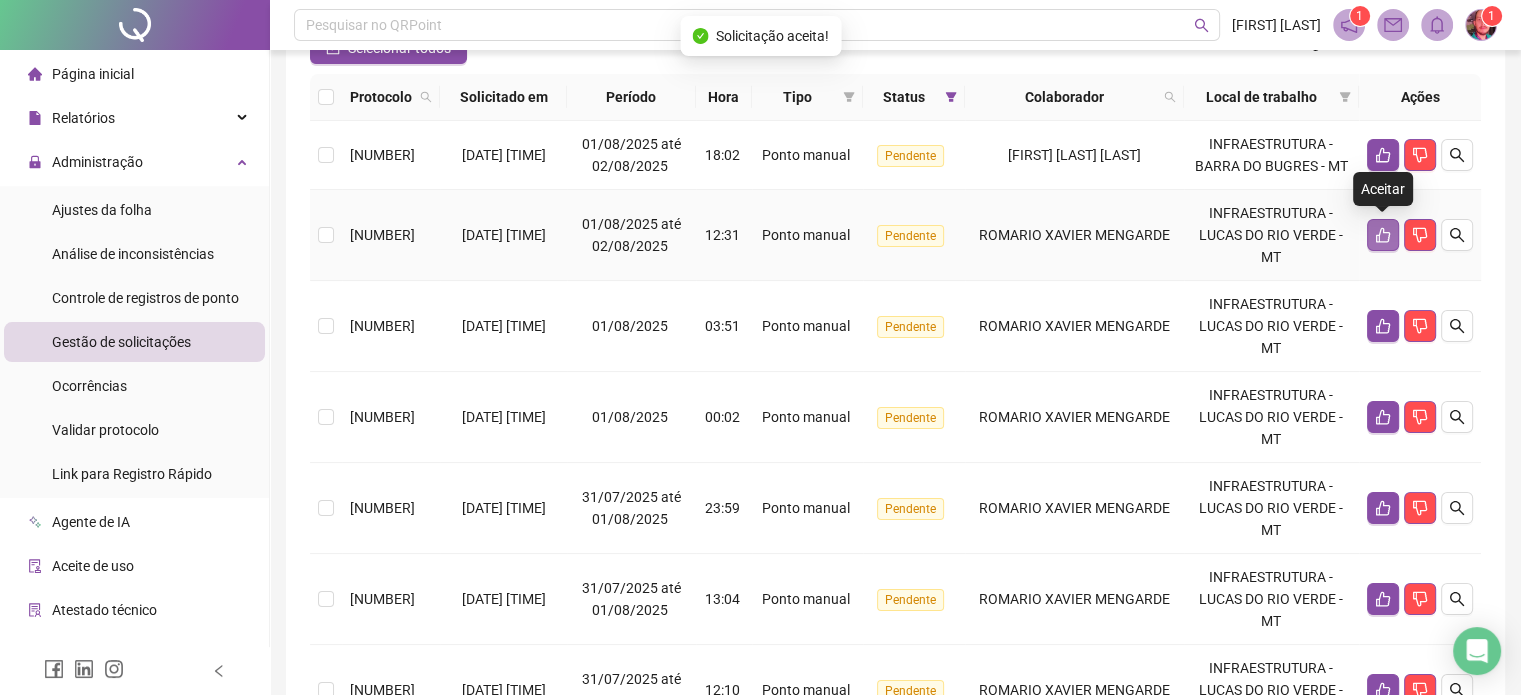 click 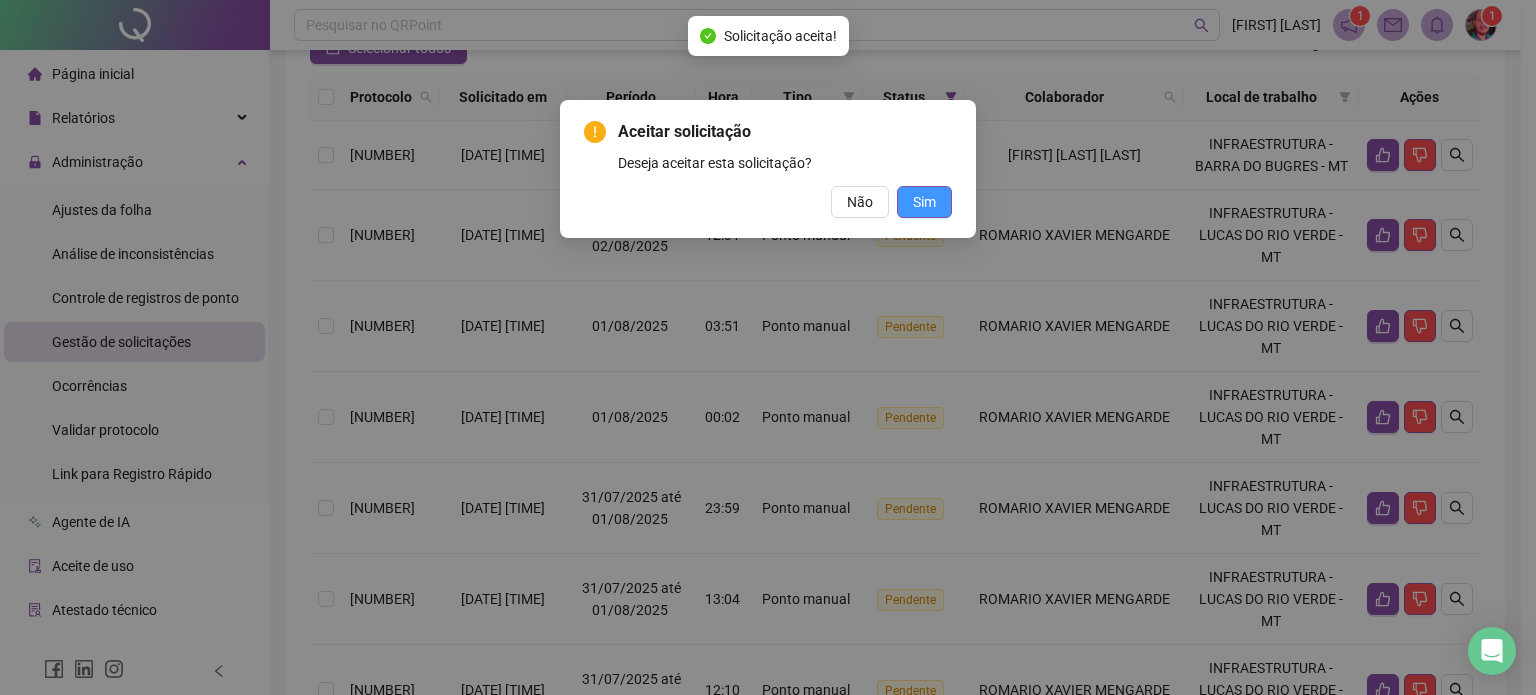 click on "Sim" at bounding box center [924, 202] 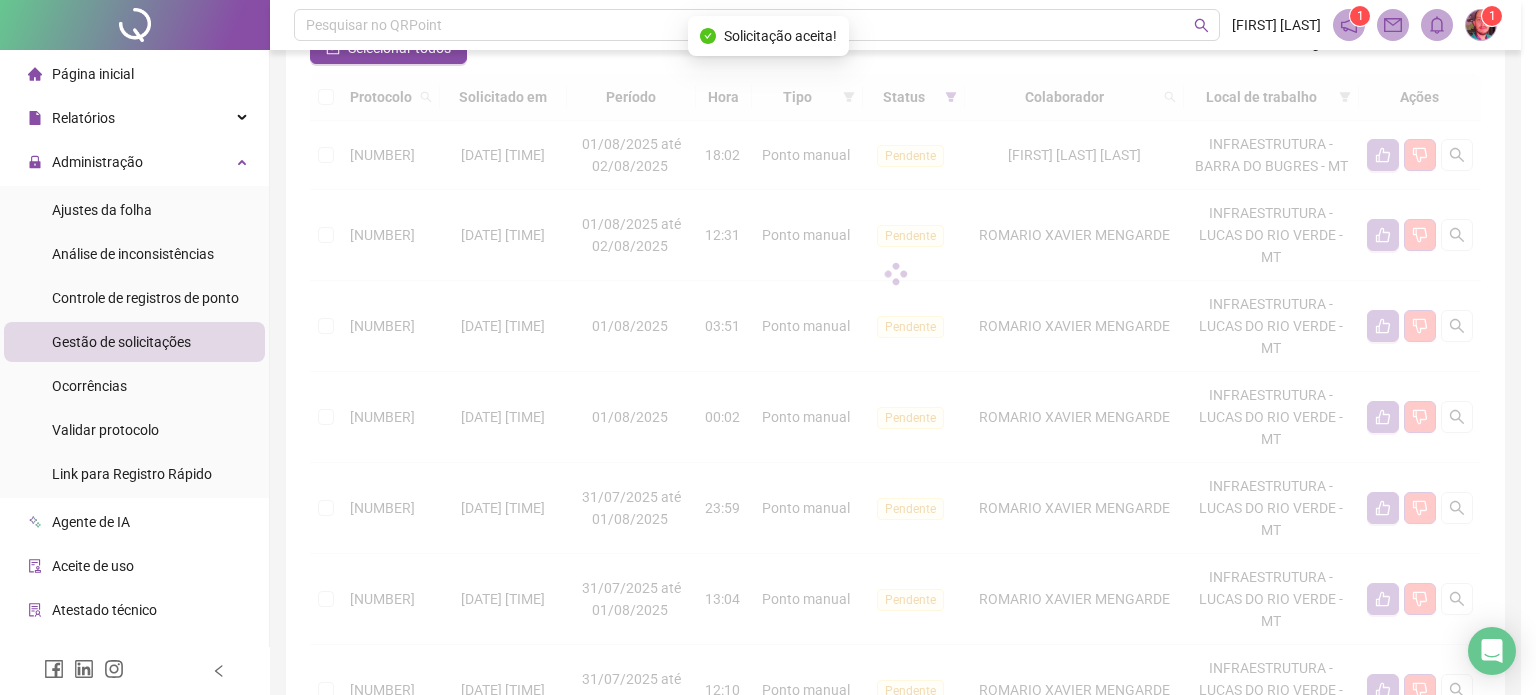 click on "Aceitar solicitação Deseja aceitar esta solicitação? Não Sim" at bounding box center (768, 347) 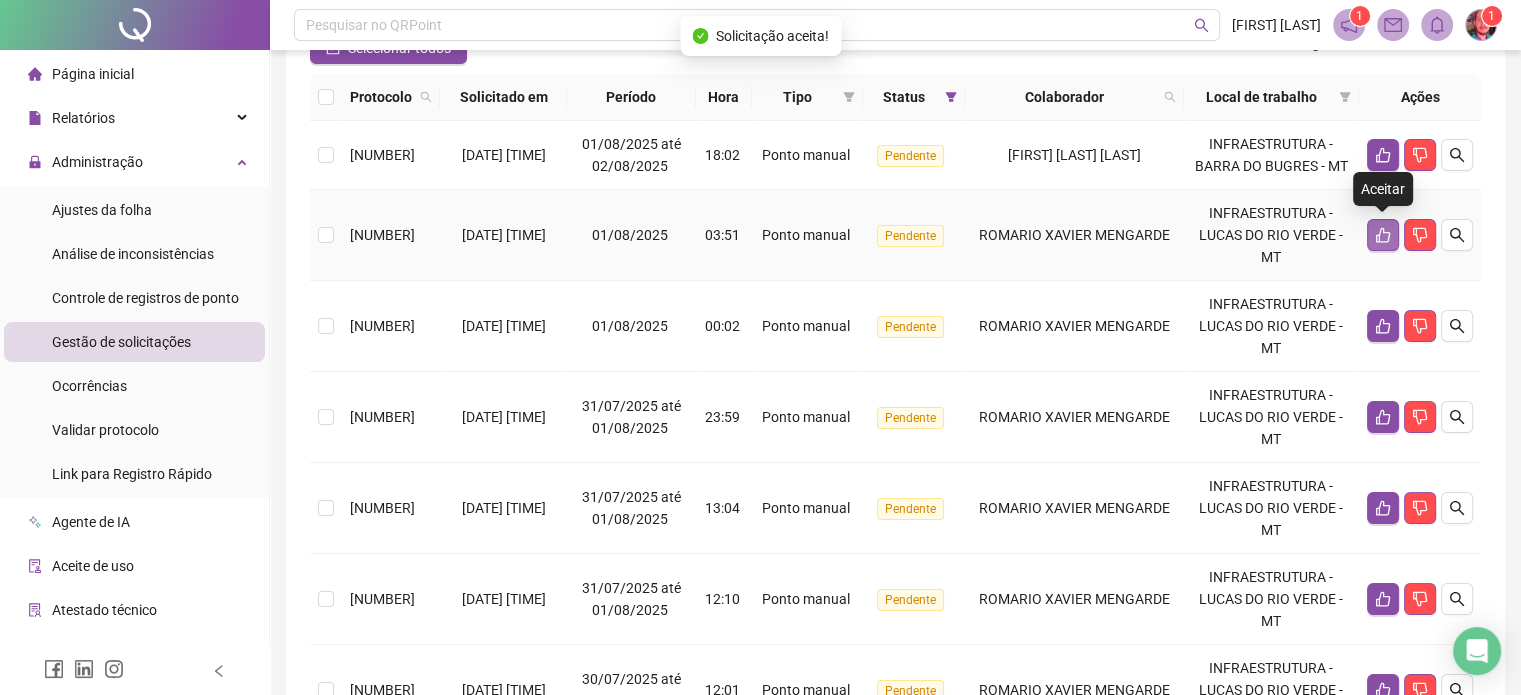 click 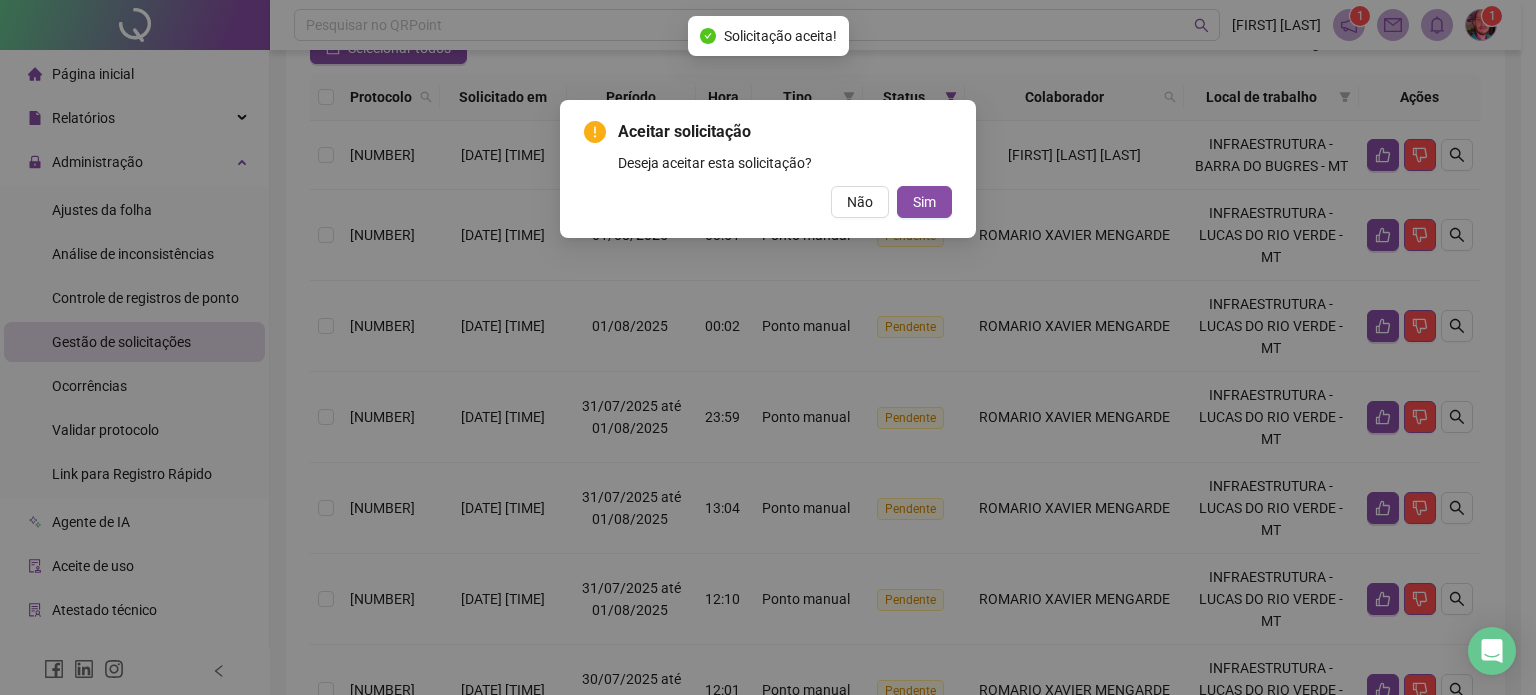 click on "Aceitar solicitação Deseja aceitar esta solicitação? Não Sim" at bounding box center [768, 169] 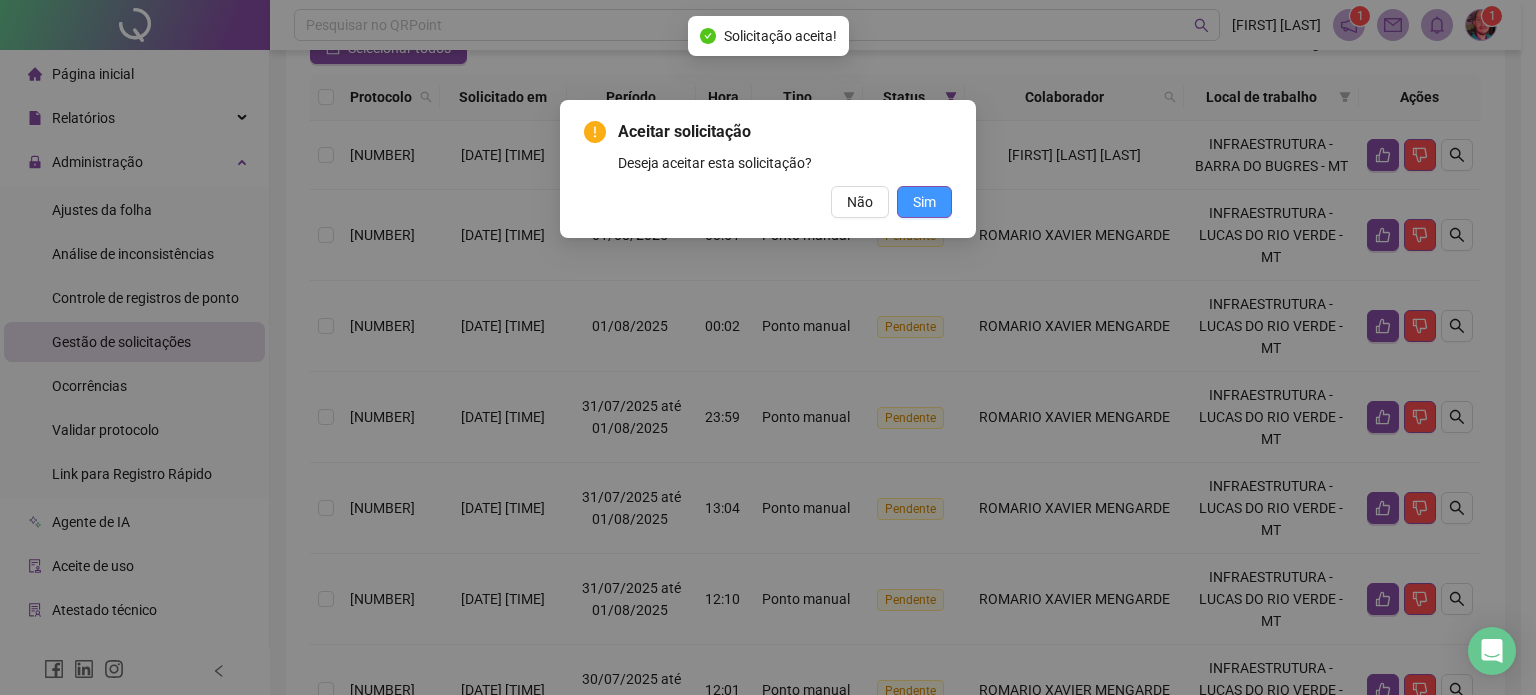 click on "Sim" at bounding box center (924, 202) 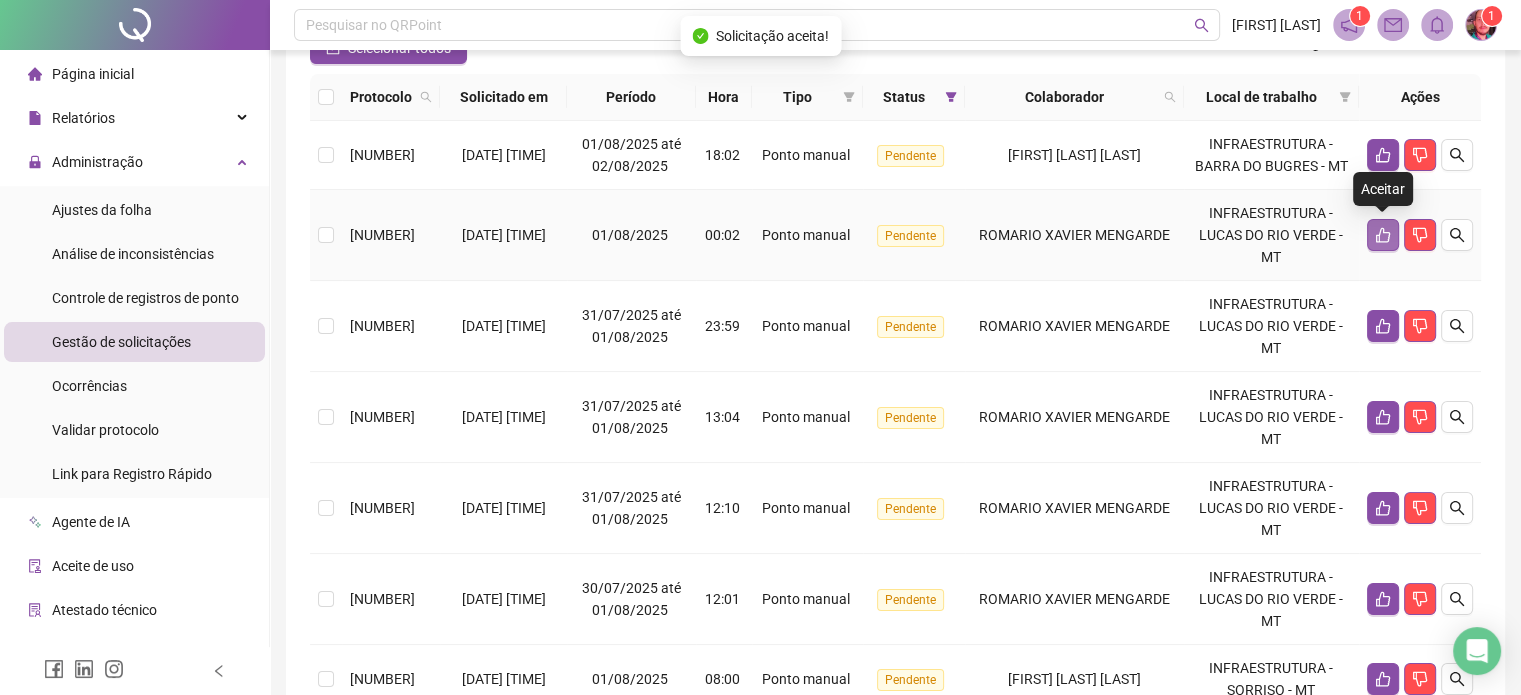 click 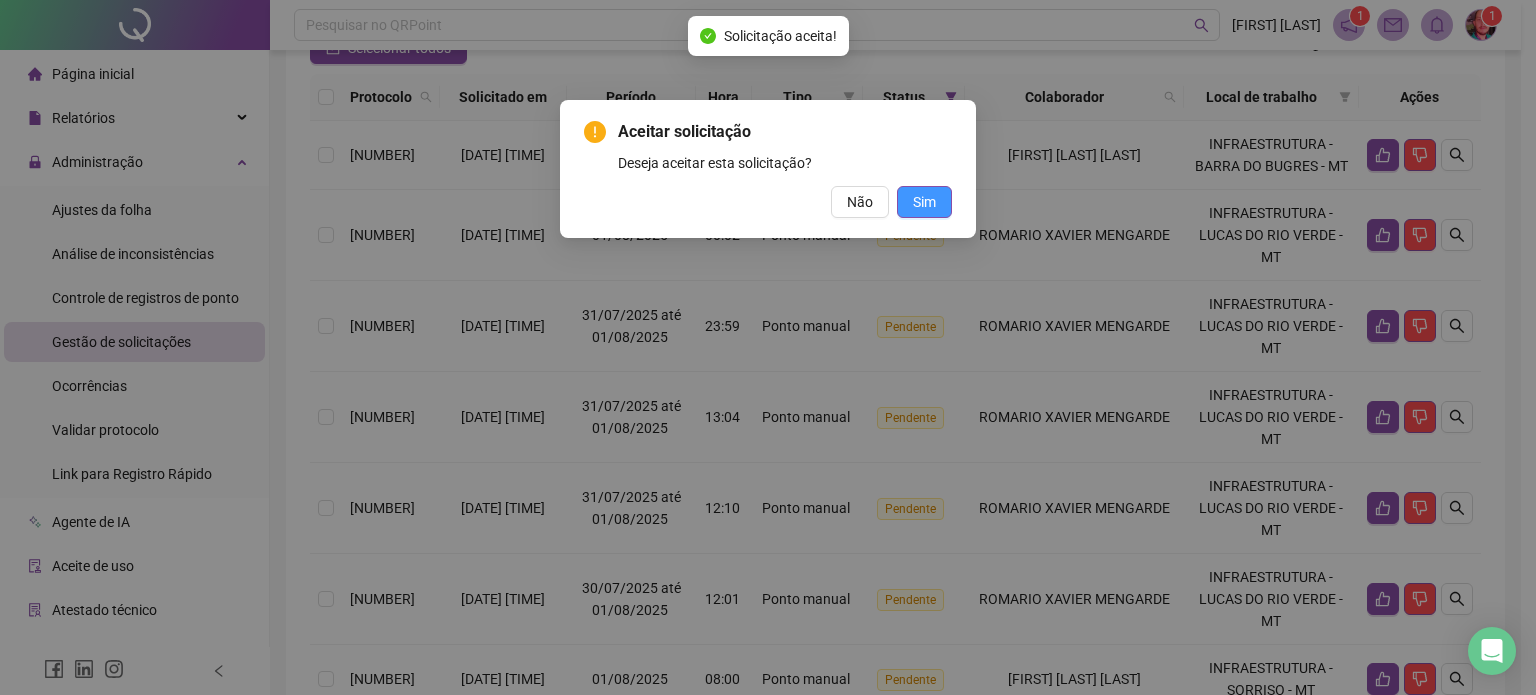 click on "Sim" at bounding box center [924, 202] 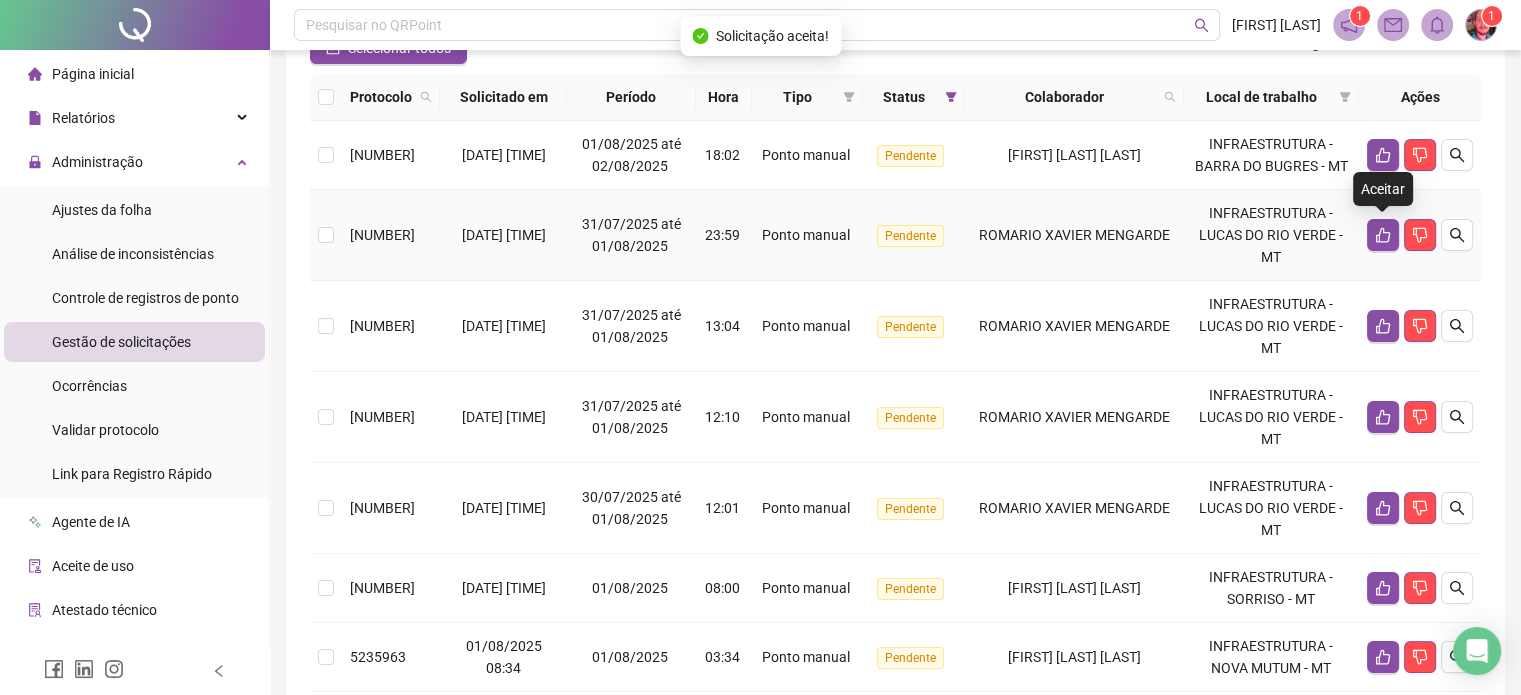 click 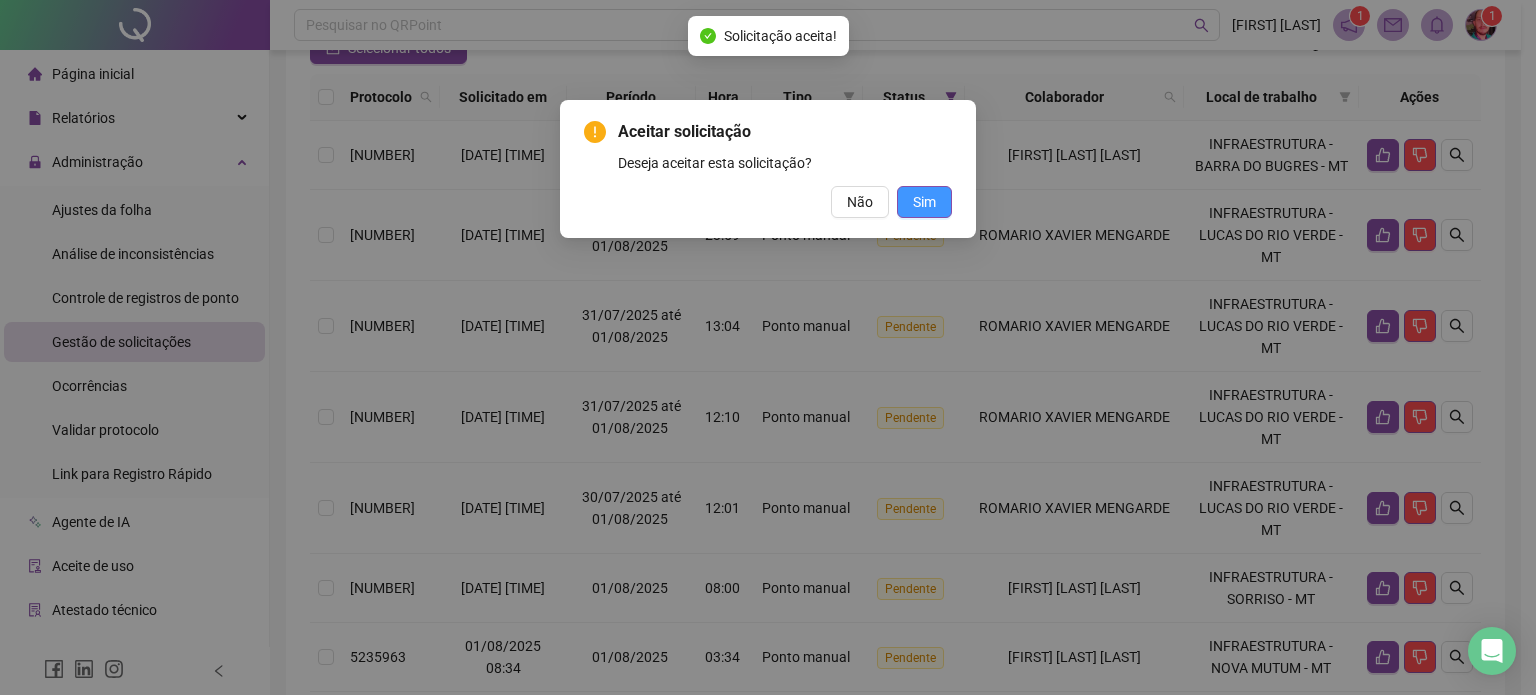 click on "Sim" at bounding box center (924, 202) 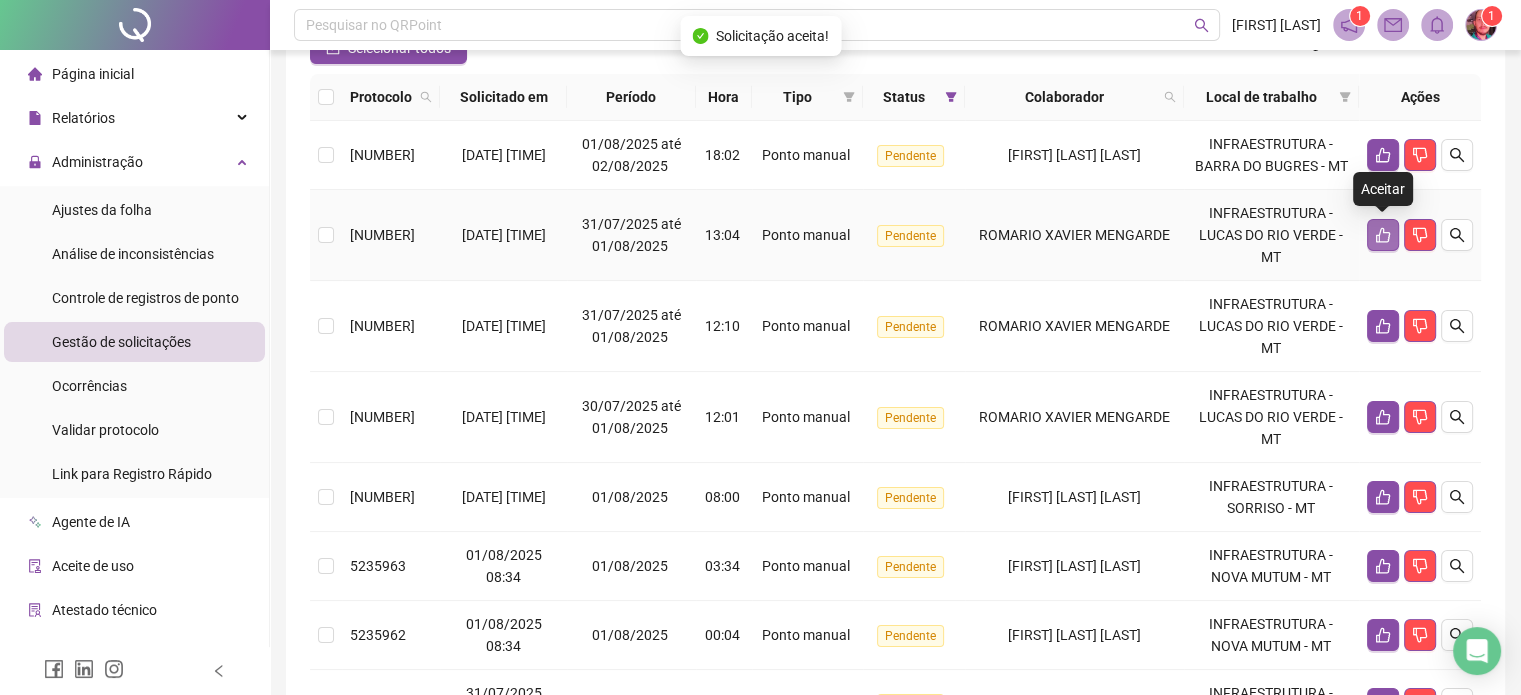 click 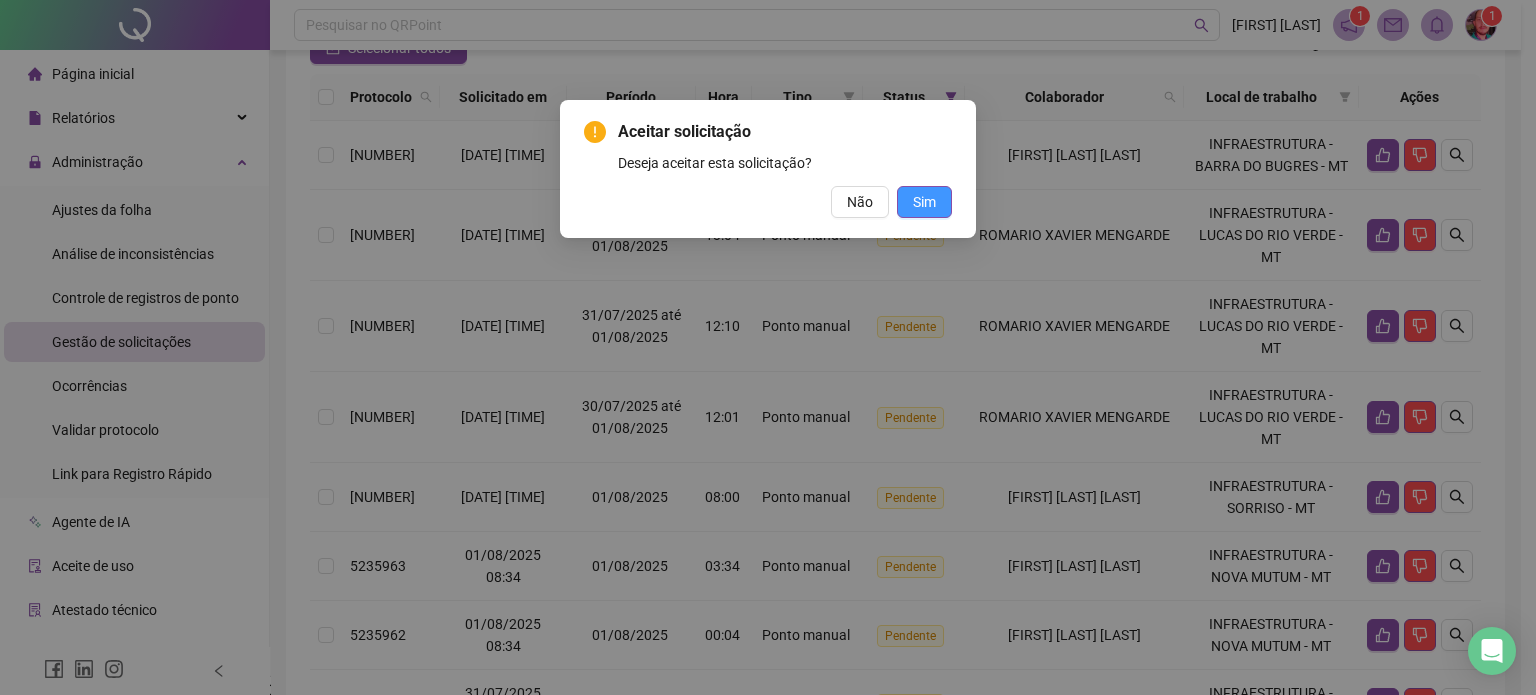 click on "Sim" at bounding box center [924, 202] 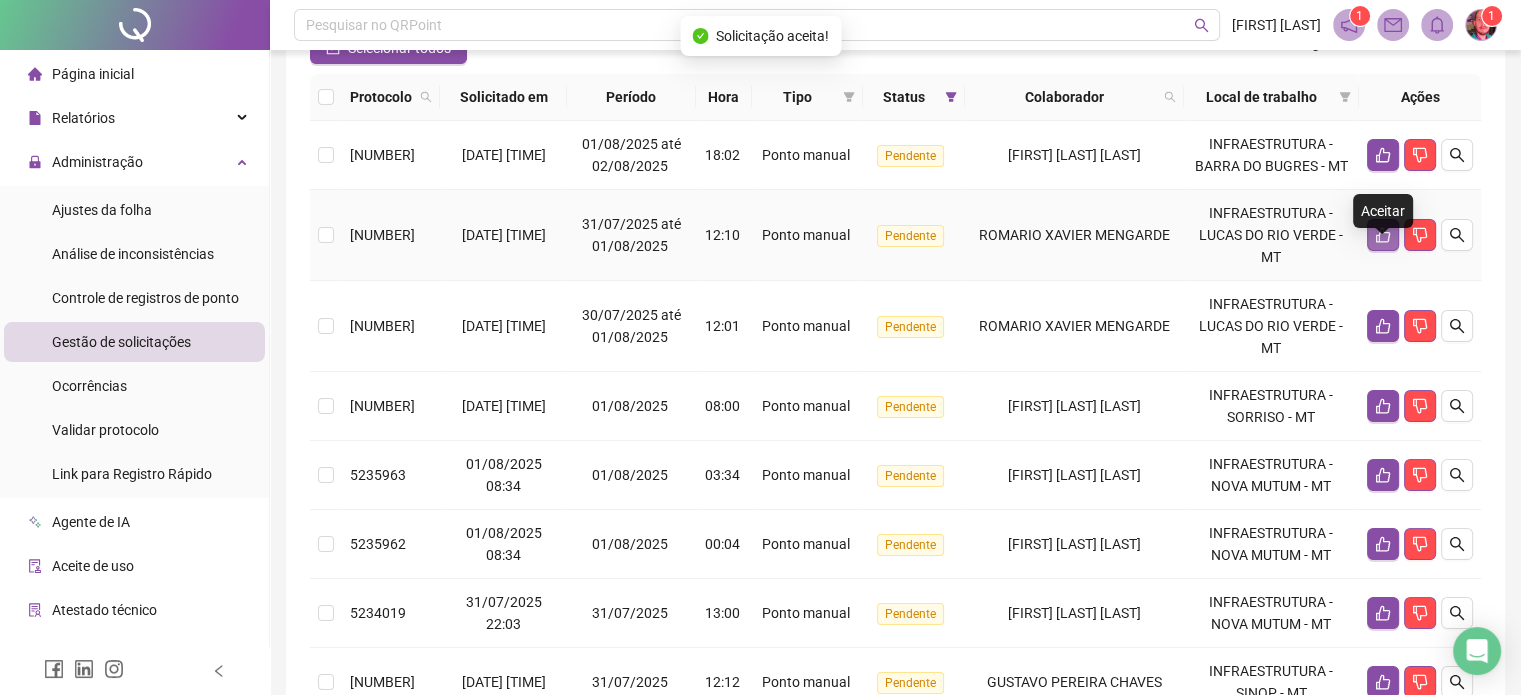 click 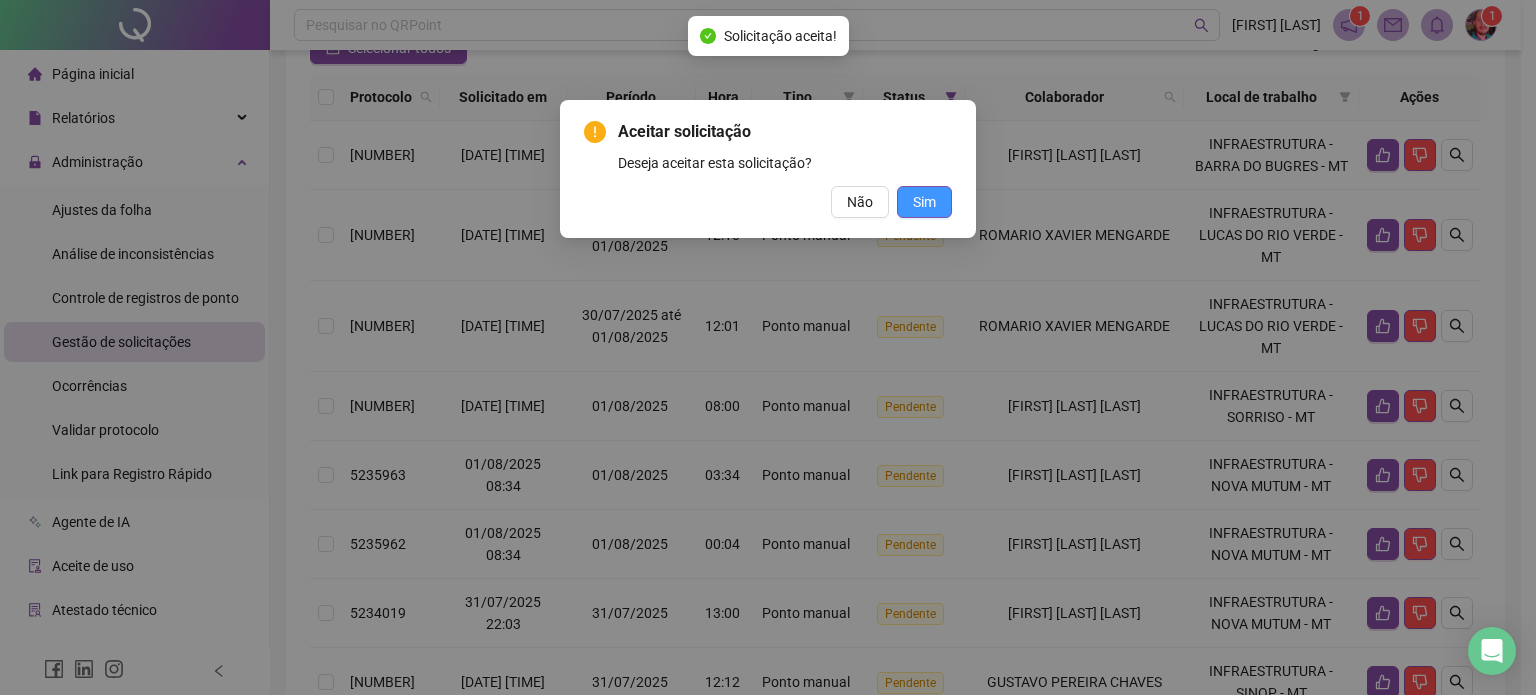 click on "Sim" at bounding box center [924, 202] 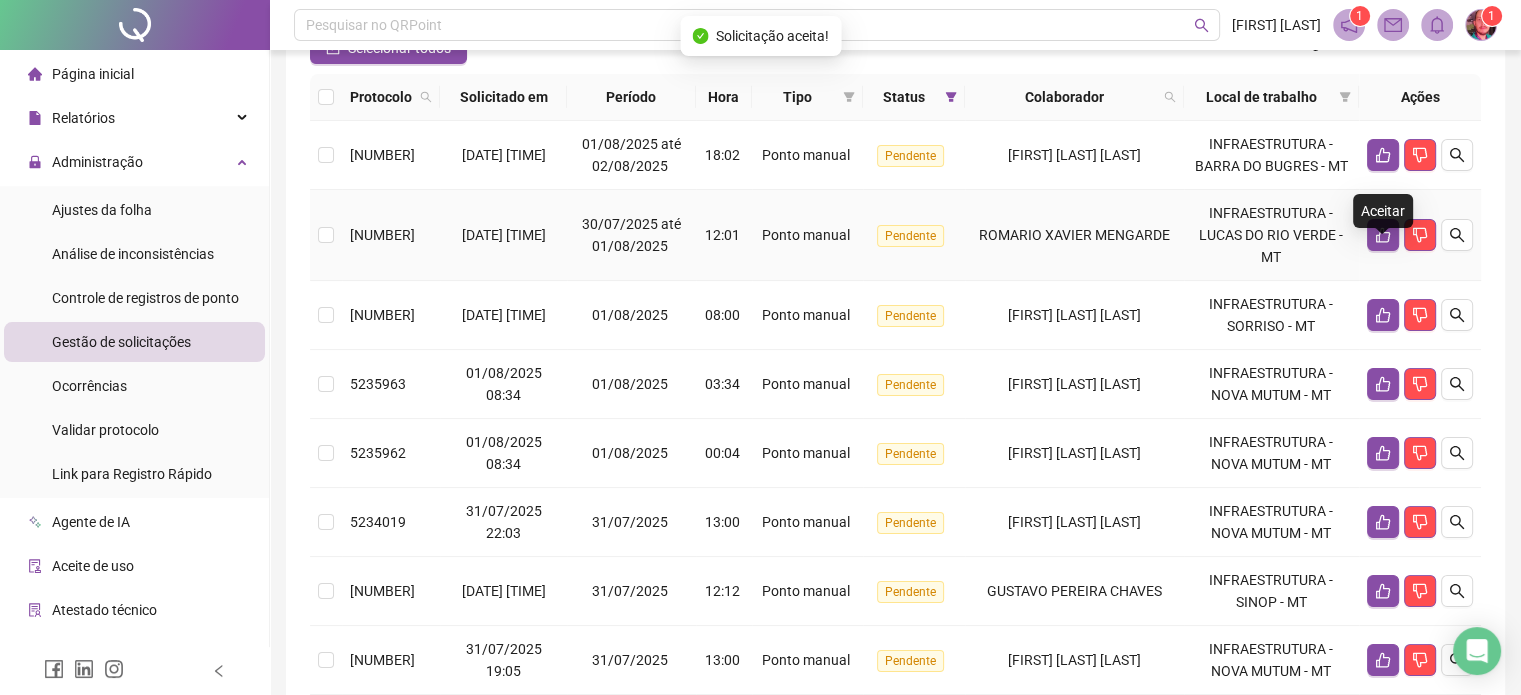 click 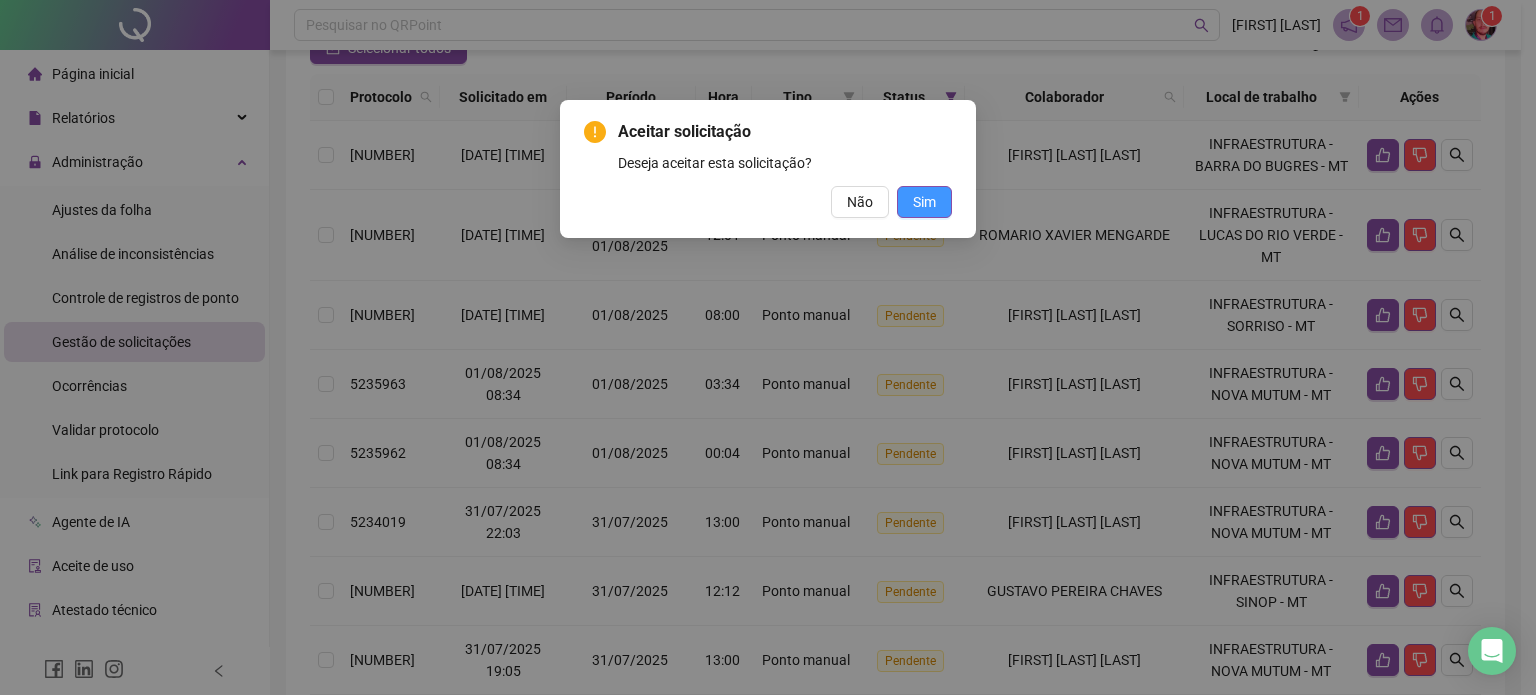click on "Sim" at bounding box center (924, 202) 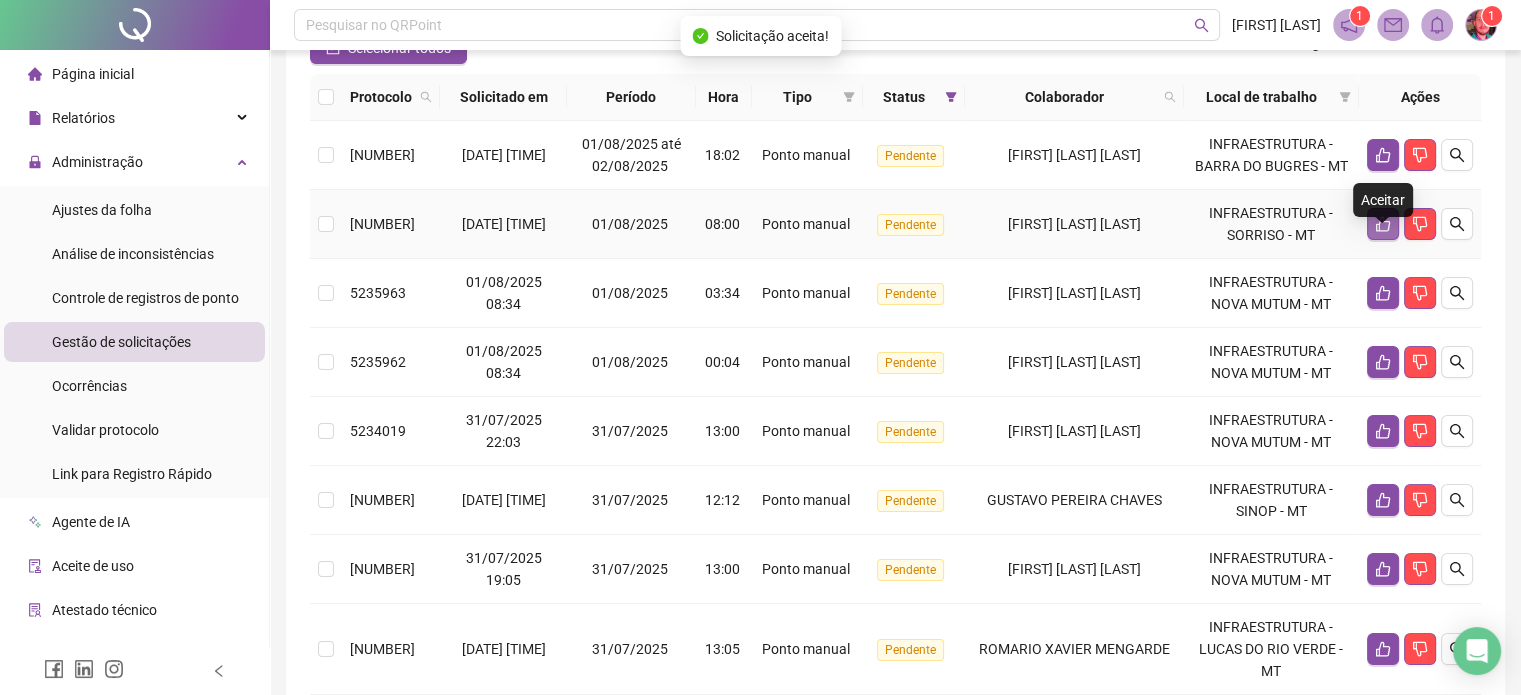 click 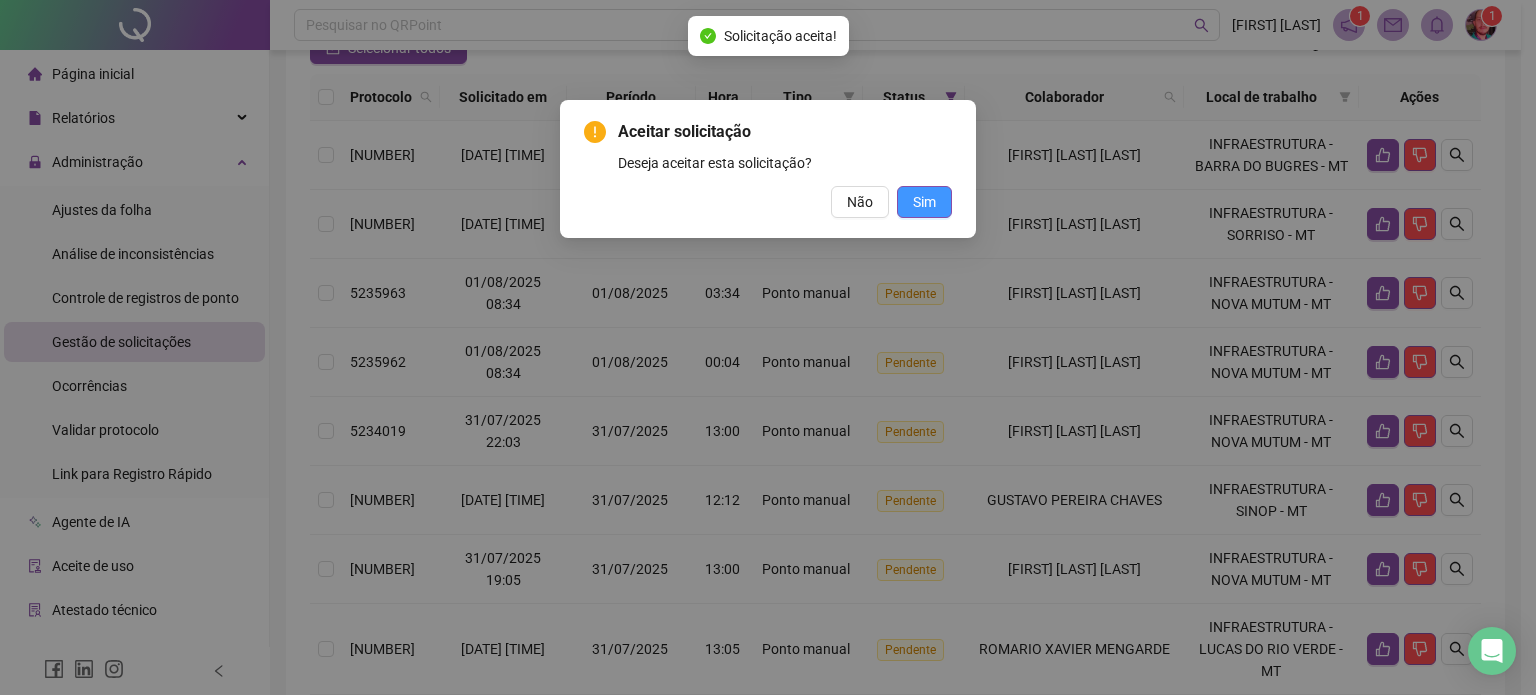 click on "Sim" at bounding box center [924, 202] 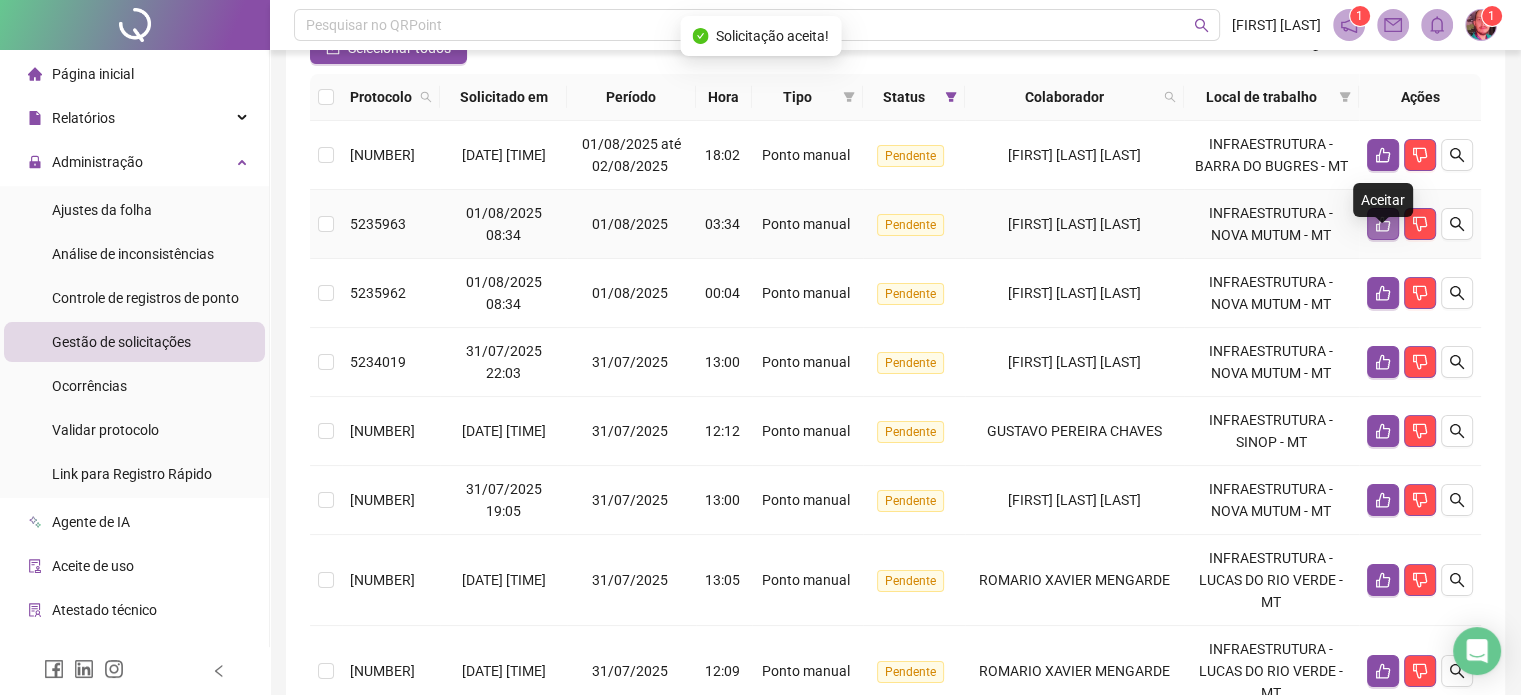 click 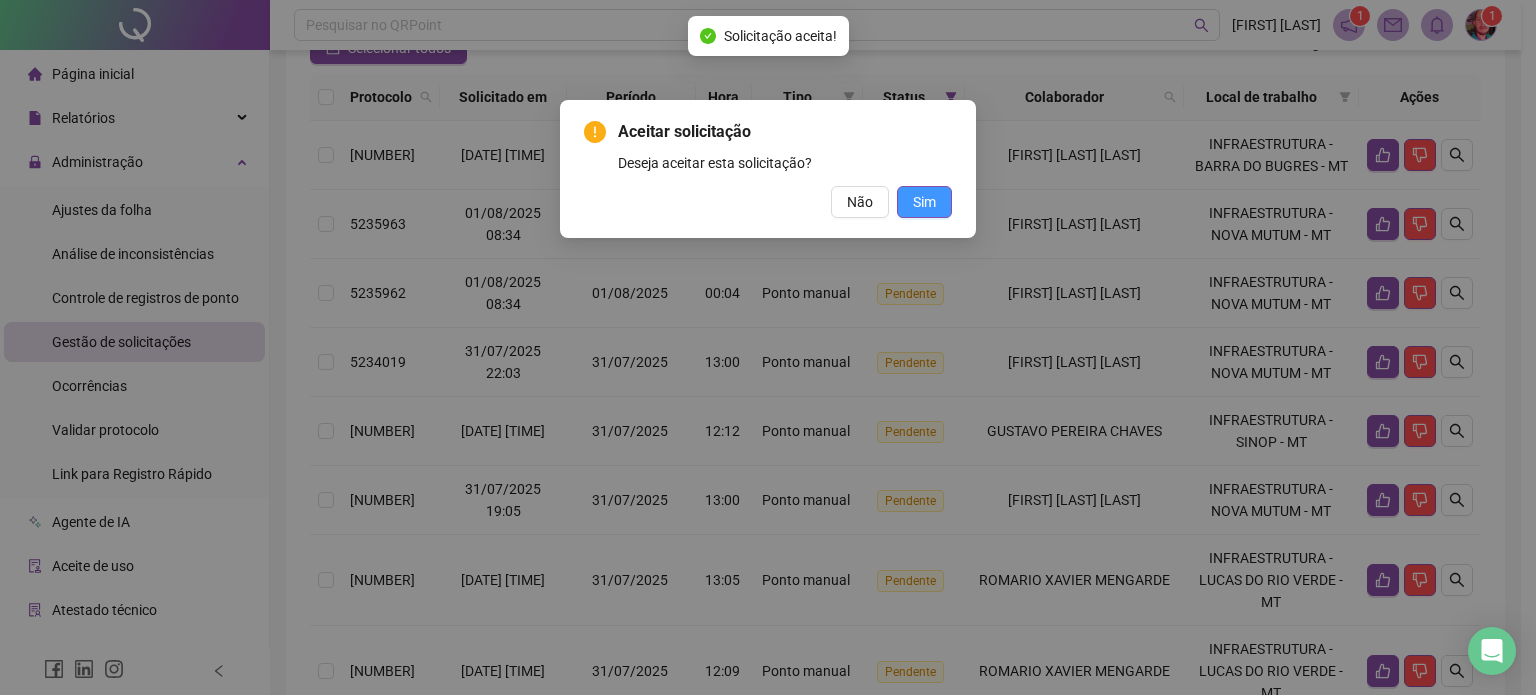 click on "Sim" at bounding box center [924, 202] 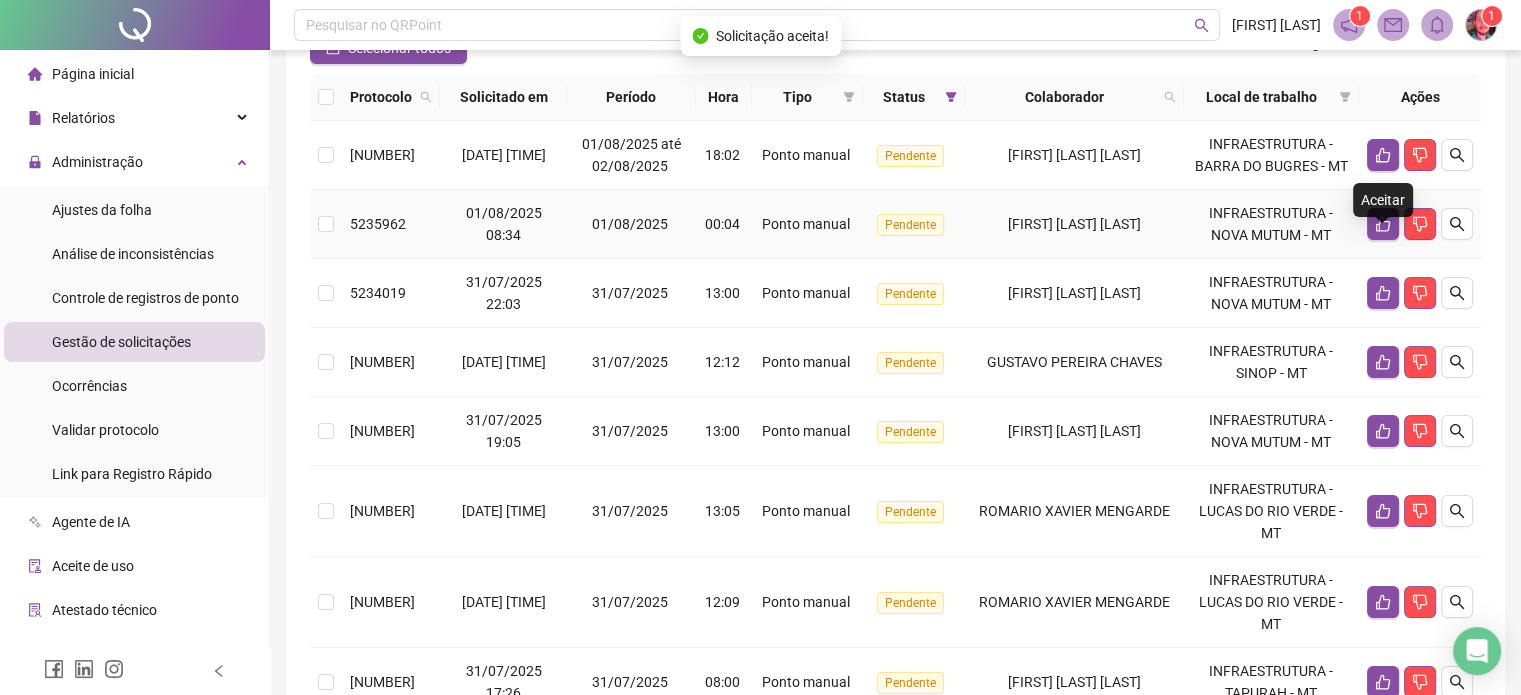 click 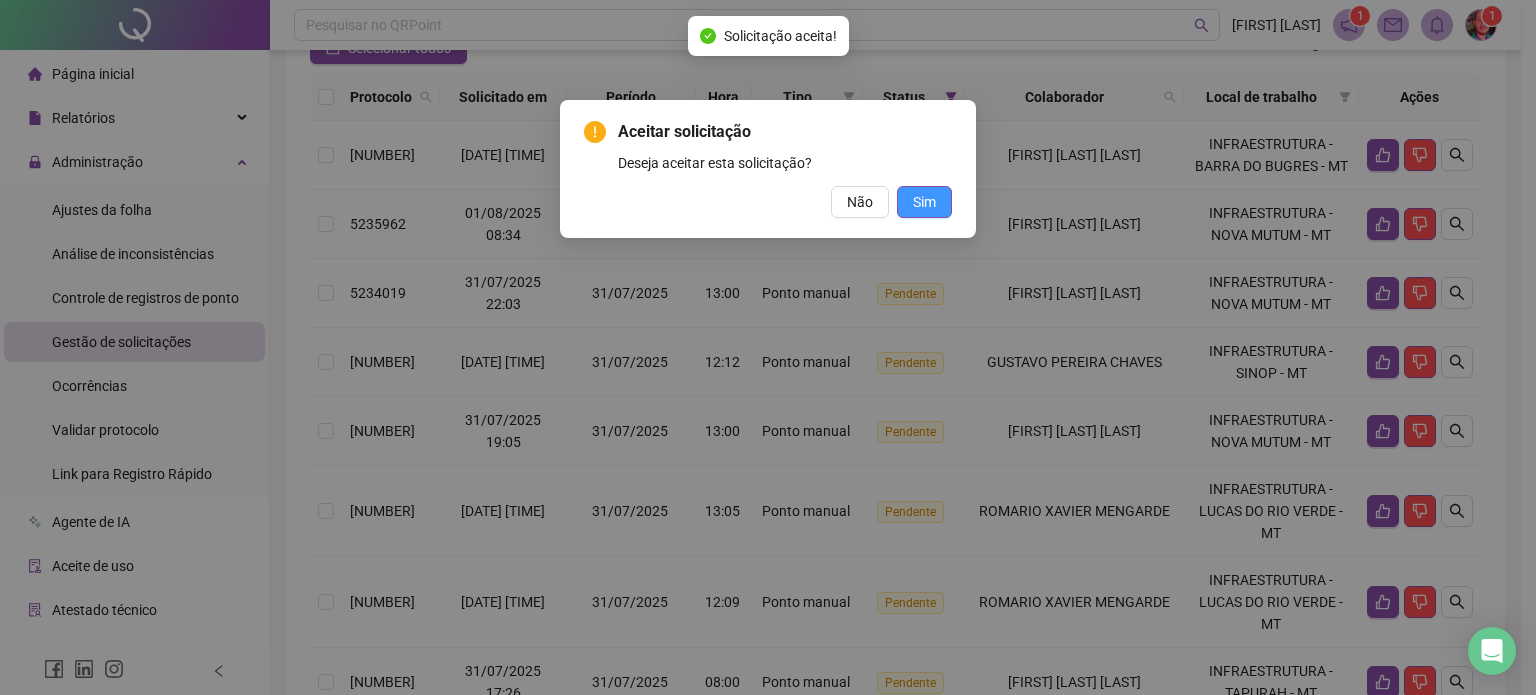 click on "Sim" at bounding box center [924, 202] 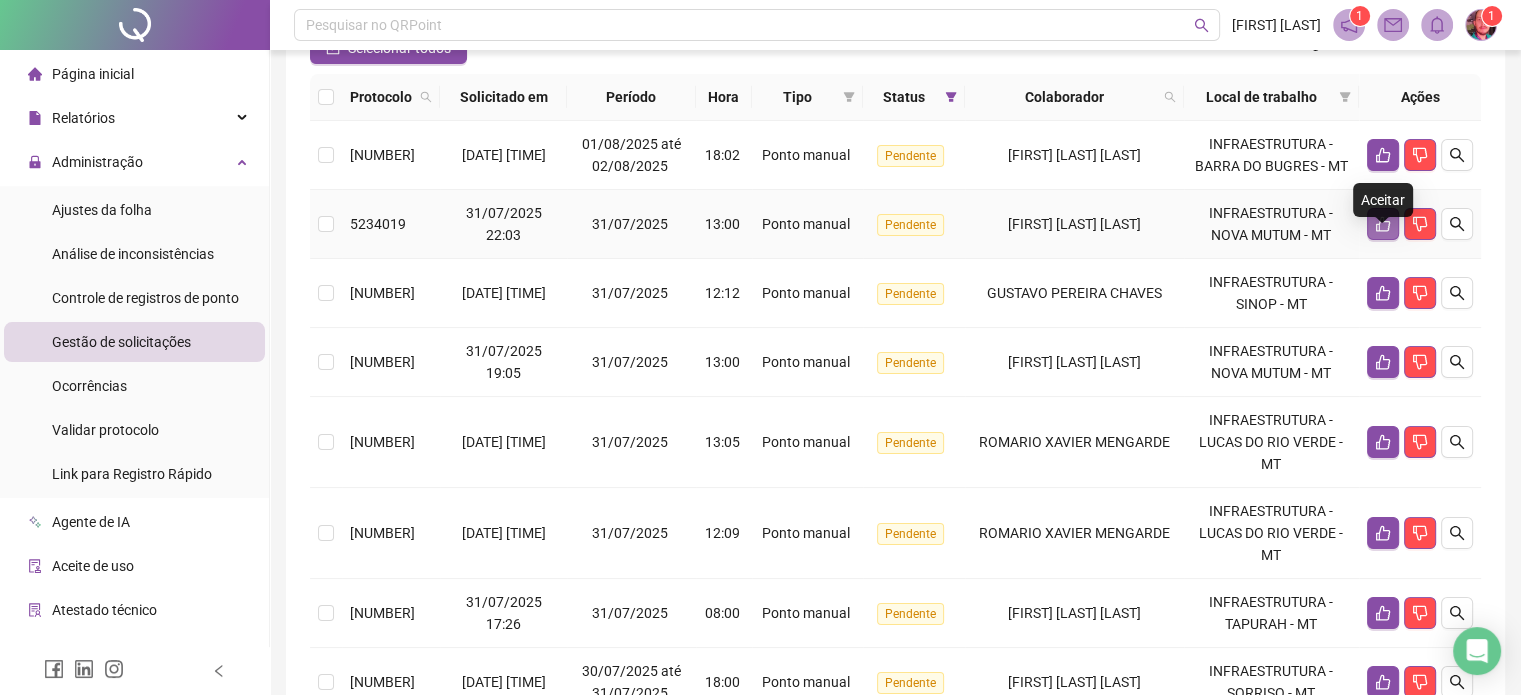 click 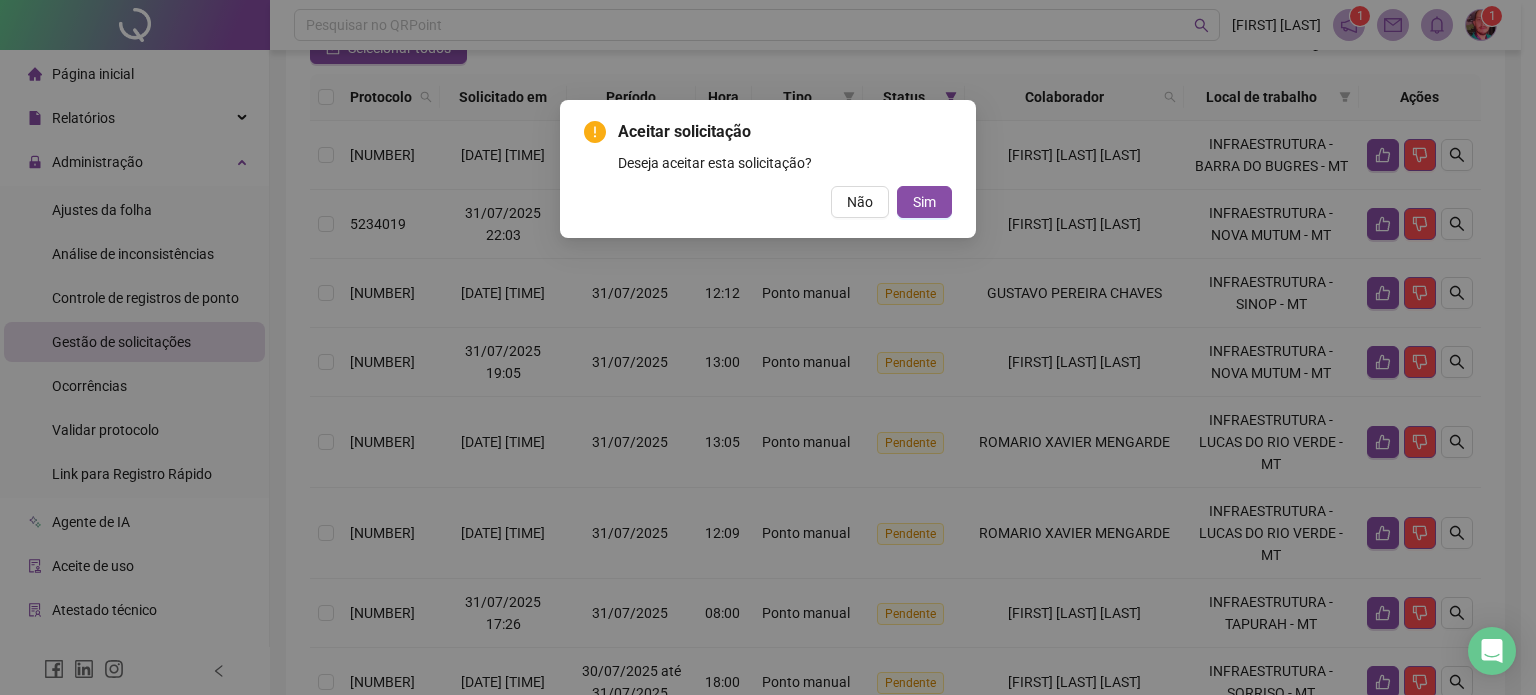 drag, startPoint x: 932, startPoint y: 200, endPoint x: 999, endPoint y: 227, distance: 72.235725 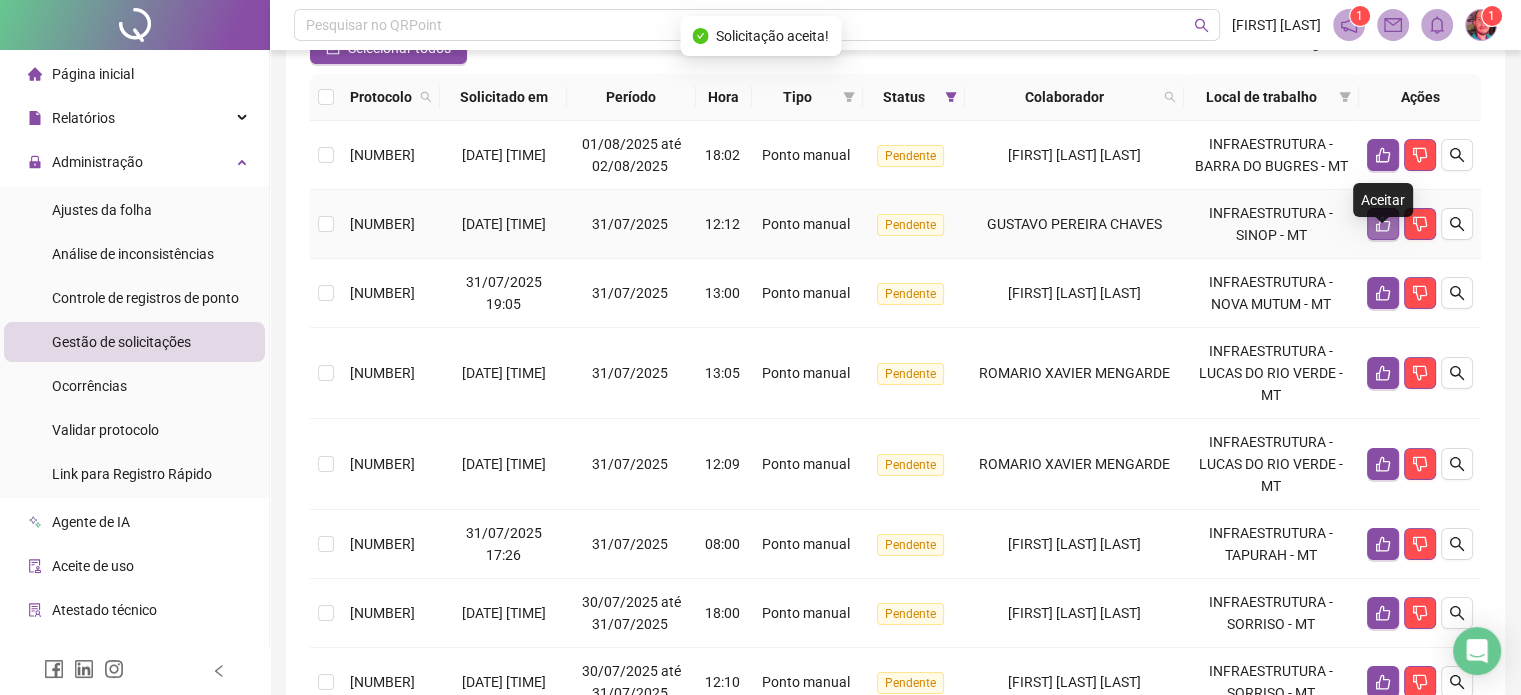 click 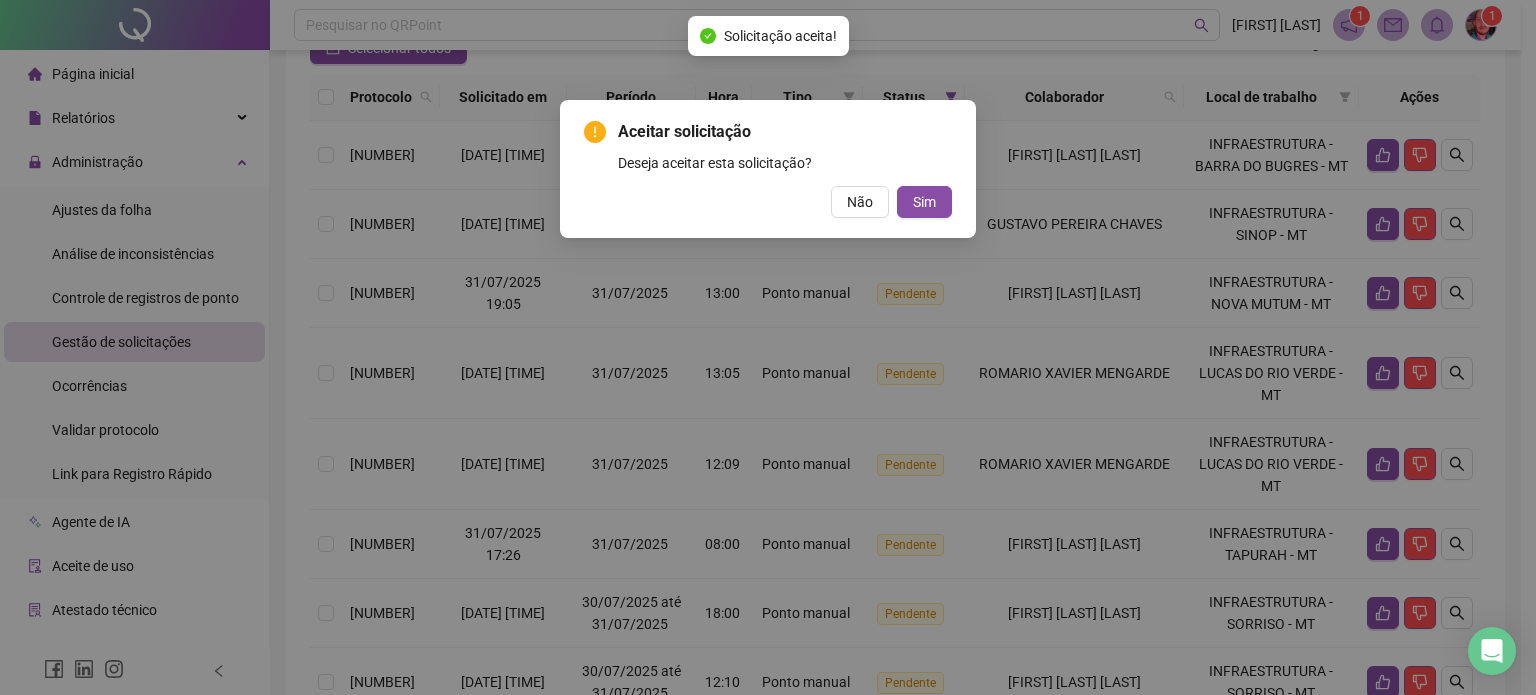 click on "Aceitar solicitação Deseja aceitar esta solicitação? Não Sim" at bounding box center (768, 169) 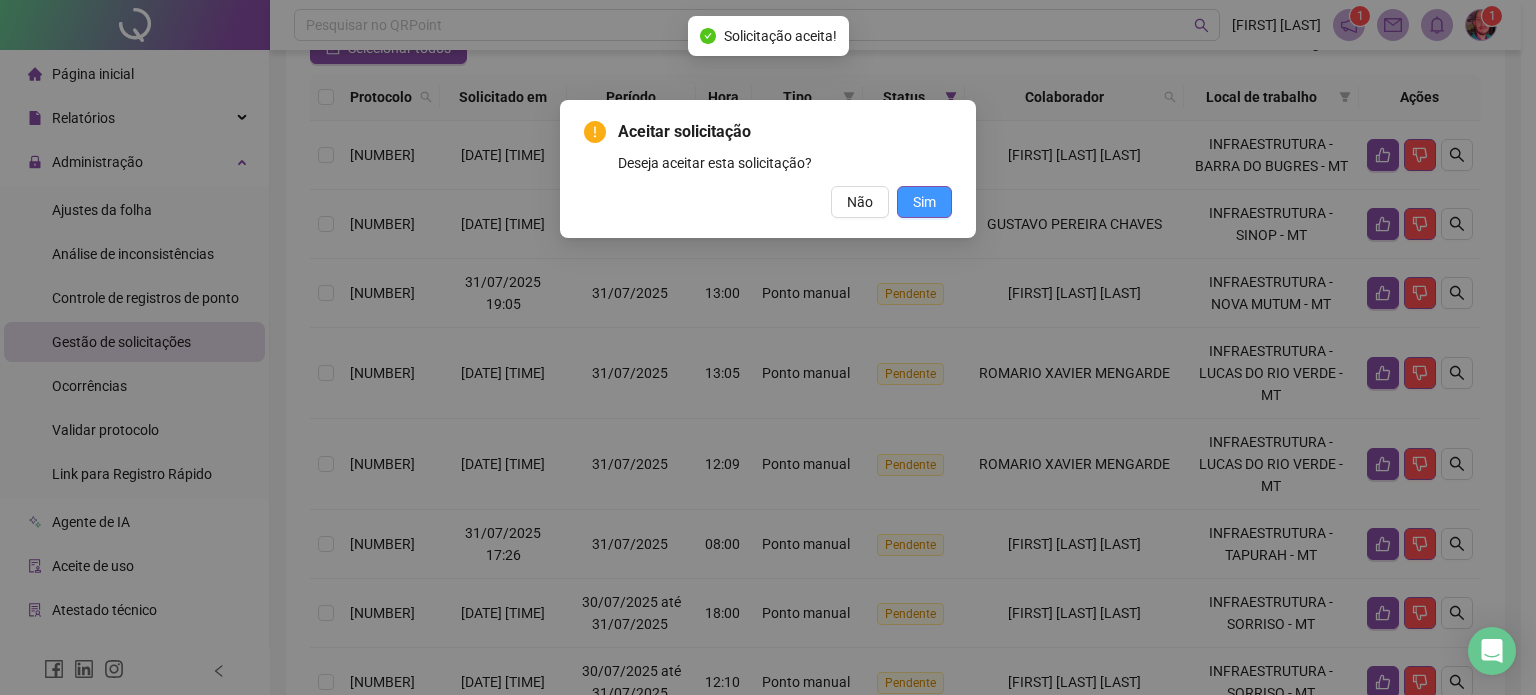 click on "Sim" at bounding box center [924, 202] 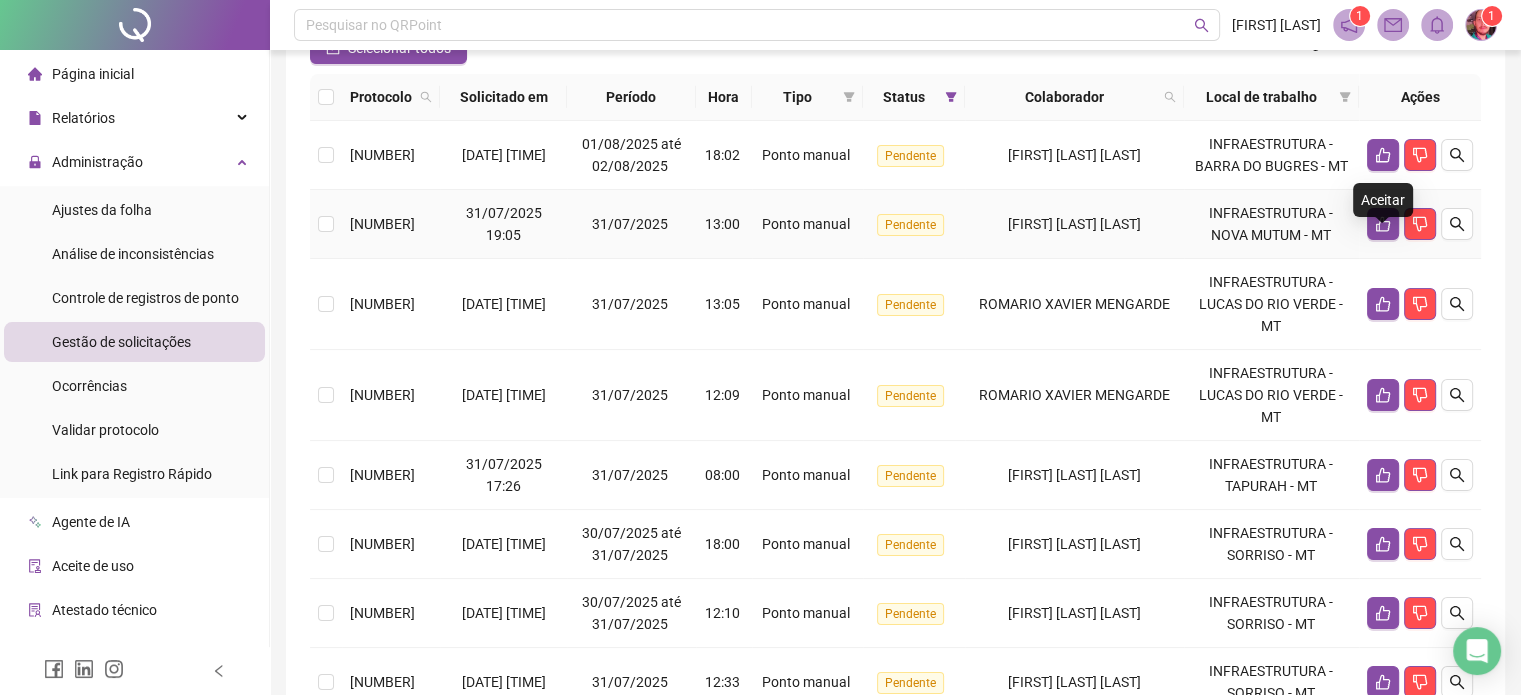 click 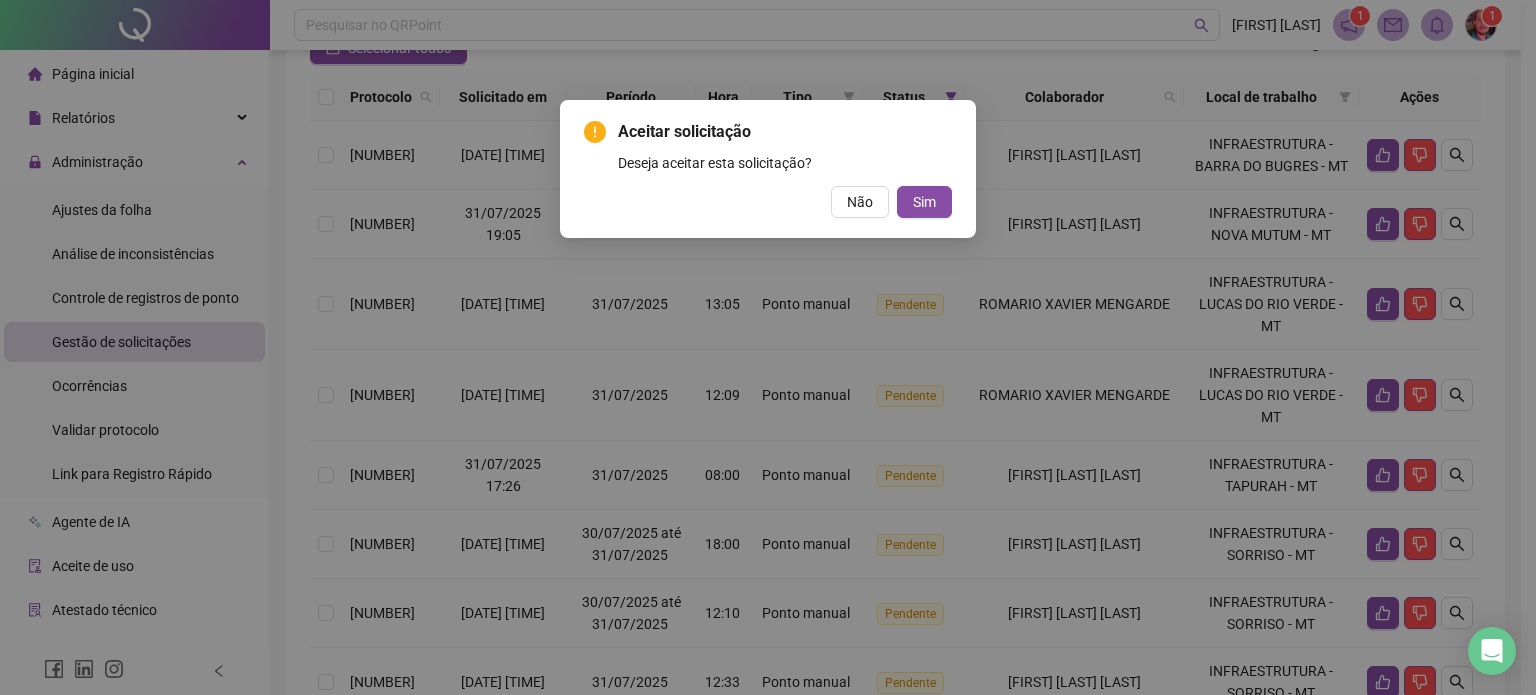 drag, startPoint x: 924, startPoint y: 193, endPoint x: 1024, endPoint y: 225, distance: 104.99524 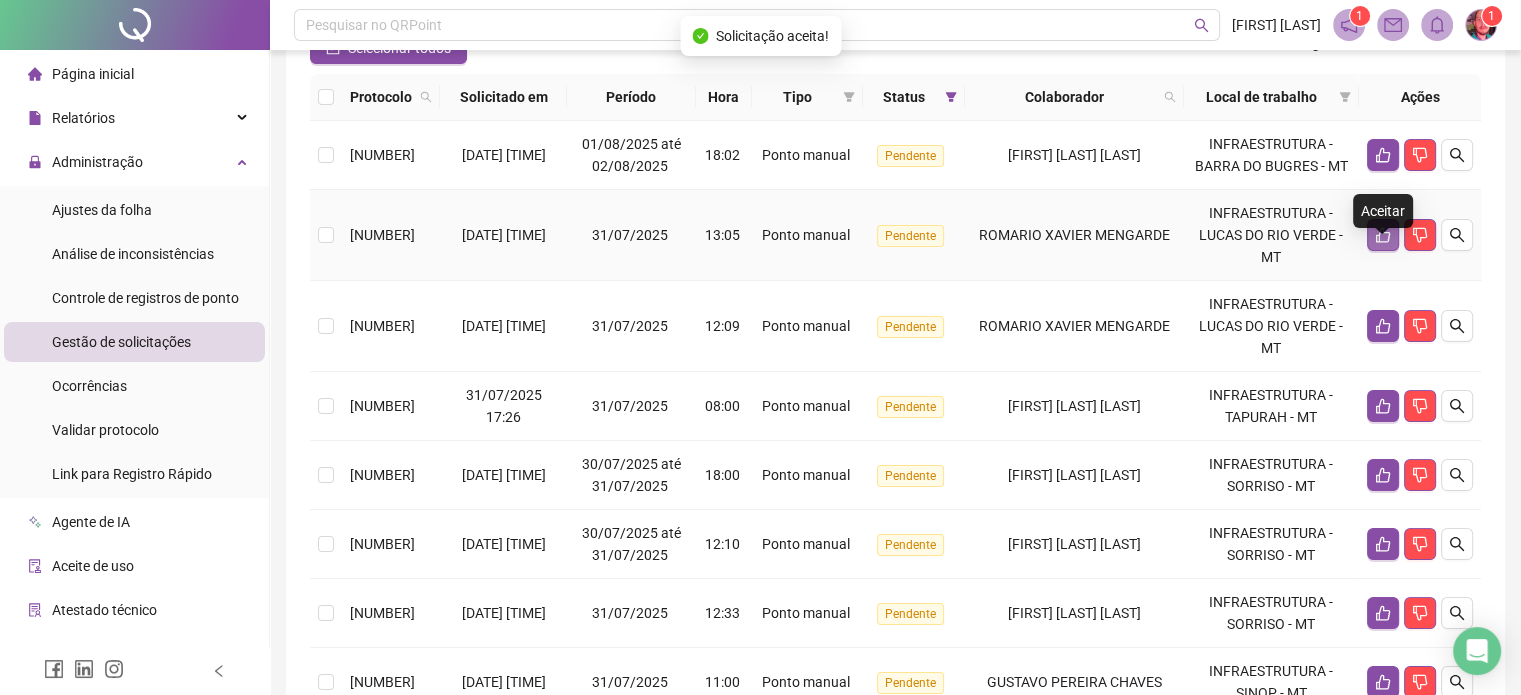 click 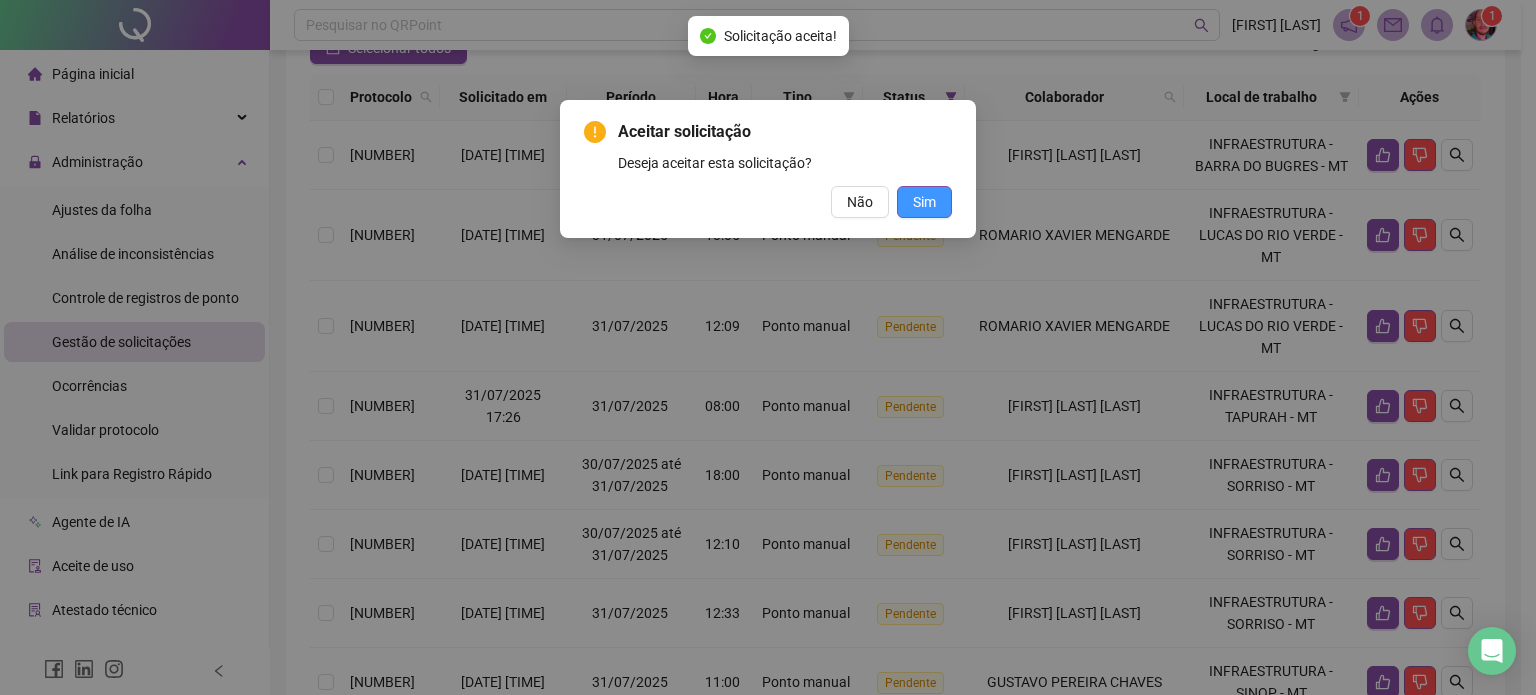click on "Sim" at bounding box center [924, 202] 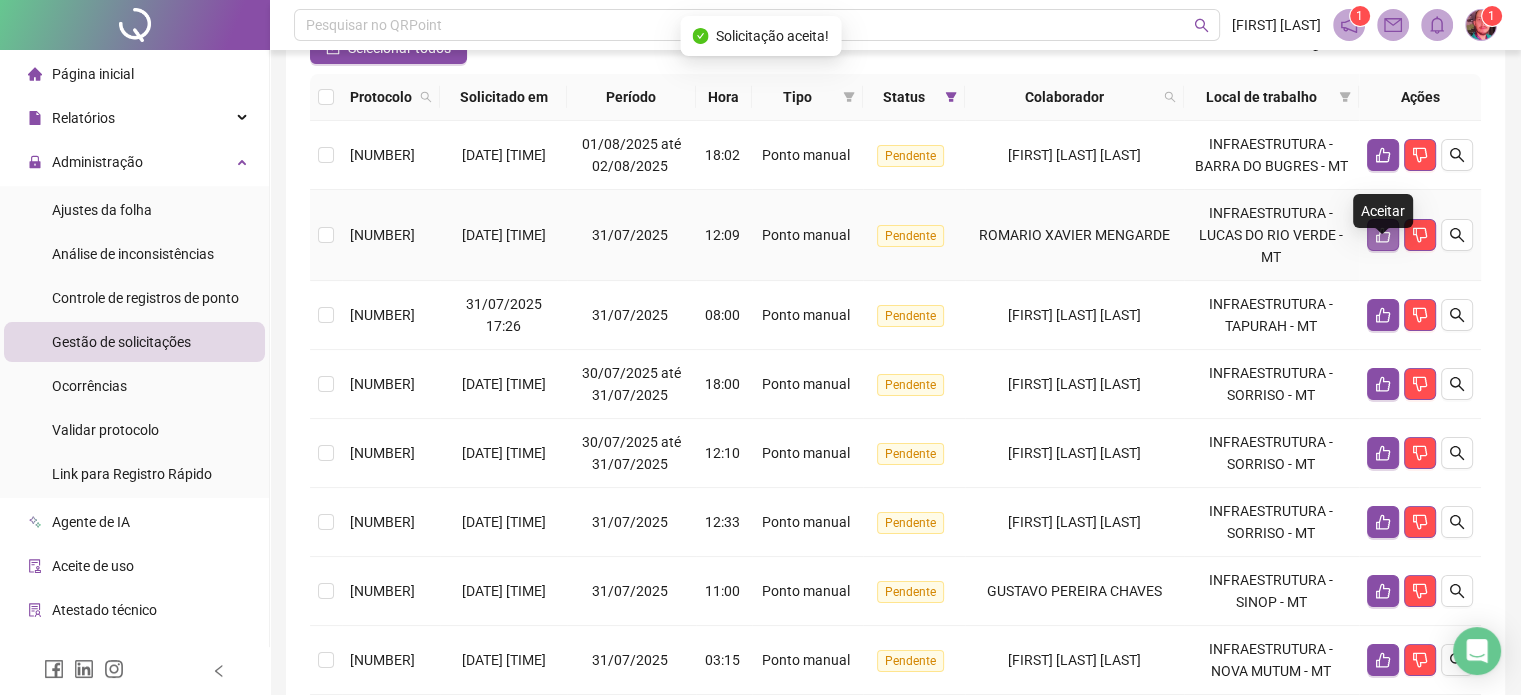 click 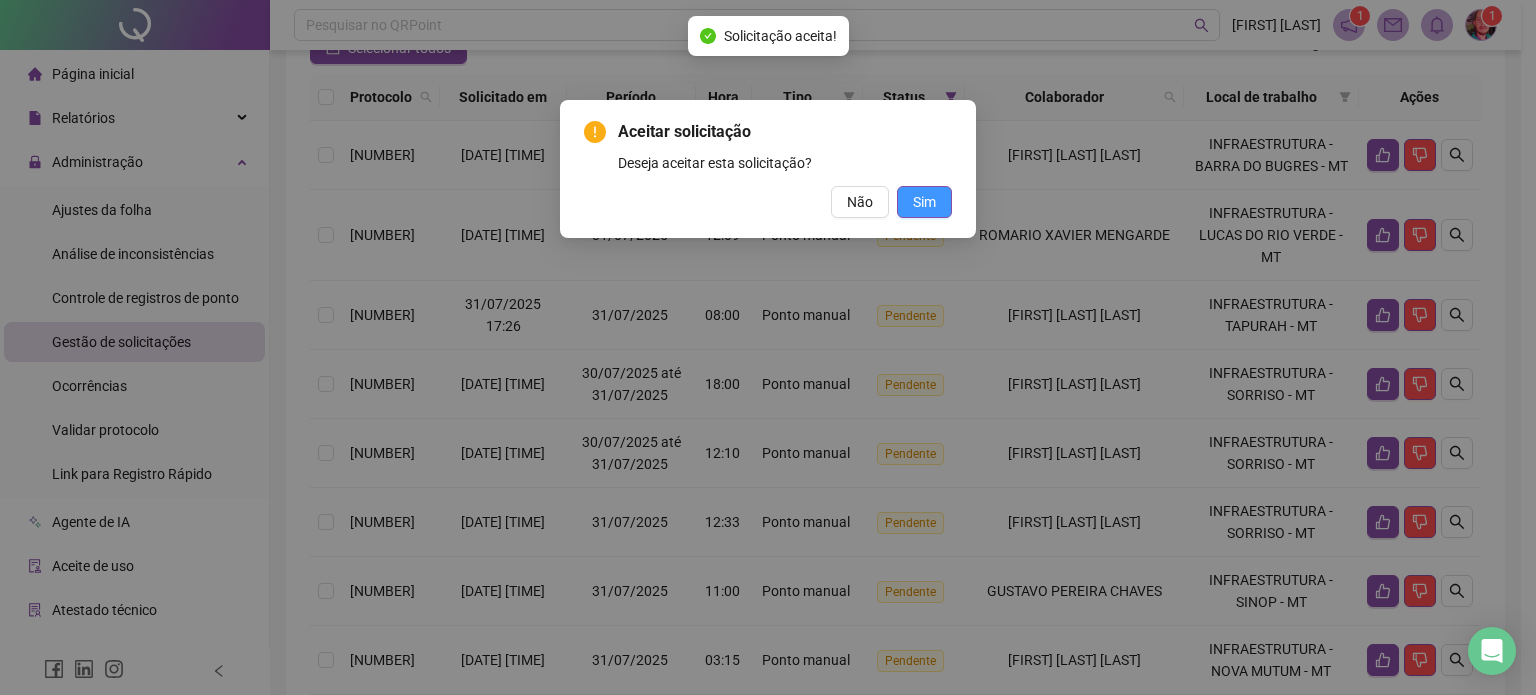 click on "Sim" at bounding box center (924, 202) 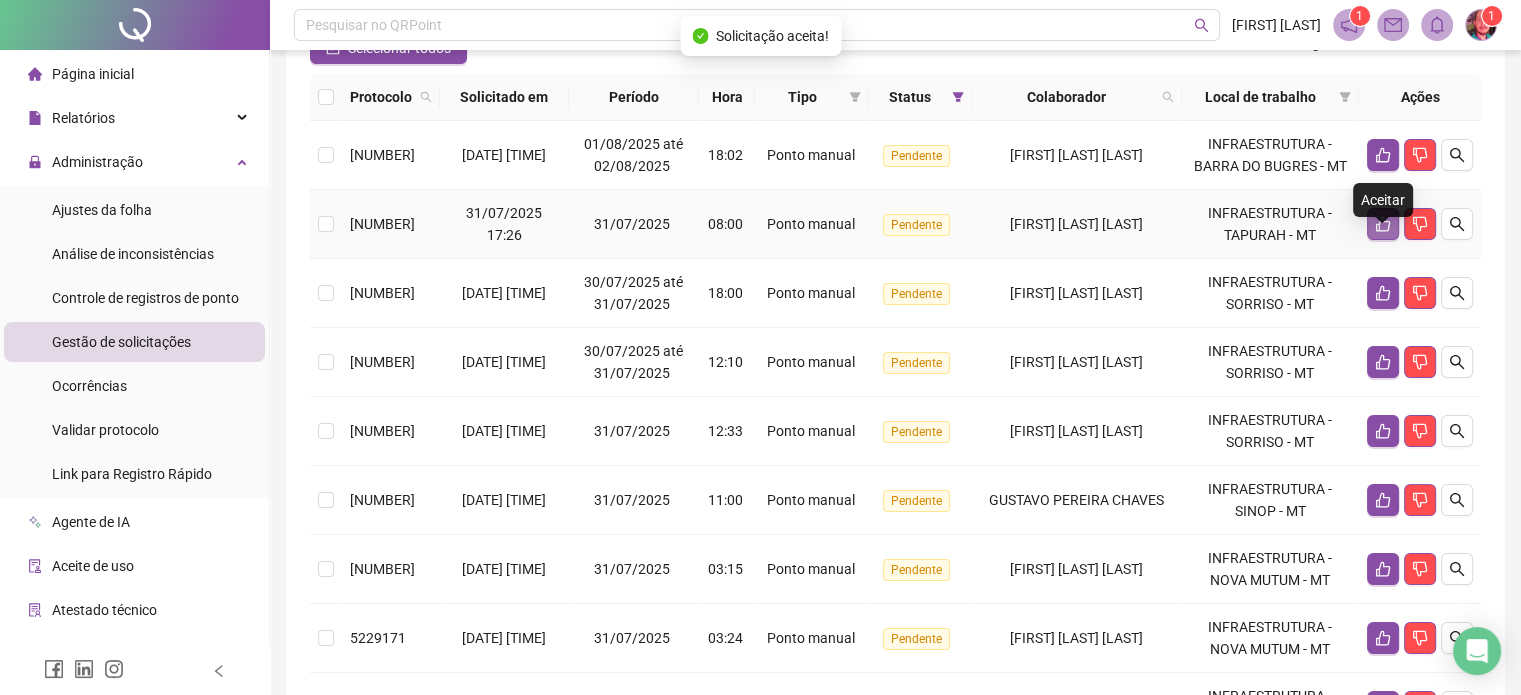 click at bounding box center (1383, 224) 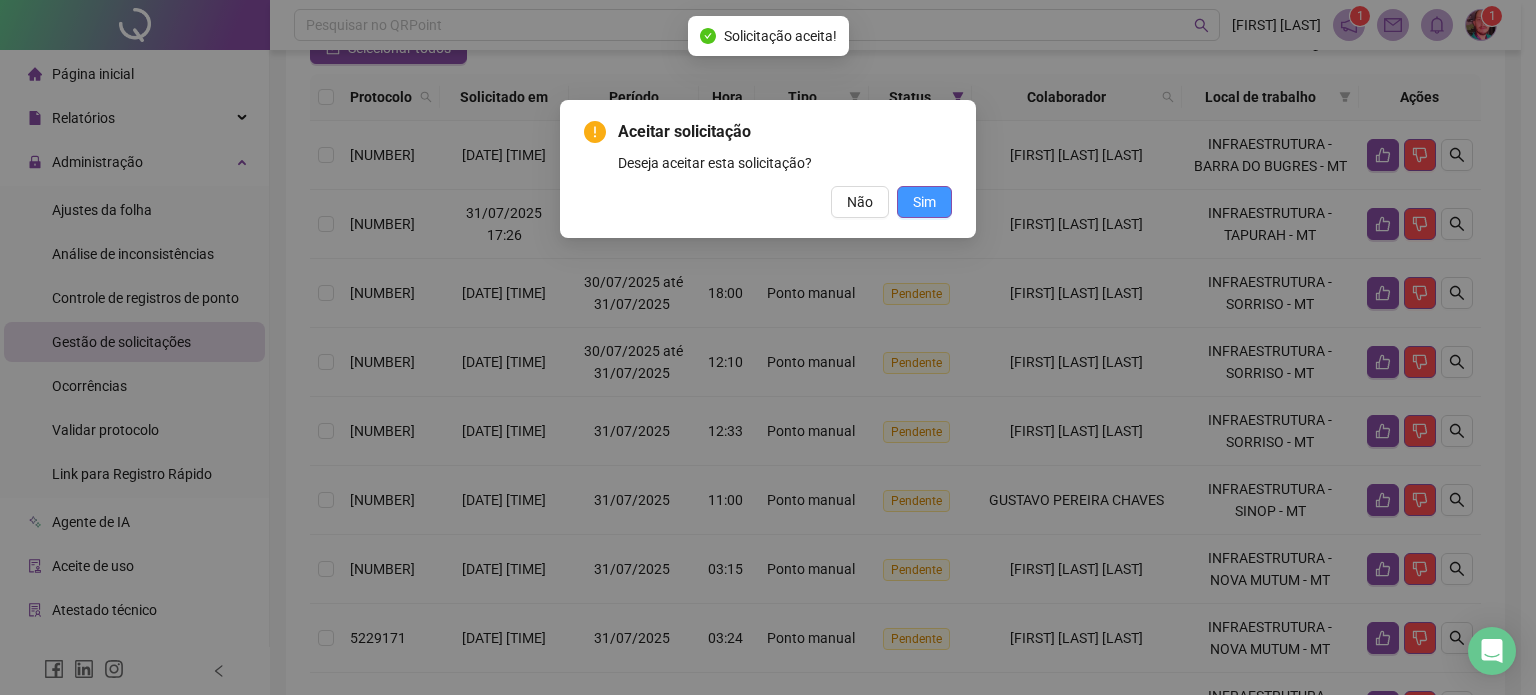 click on "Sim" at bounding box center [924, 202] 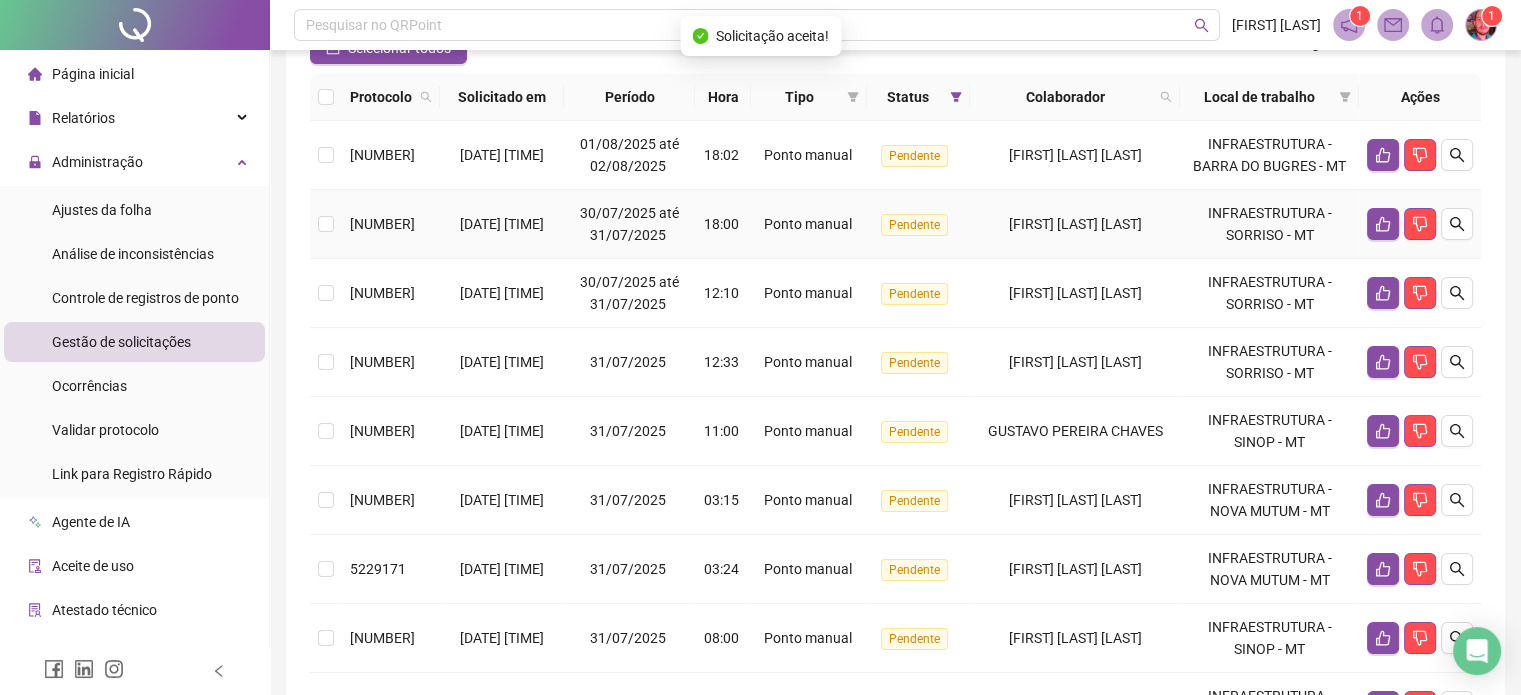 click at bounding box center (1420, 224) 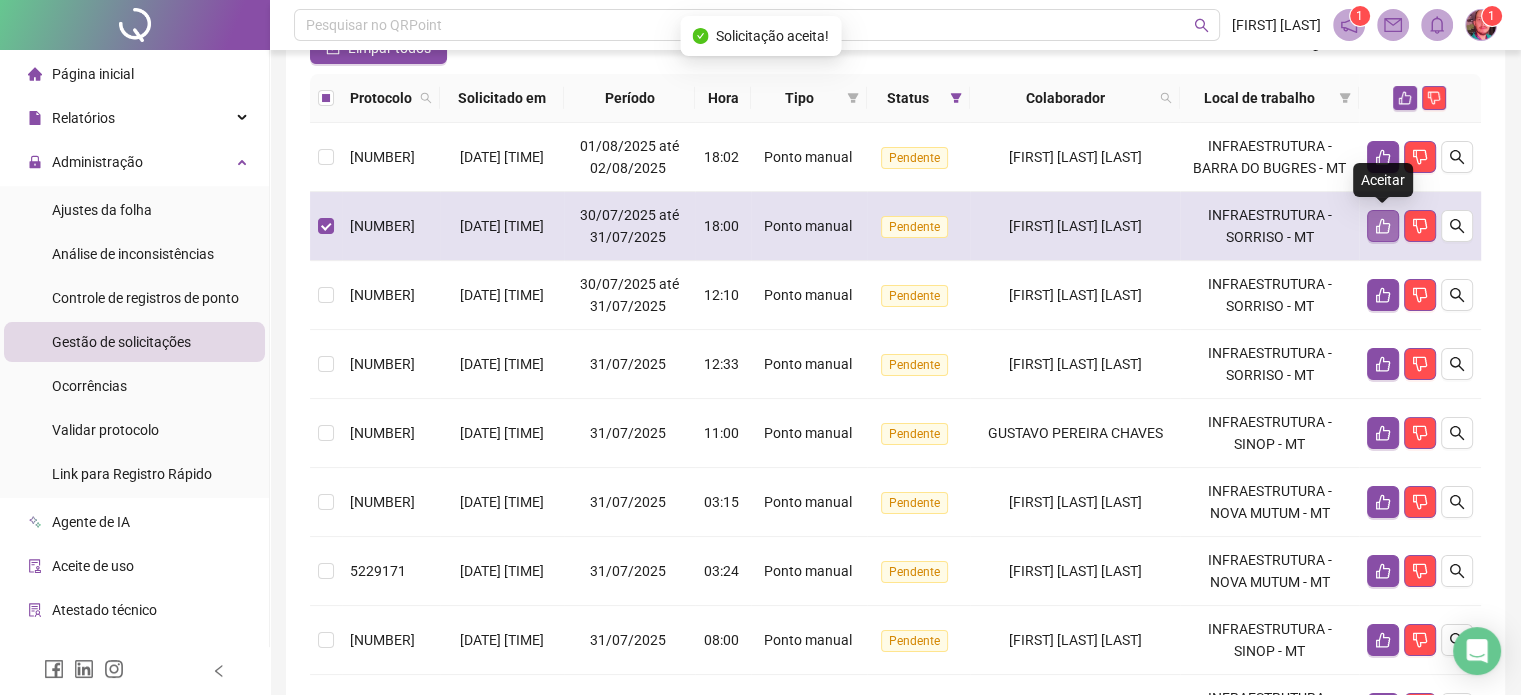 click 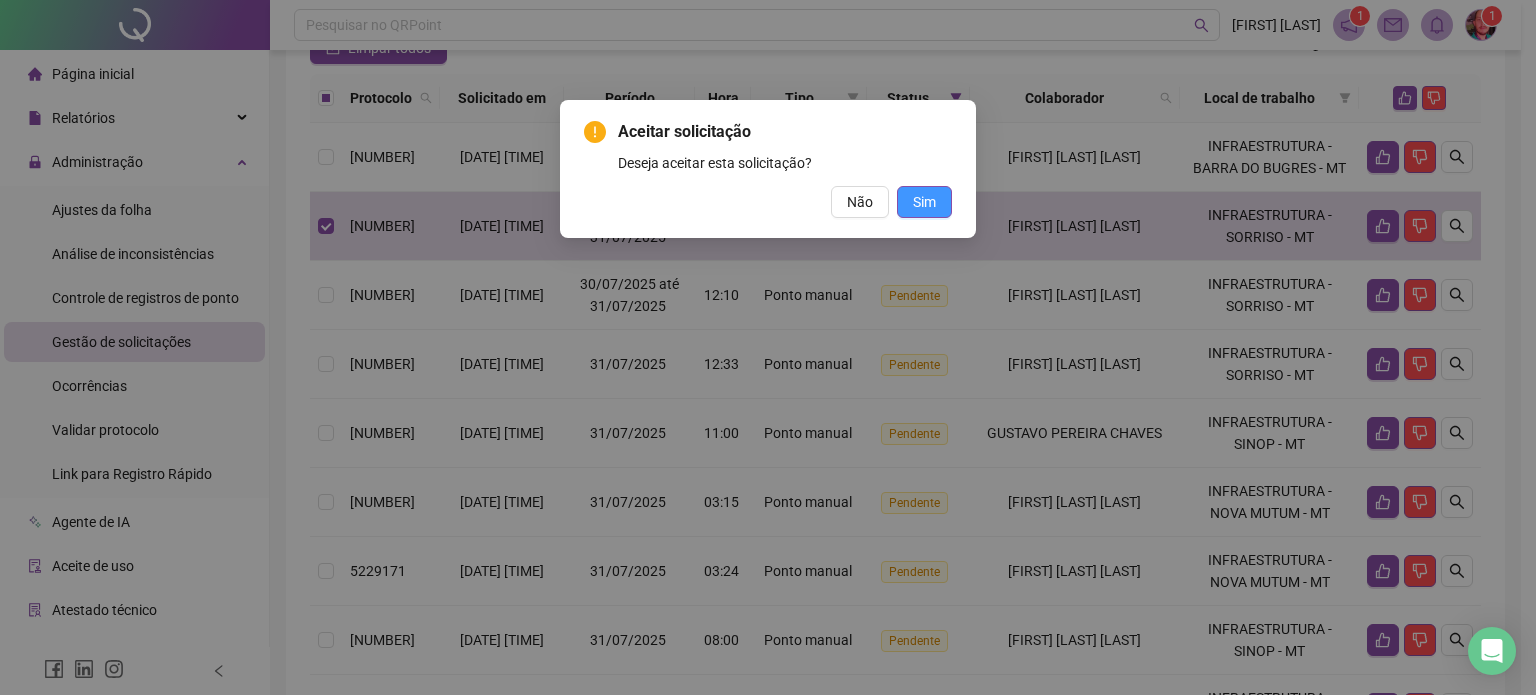 click on "Sim" at bounding box center (924, 202) 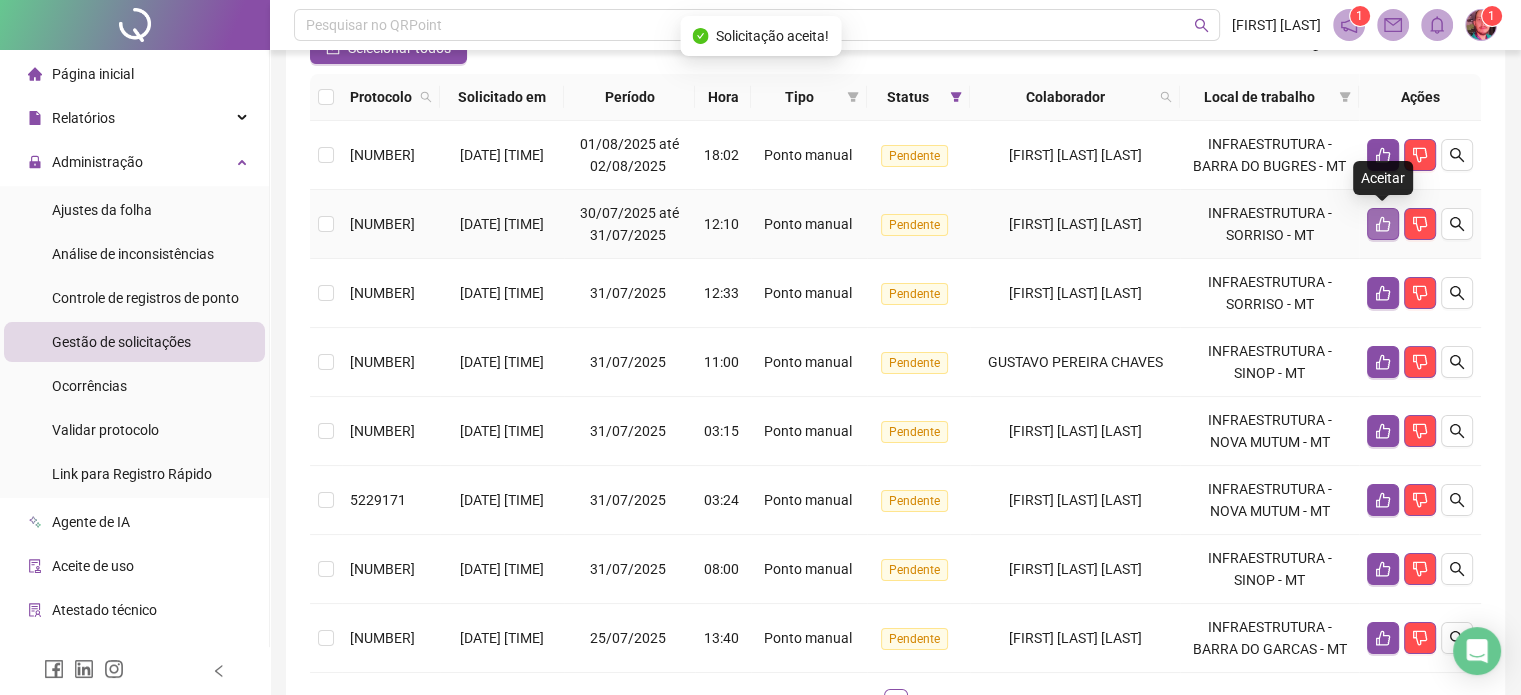 click 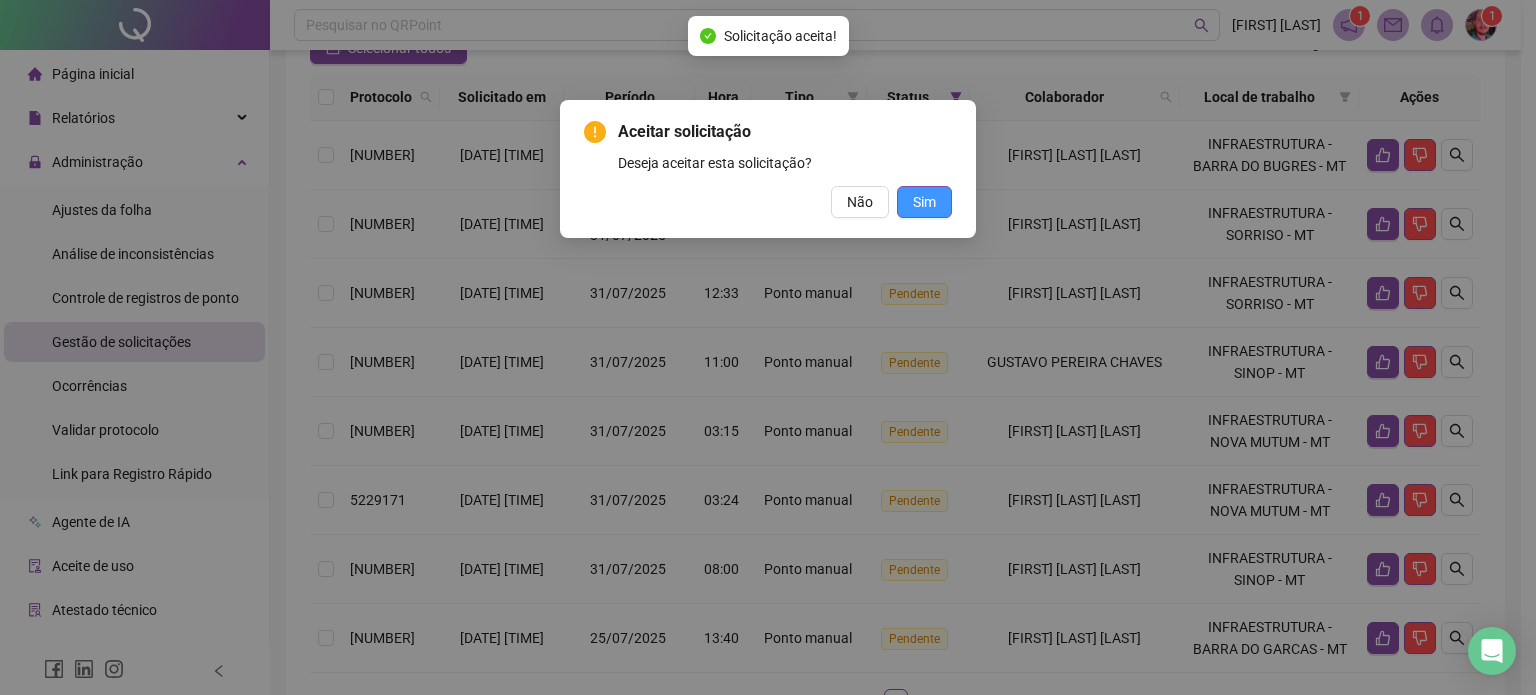 click on "Sim" at bounding box center [924, 202] 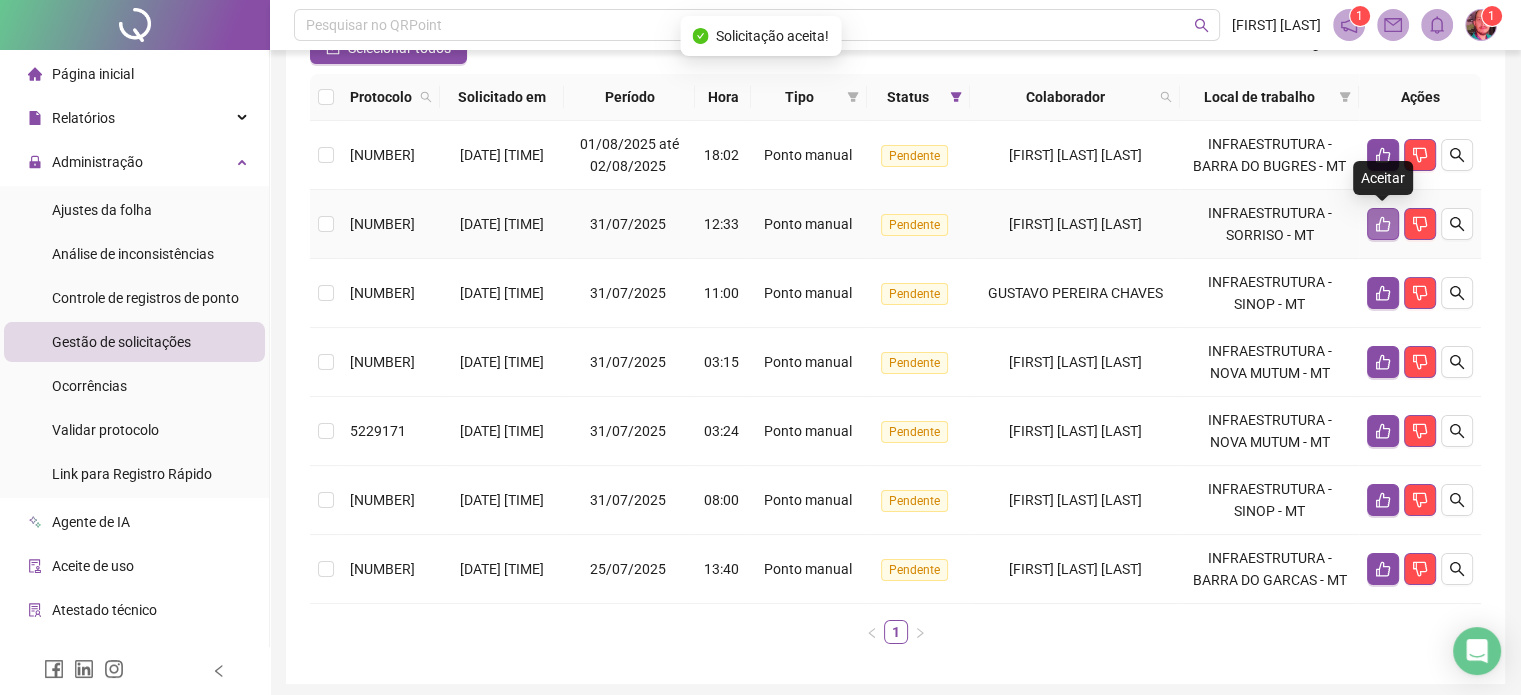 click 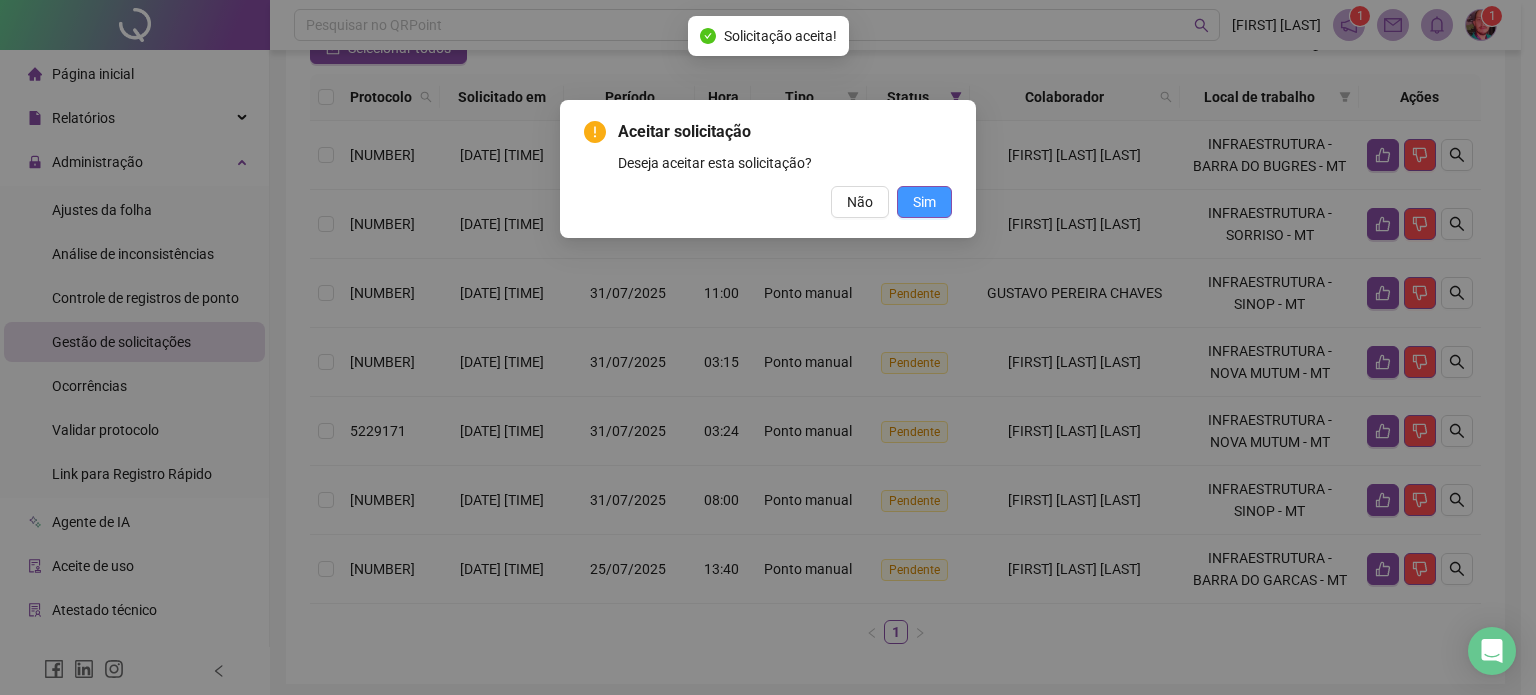click on "Sim" at bounding box center (924, 202) 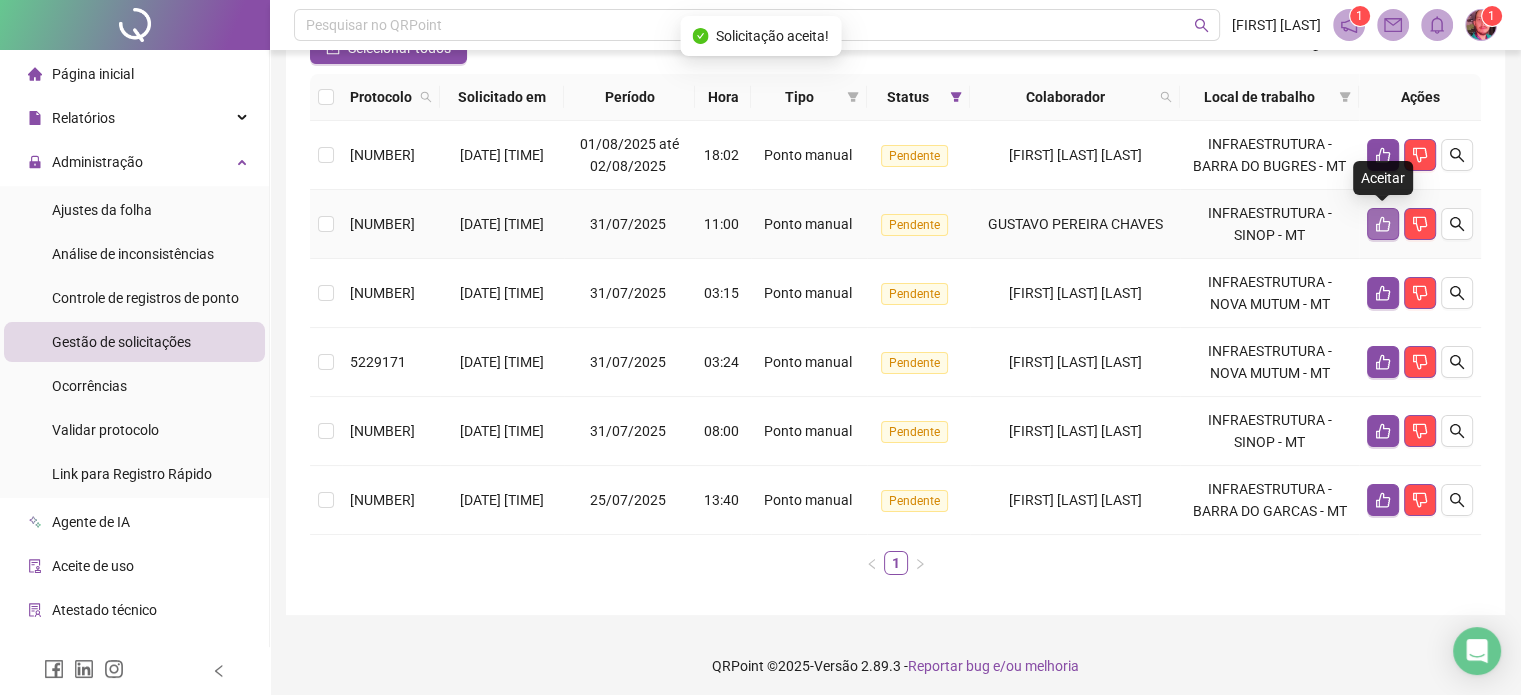 click at bounding box center [1383, 224] 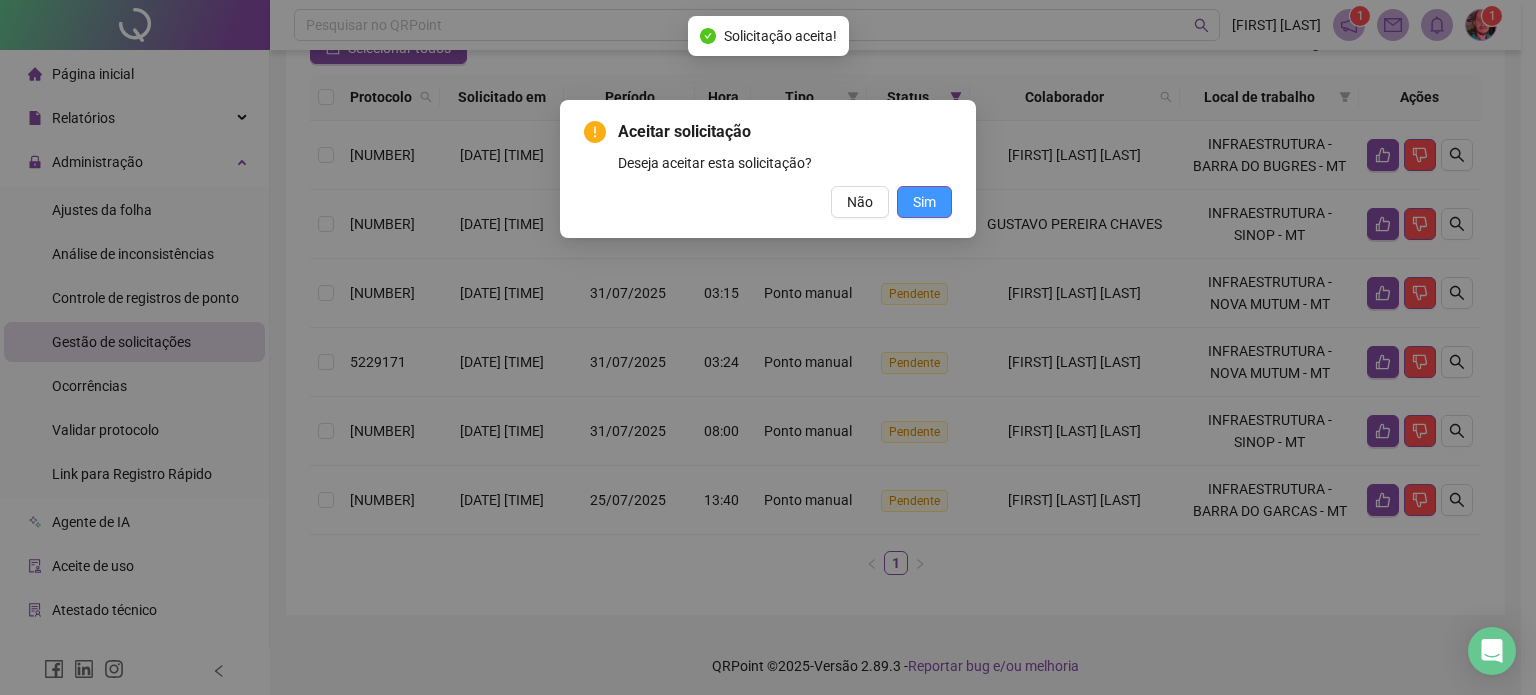 click on "Sim" at bounding box center (924, 202) 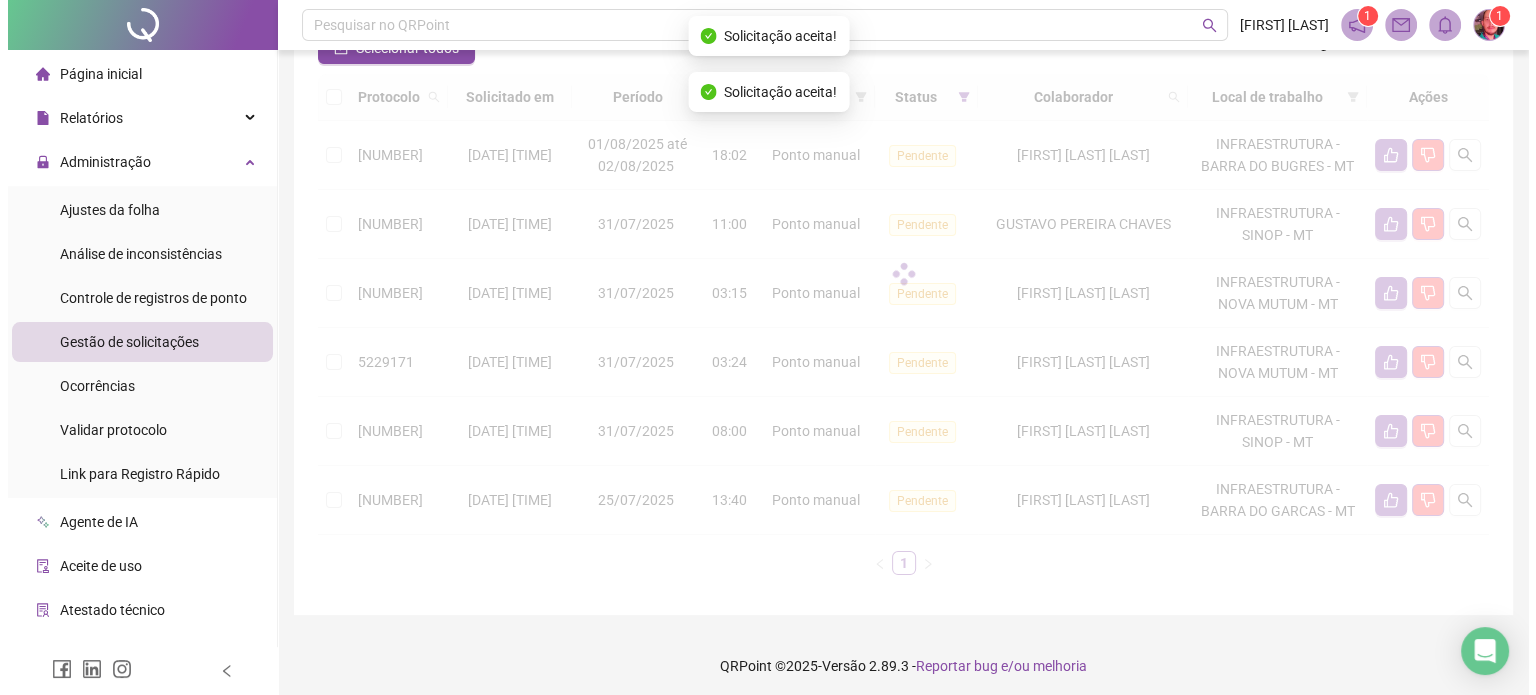 scroll, scrollTop: 157, scrollLeft: 0, axis: vertical 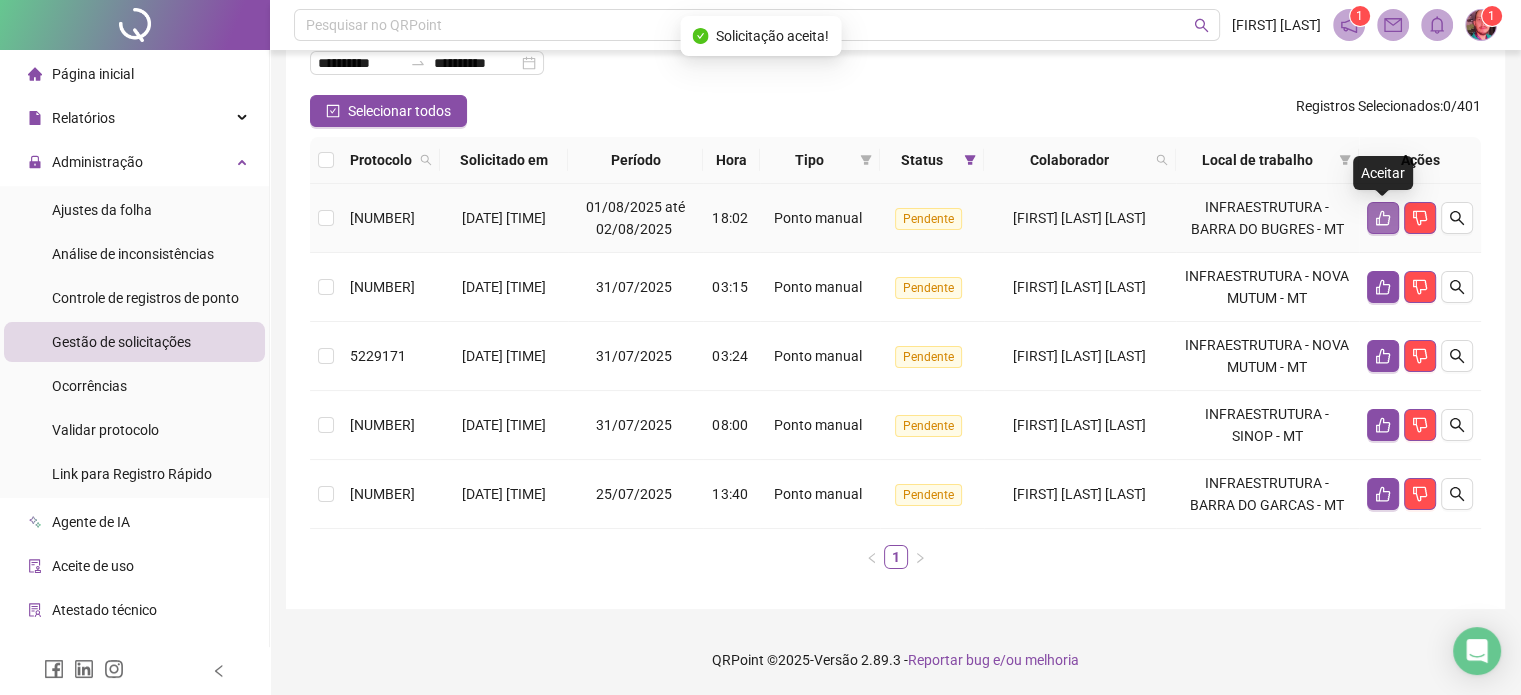 click at bounding box center [1383, 218] 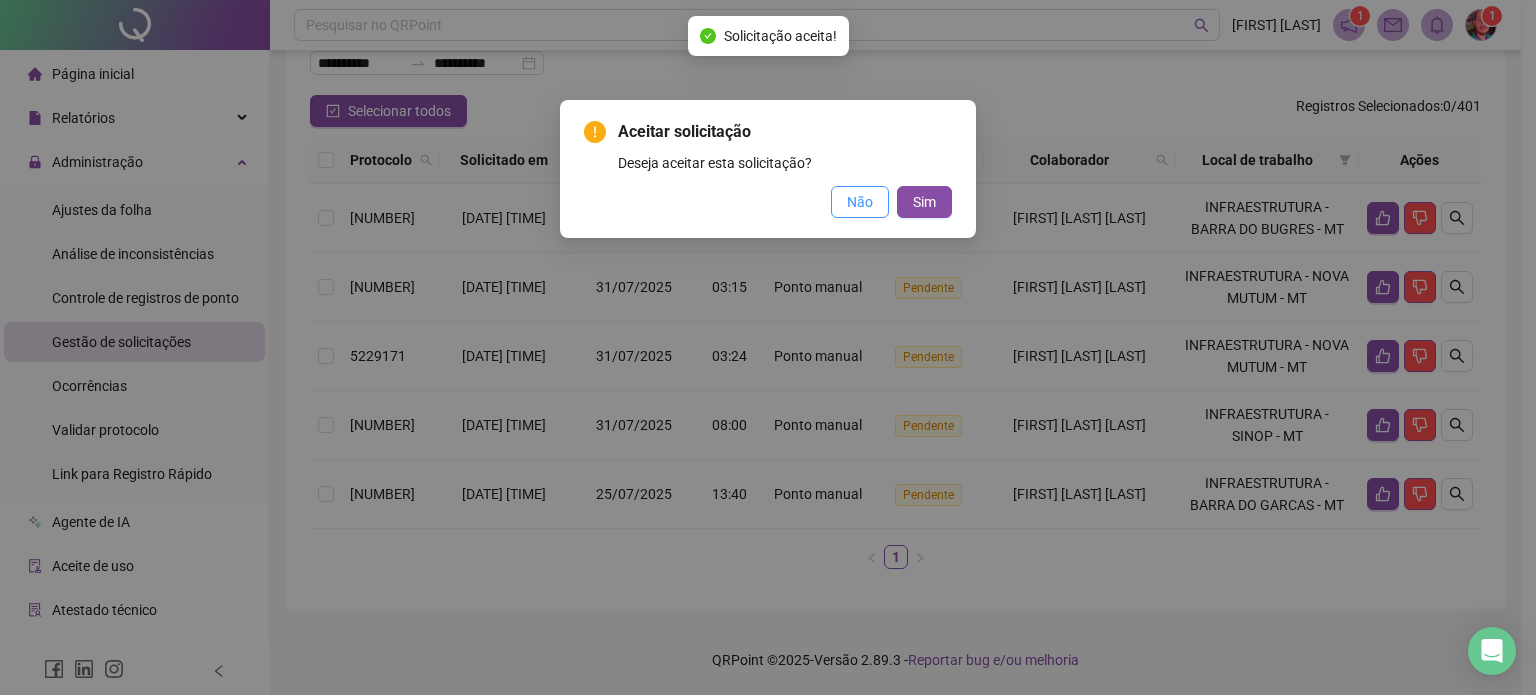 click on "Não" at bounding box center [860, 202] 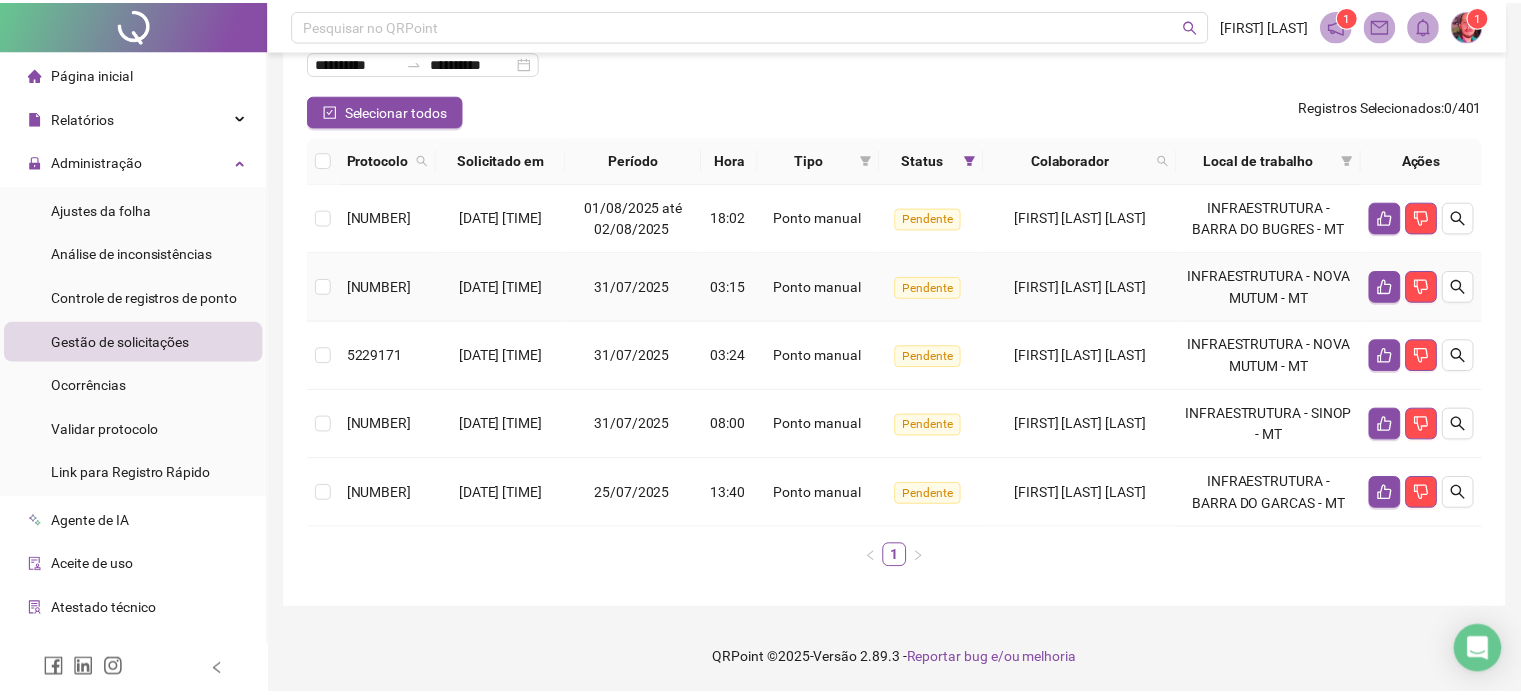 scroll, scrollTop: 136, scrollLeft: 0, axis: vertical 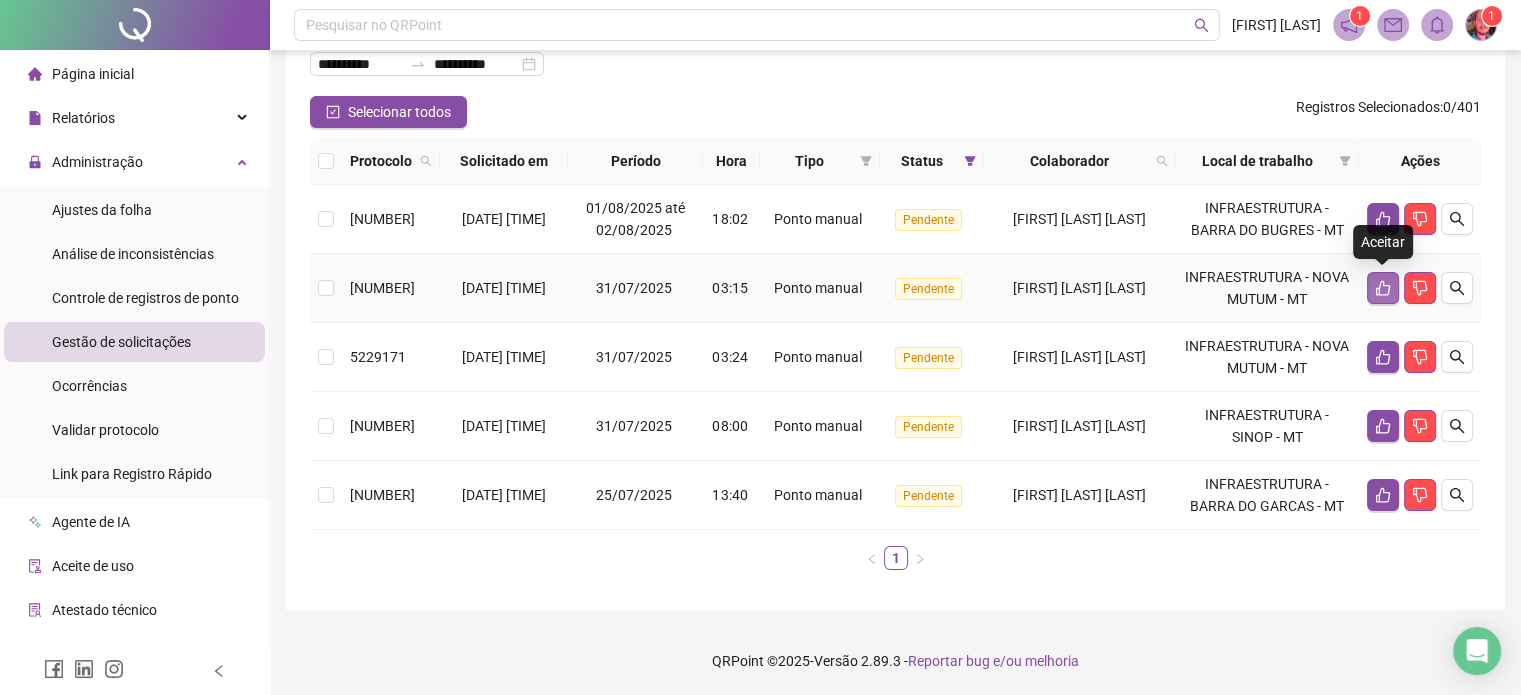 drag, startPoint x: 1377, startPoint y: 283, endPoint x: 1362, endPoint y: 281, distance: 15.132746 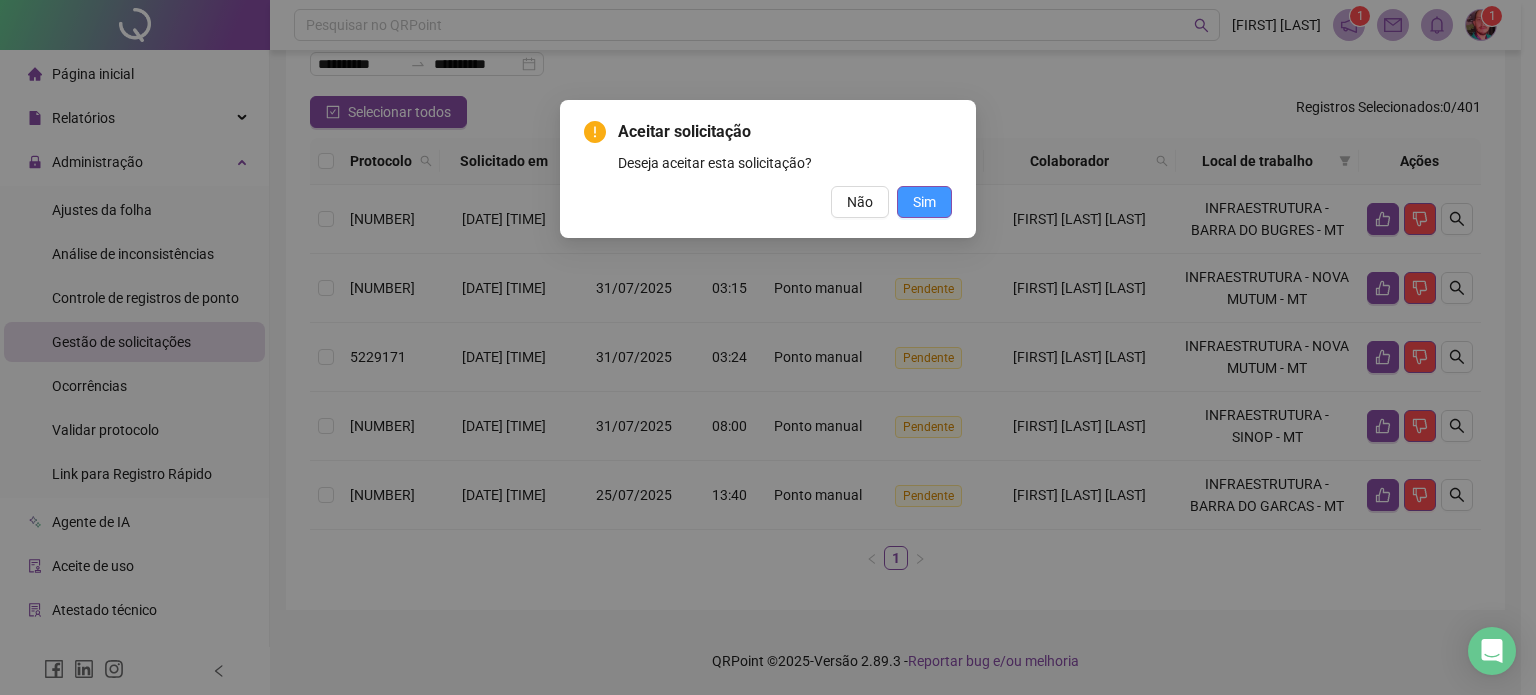 click on "Sim" at bounding box center (924, 202) 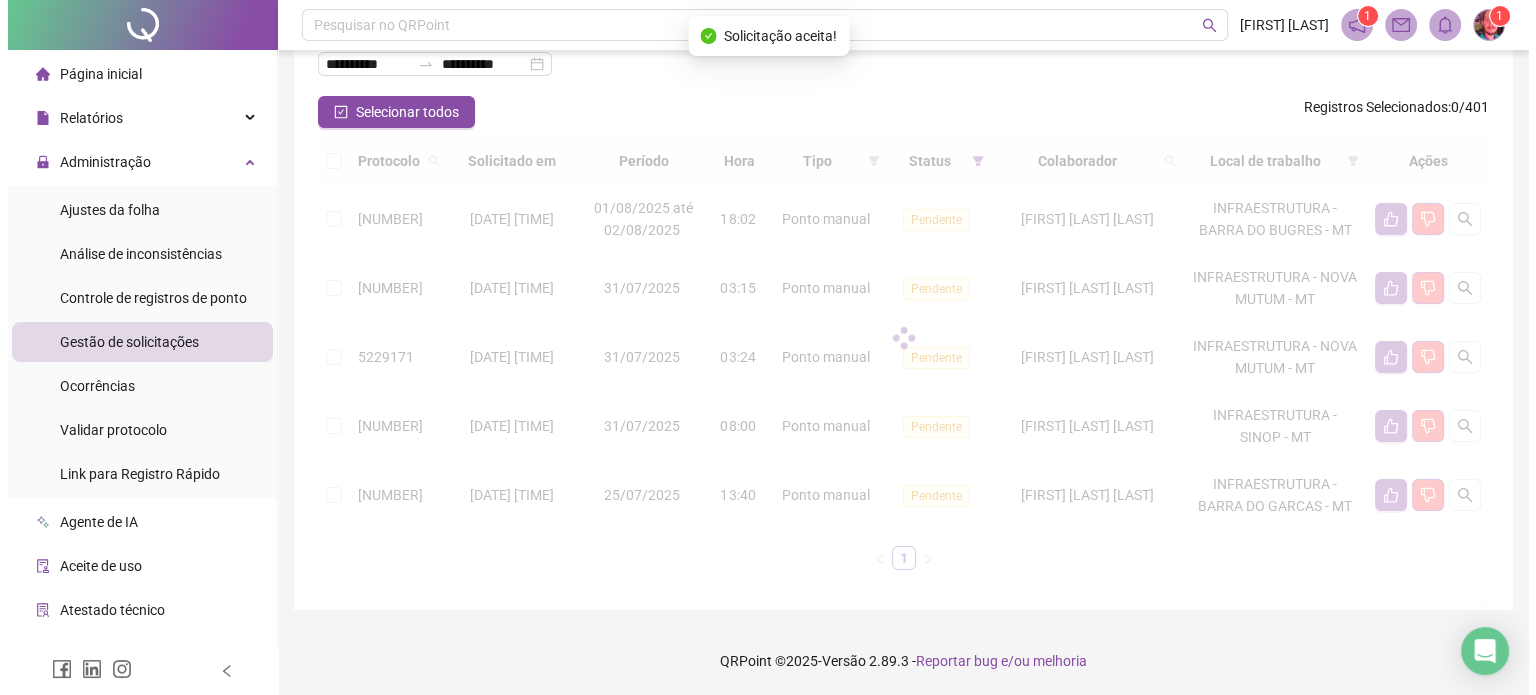 scroll, scrollTop: 88, scrollLeft: 0, axis: vertical 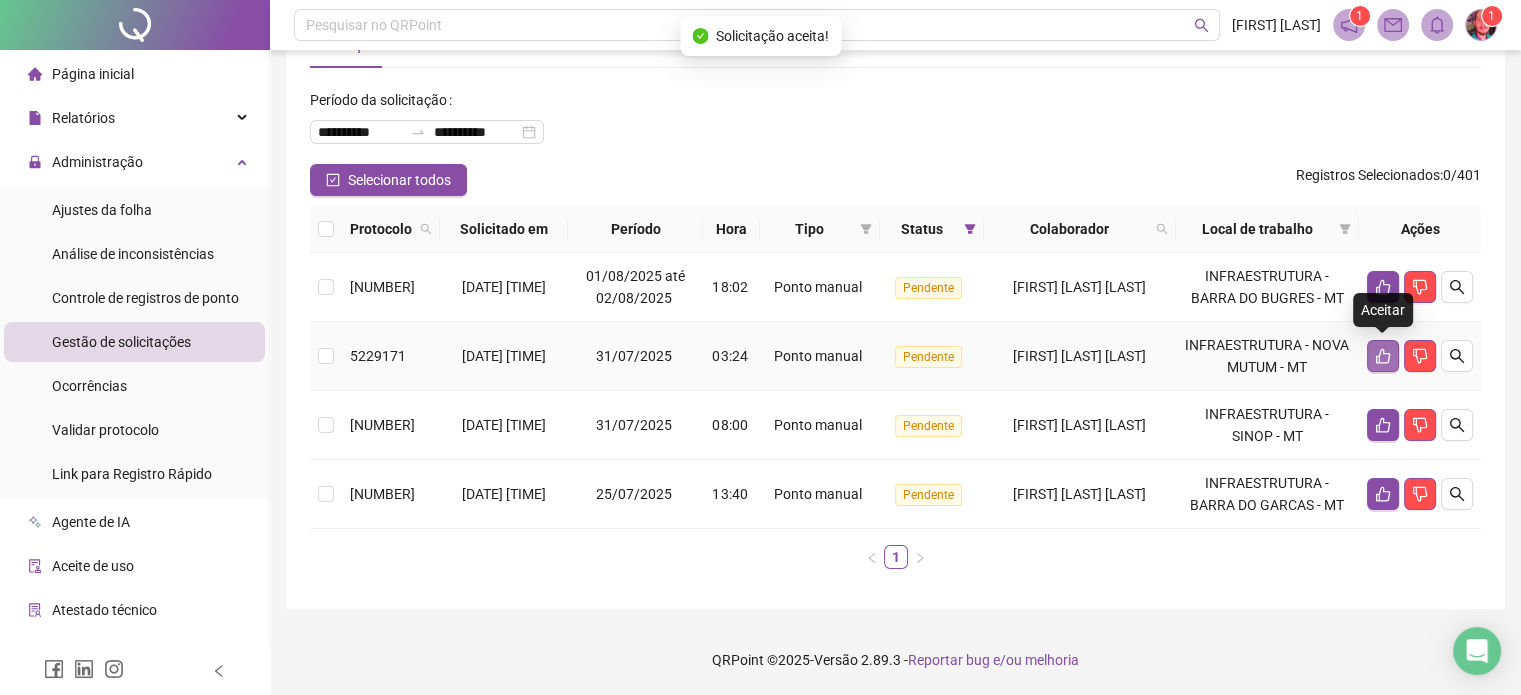 click at bounding box center (1383, 356) 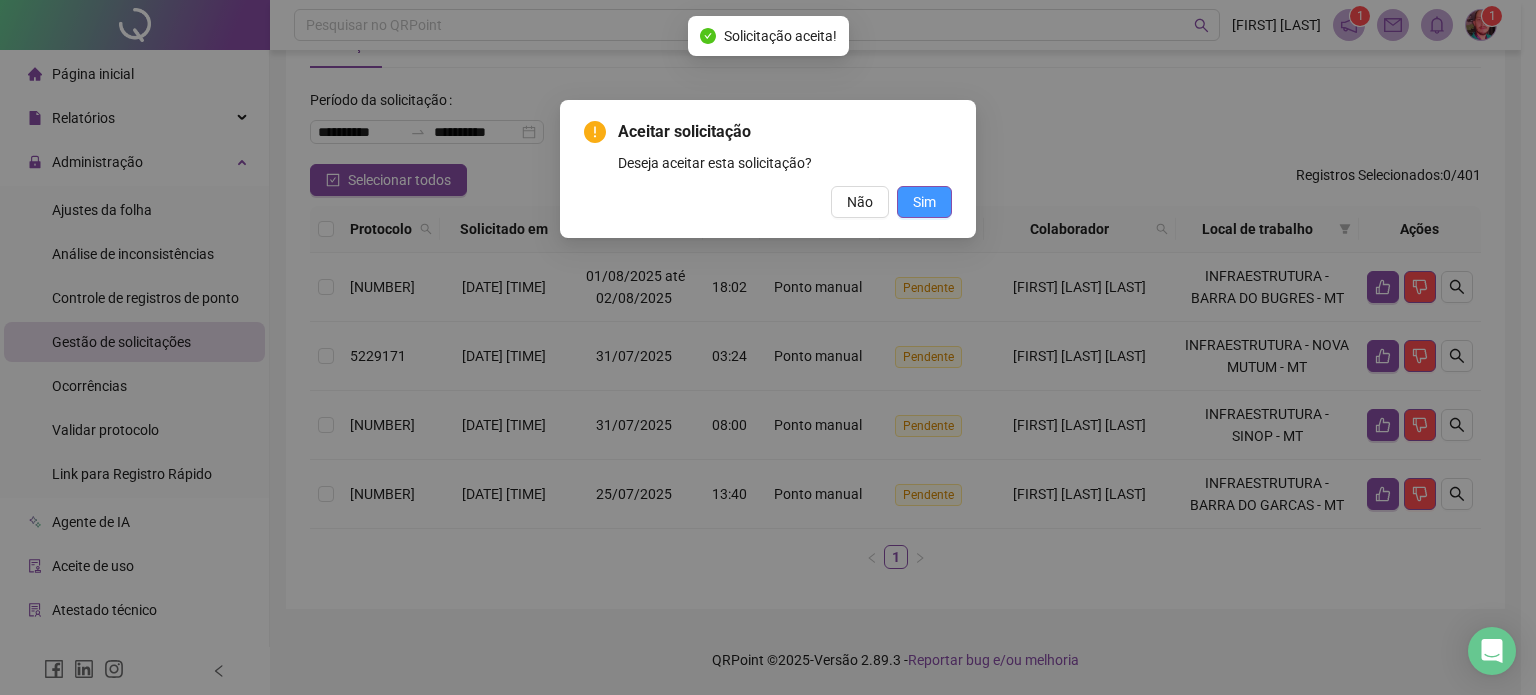 click on "Sim" at bounding box center [924, 202] 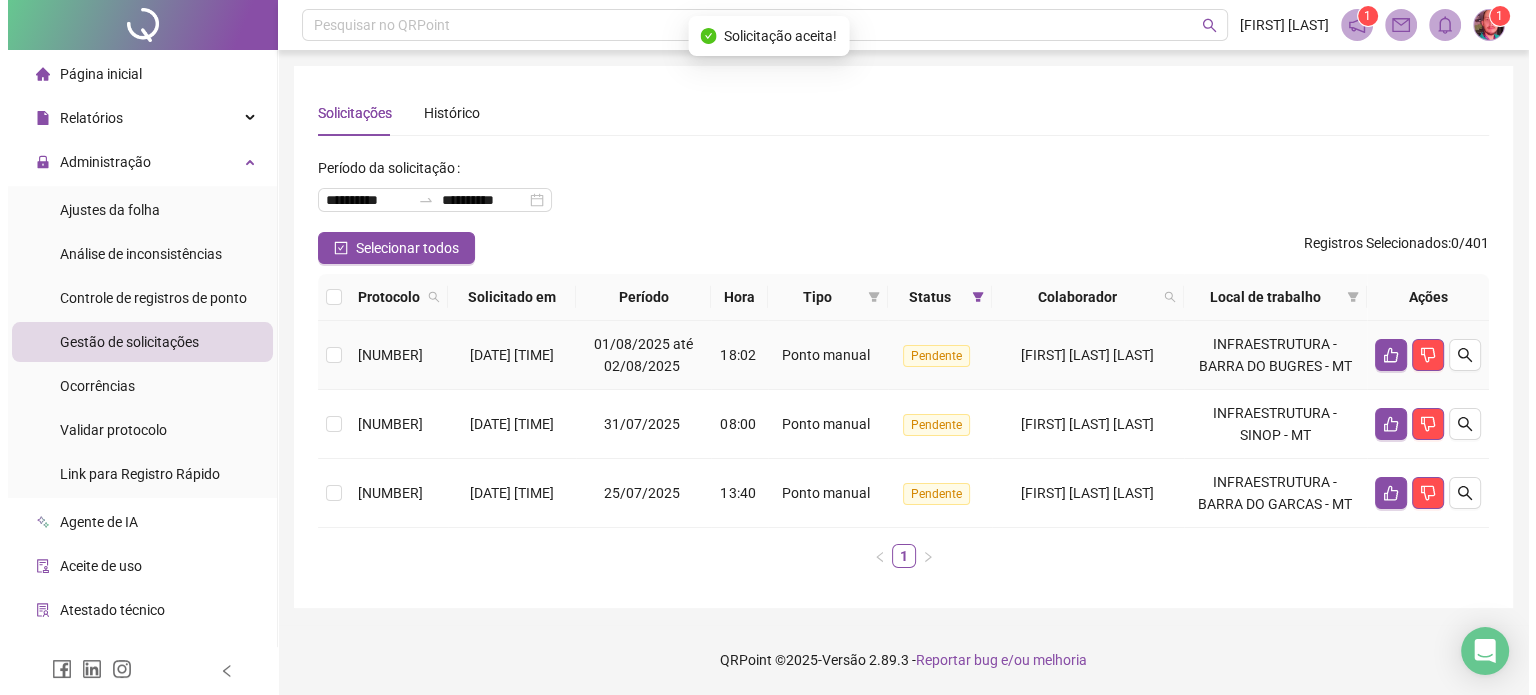 scroll, scrollTop: 20, scrollLeft: 0, axis: vertical 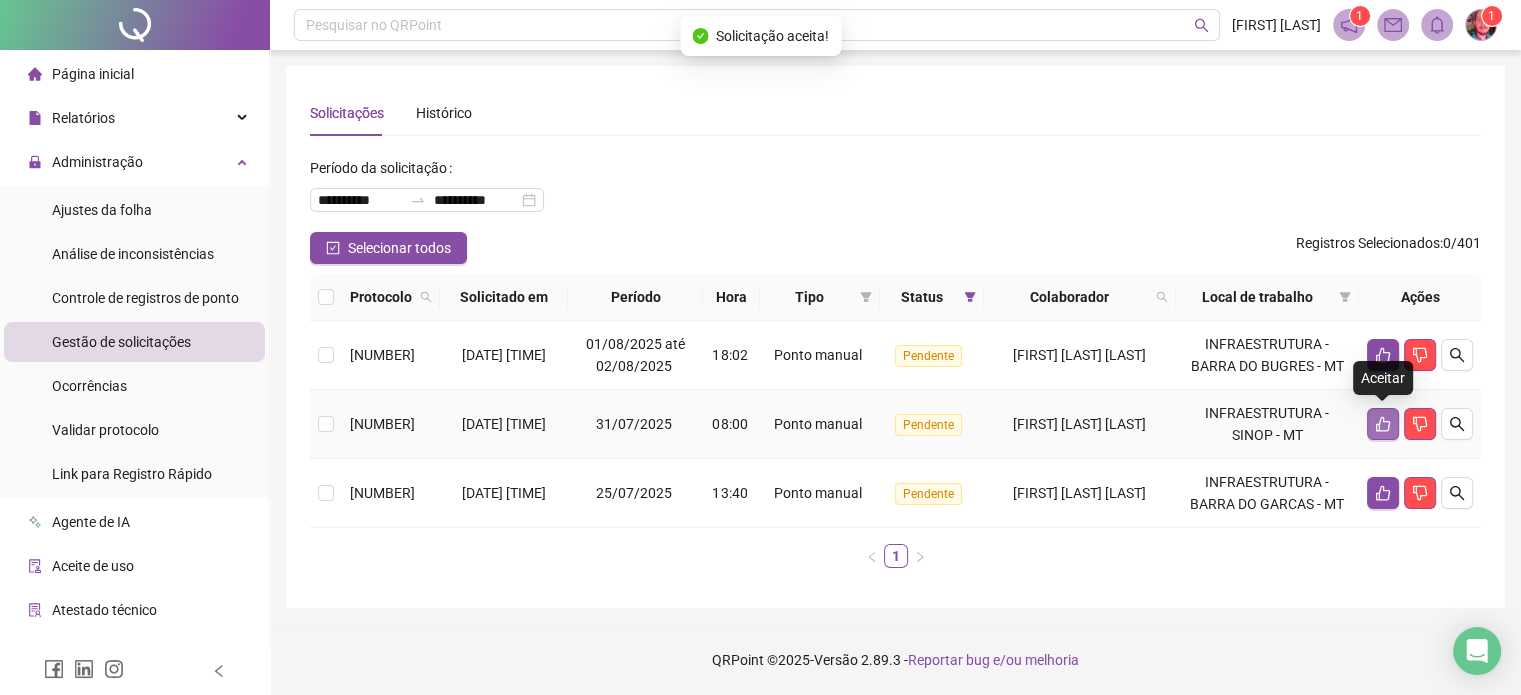 click 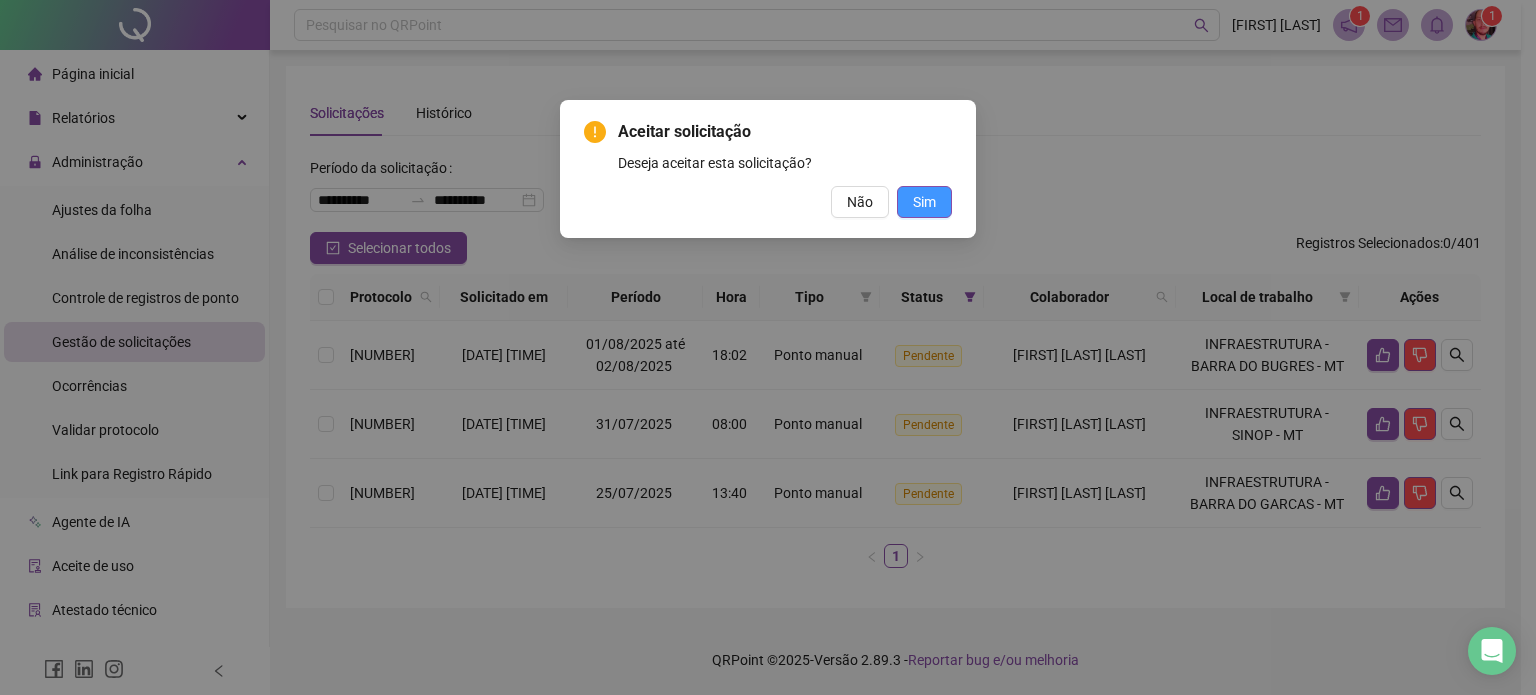 click on "Sim" at bounding box center [924, 202] 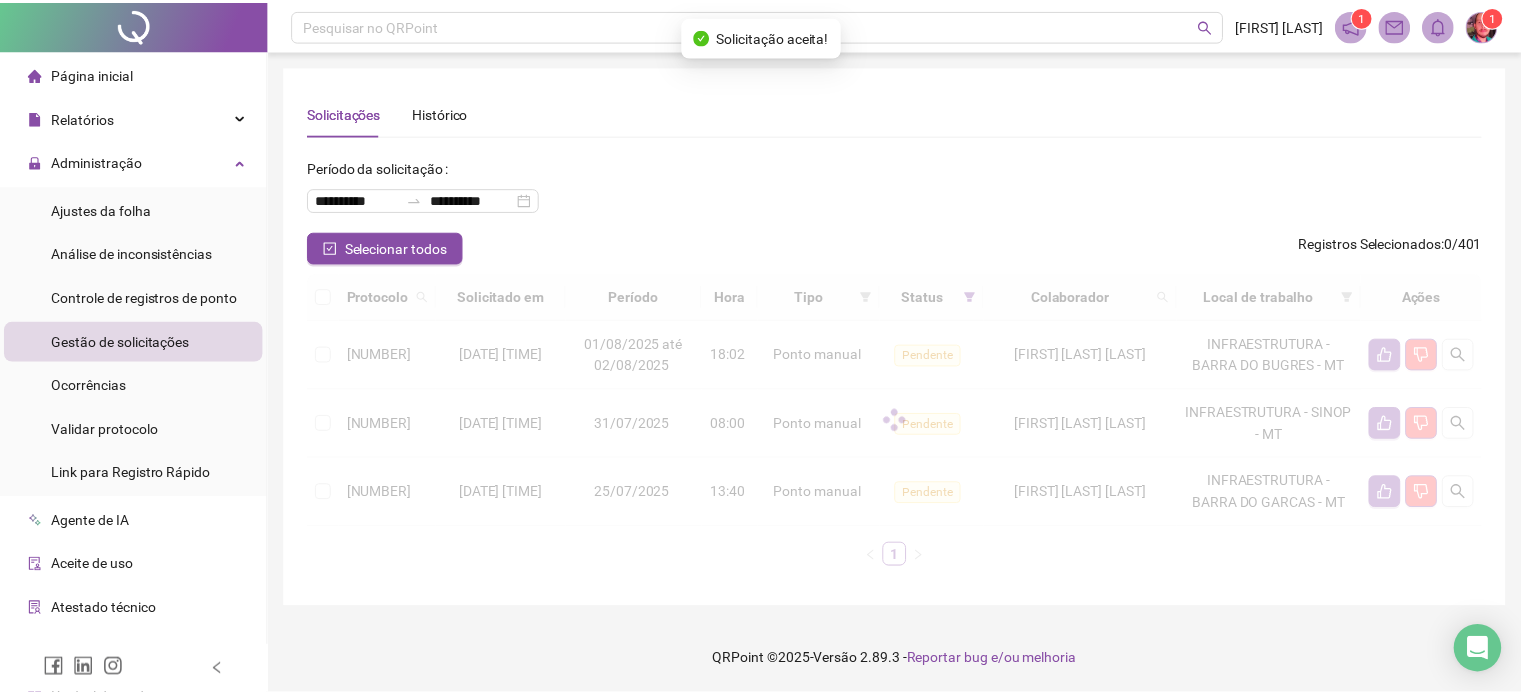 scroll, scrollTop: 0, scrollLeft: 0, axis: both 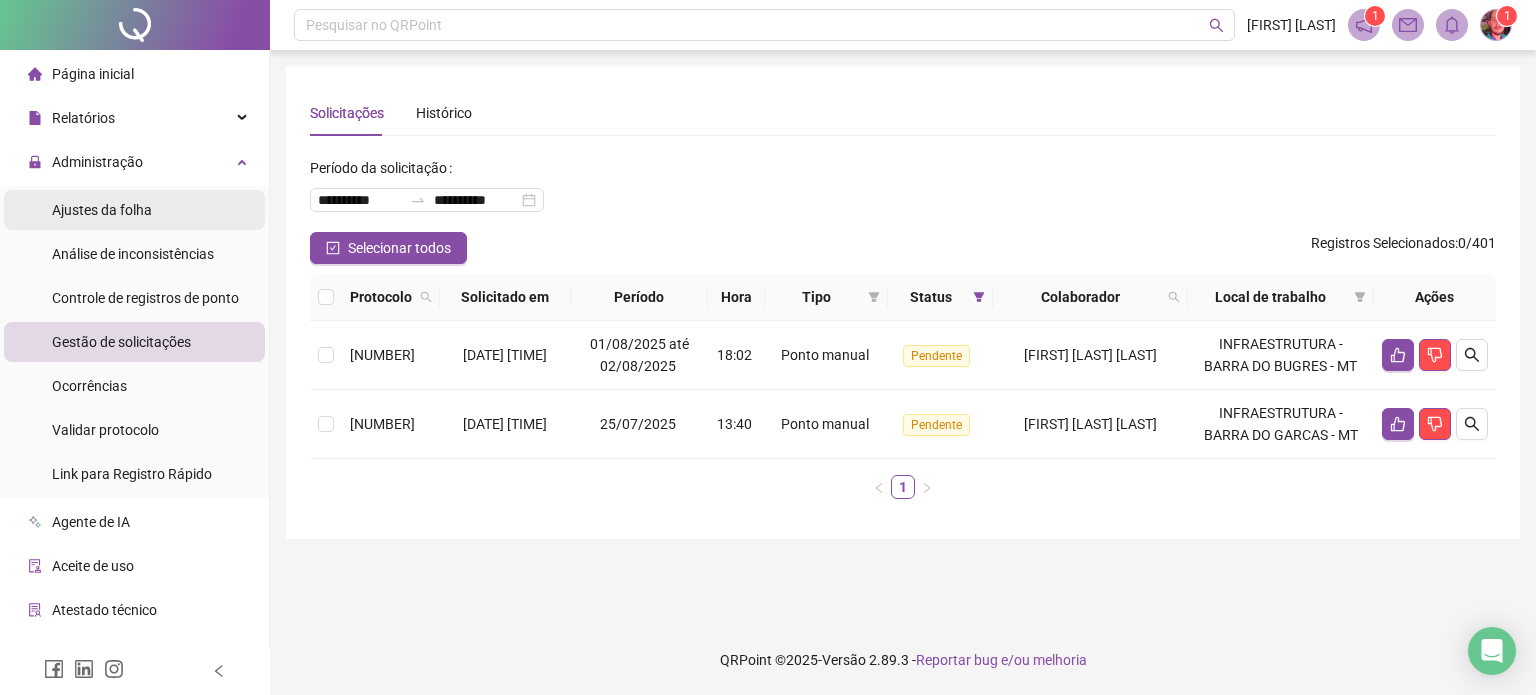 click on "Ajustes da folha" at bounding box center (102, 210) 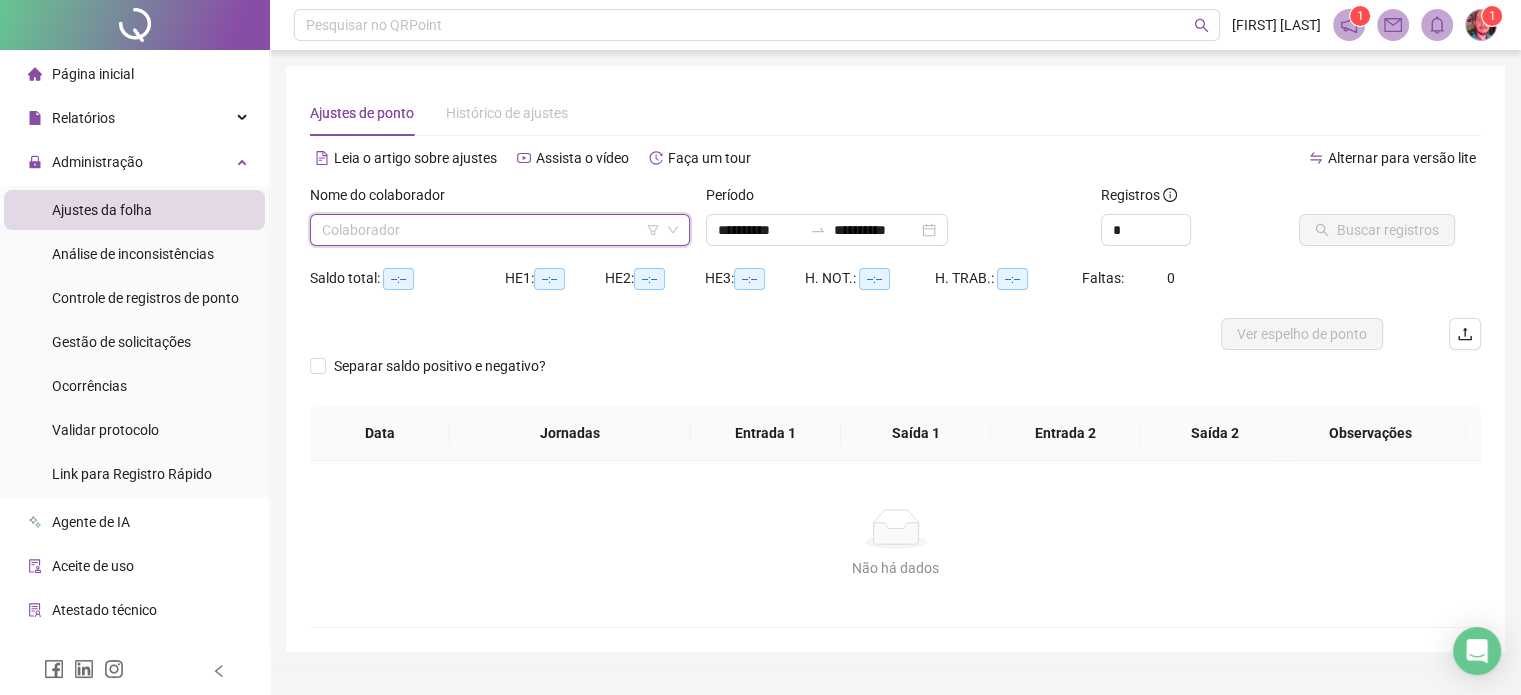 click at bounding box center (491, 230) 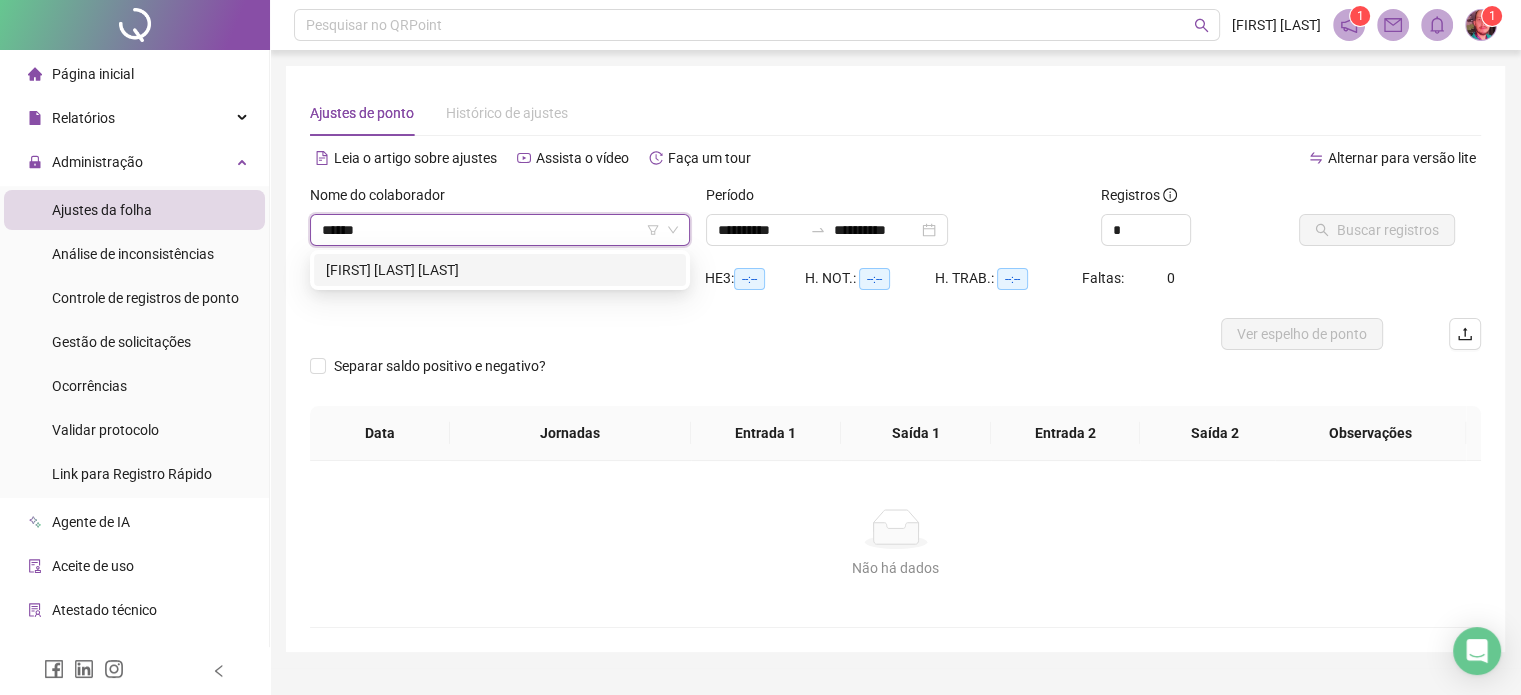 type on "*******" 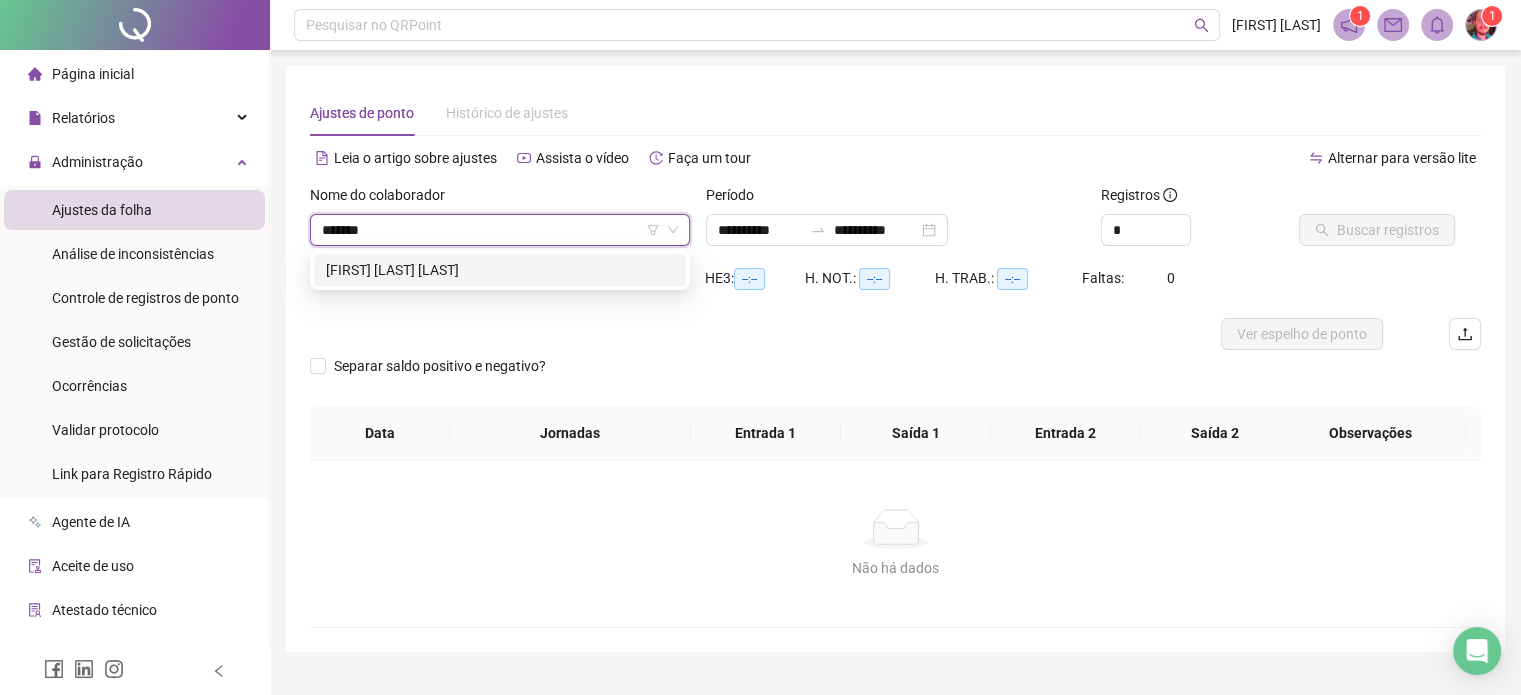 click on "[FIRST] [LAST] [LAST]" at bounding box center (500, 270) 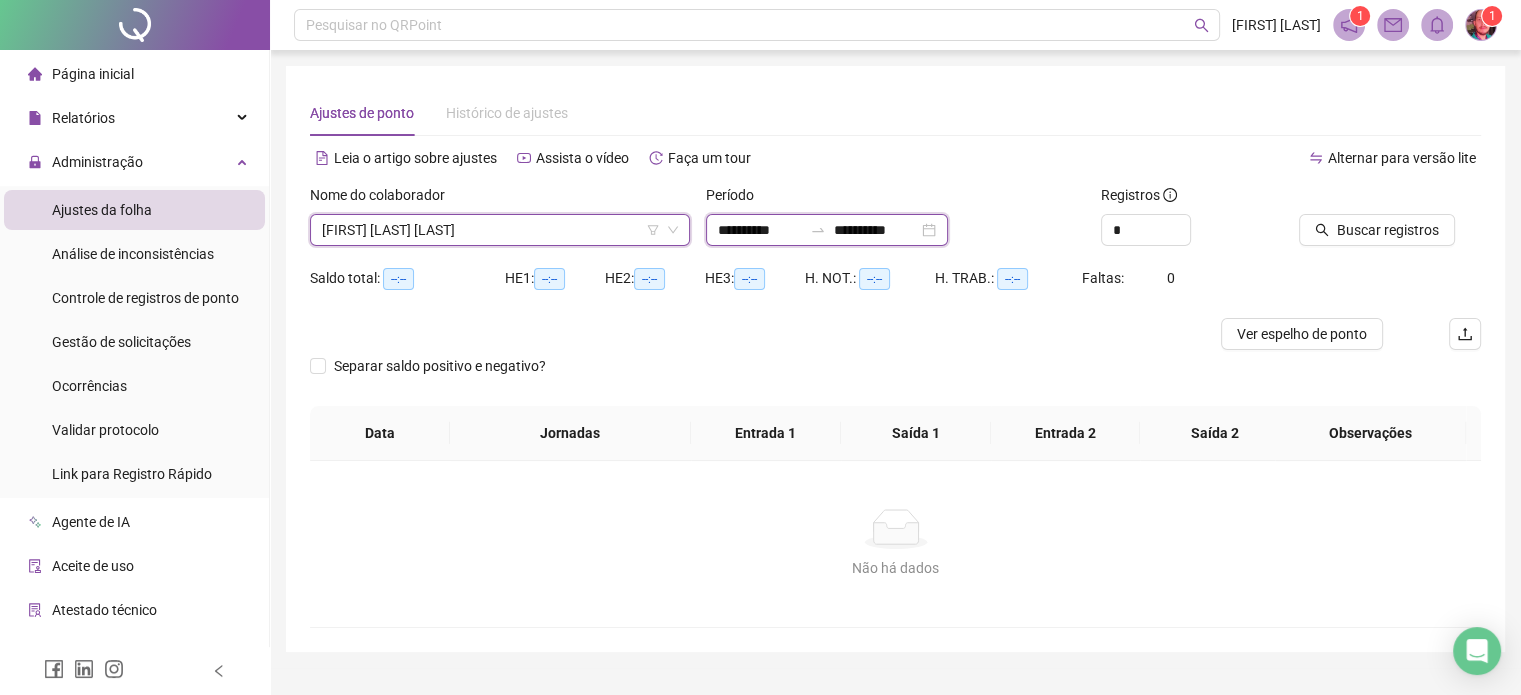 click on "**********" at bounding box center (760, 230) 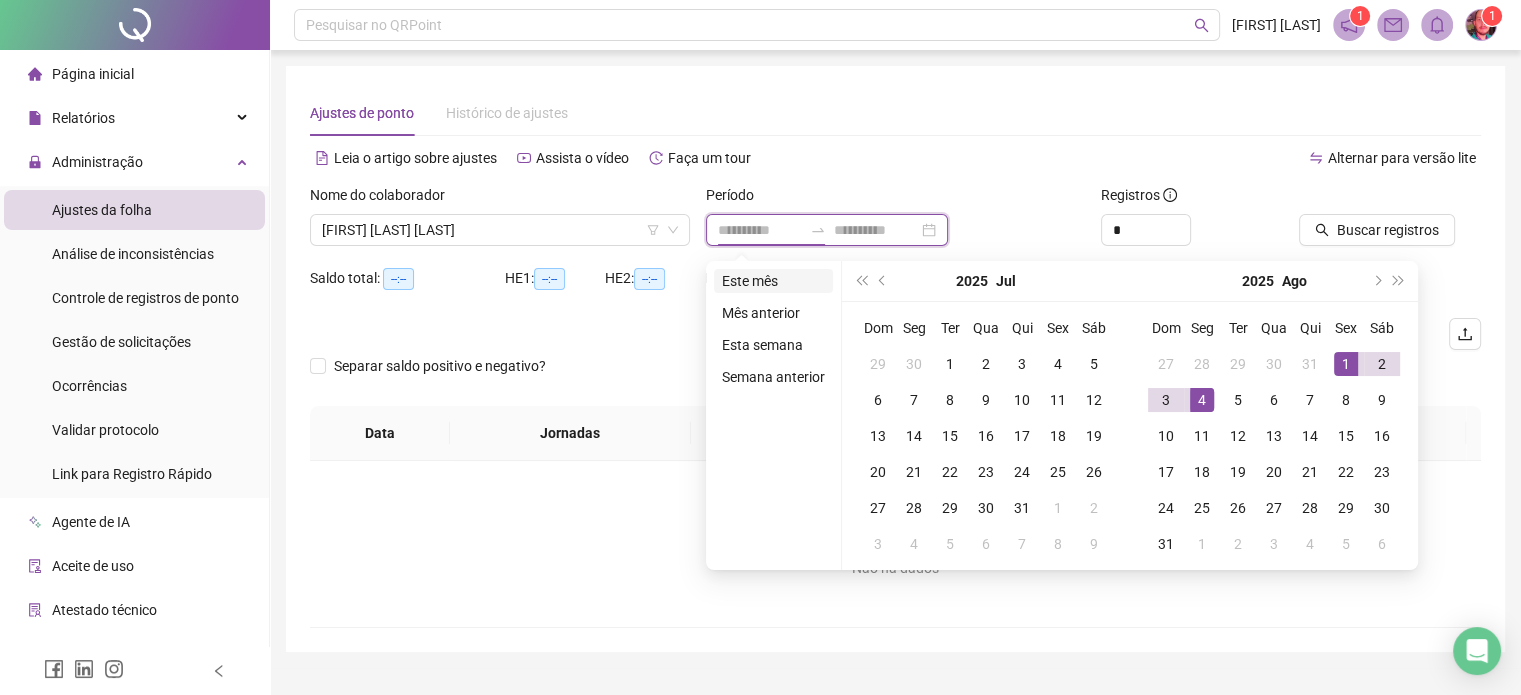 type on "**********" 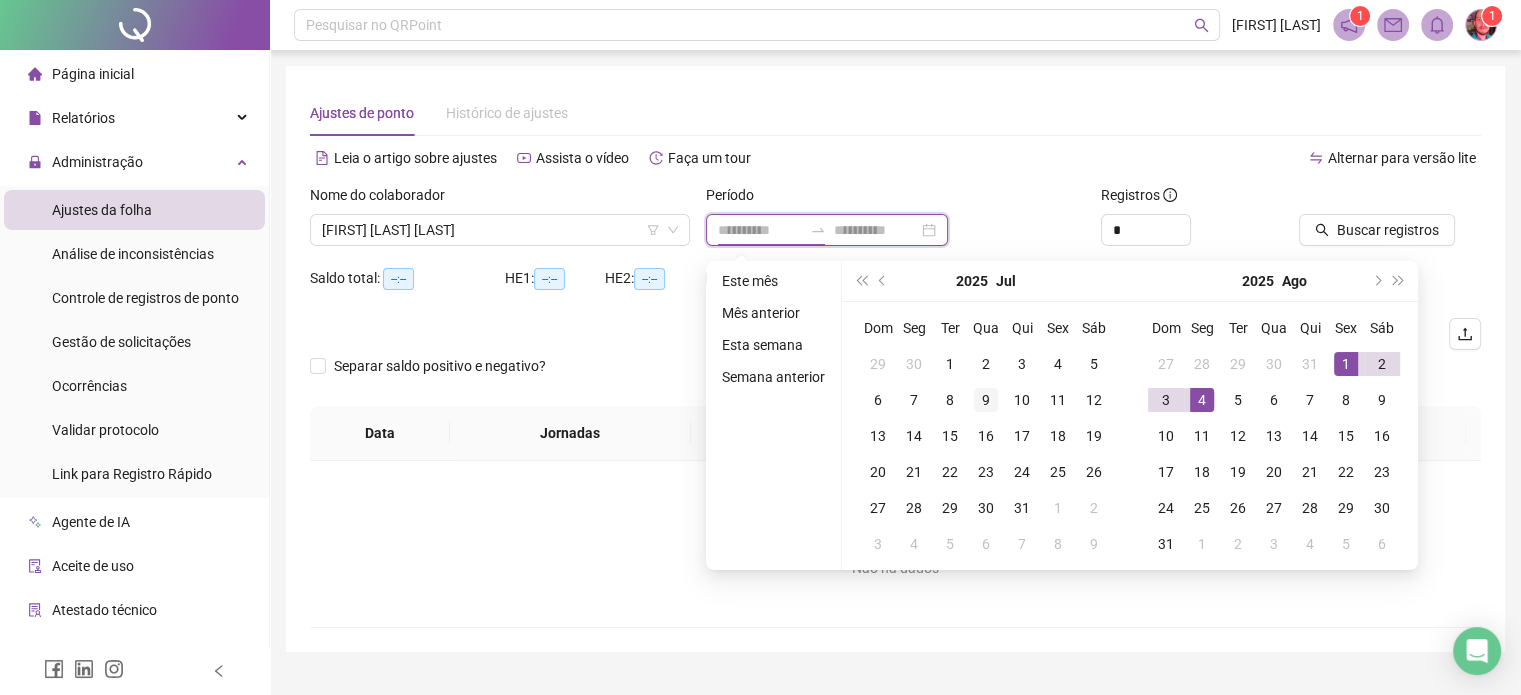 type on "**********" 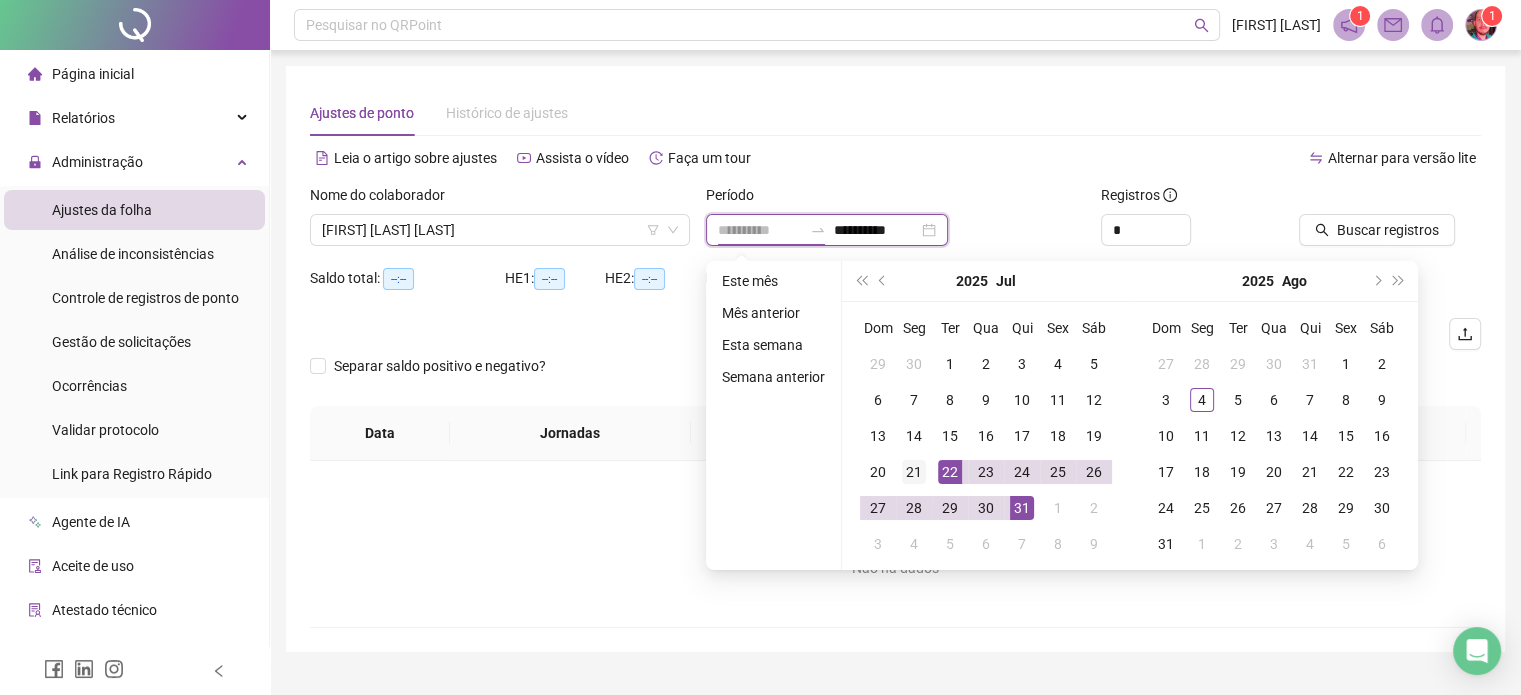type on "**********" 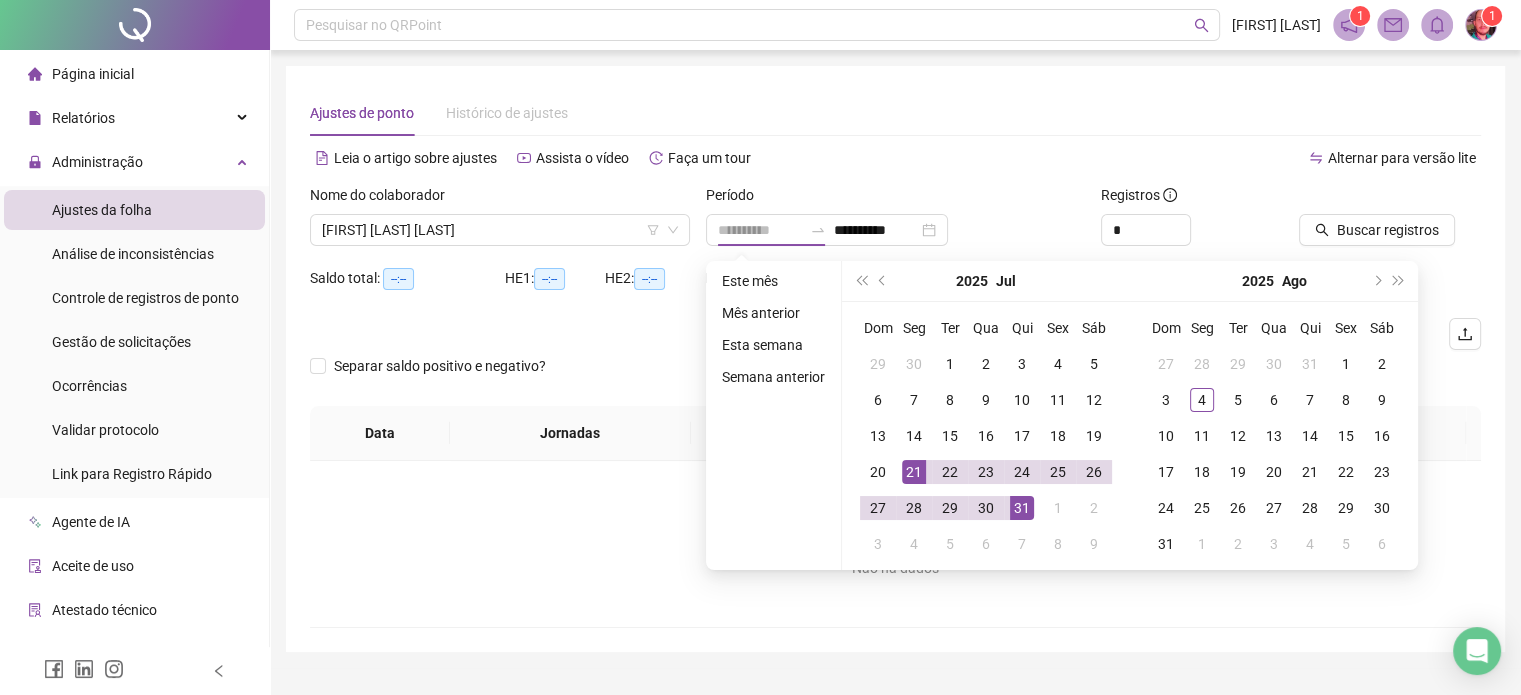 click on "21" at bounding box center [914, 472] 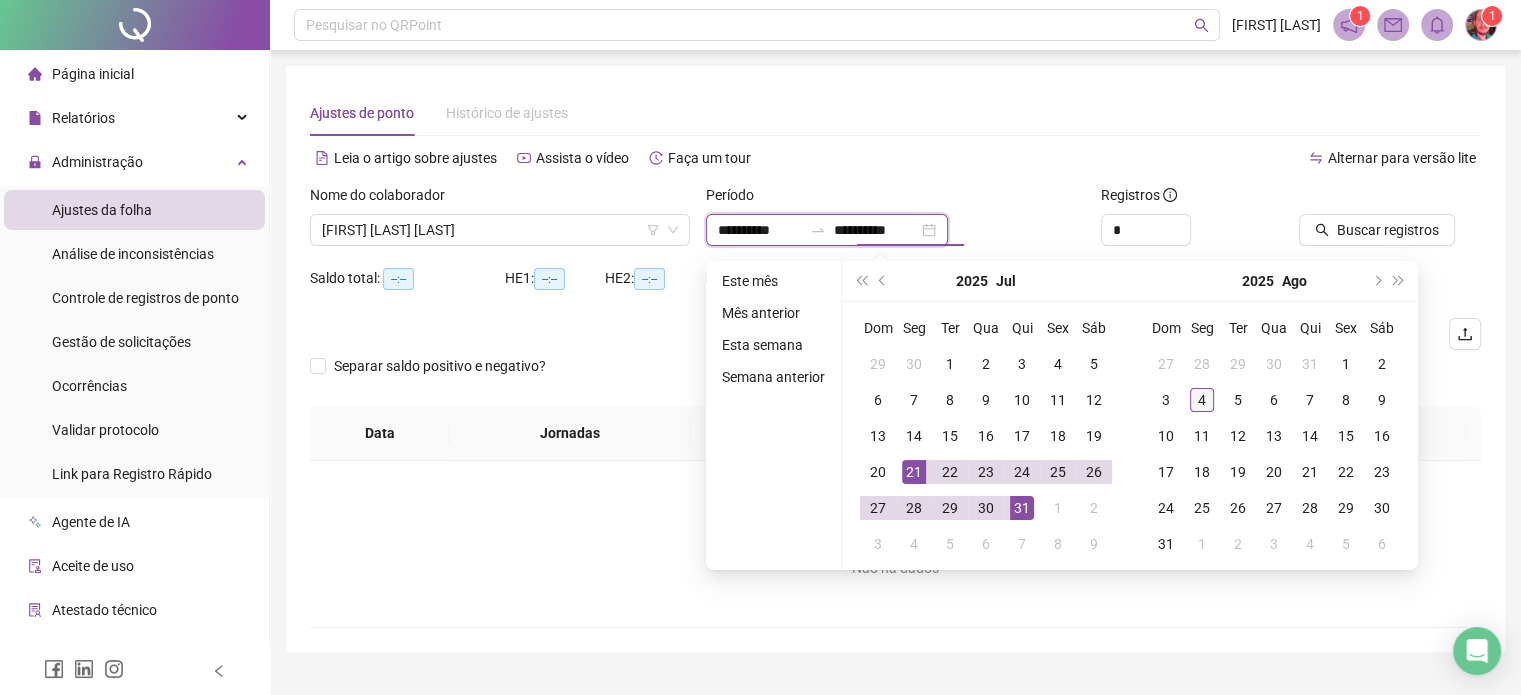 type on "**********" 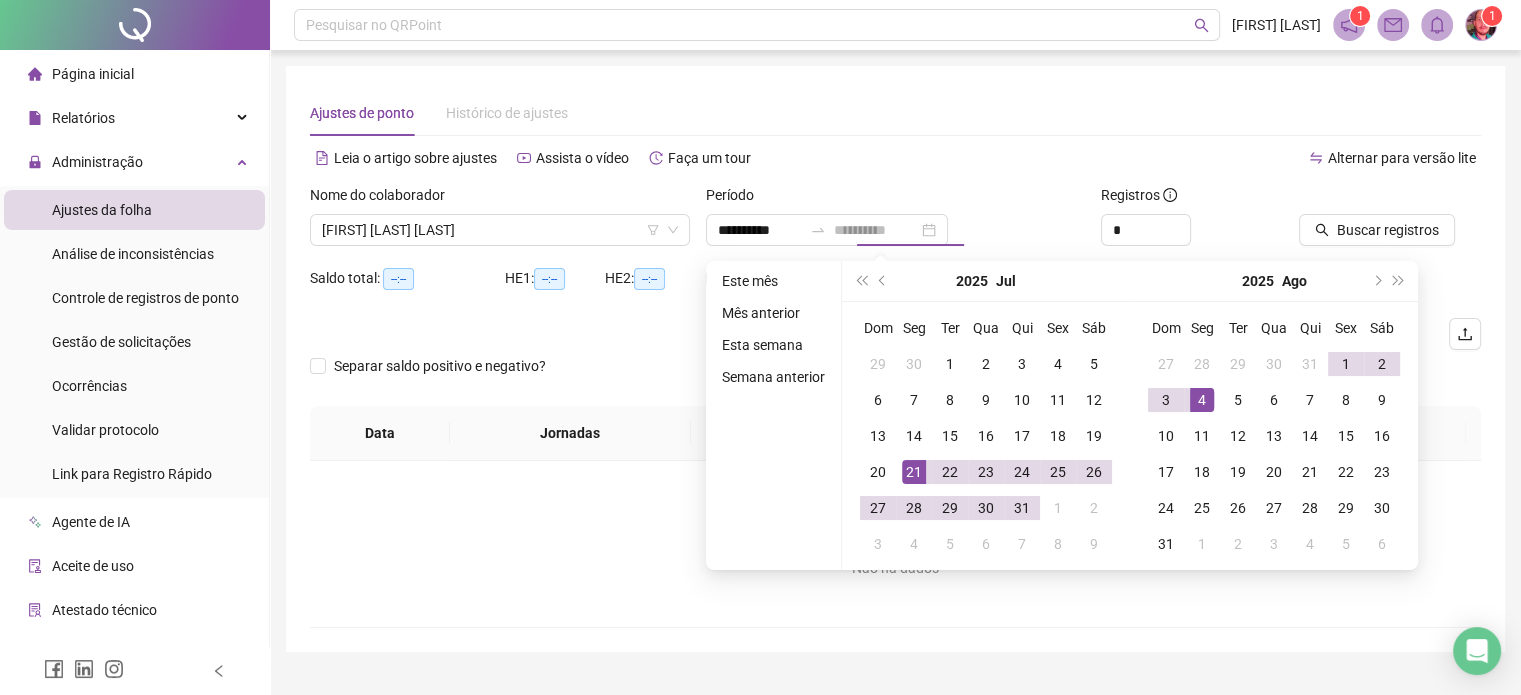 click on "4" at bounding box center (1202, 400) 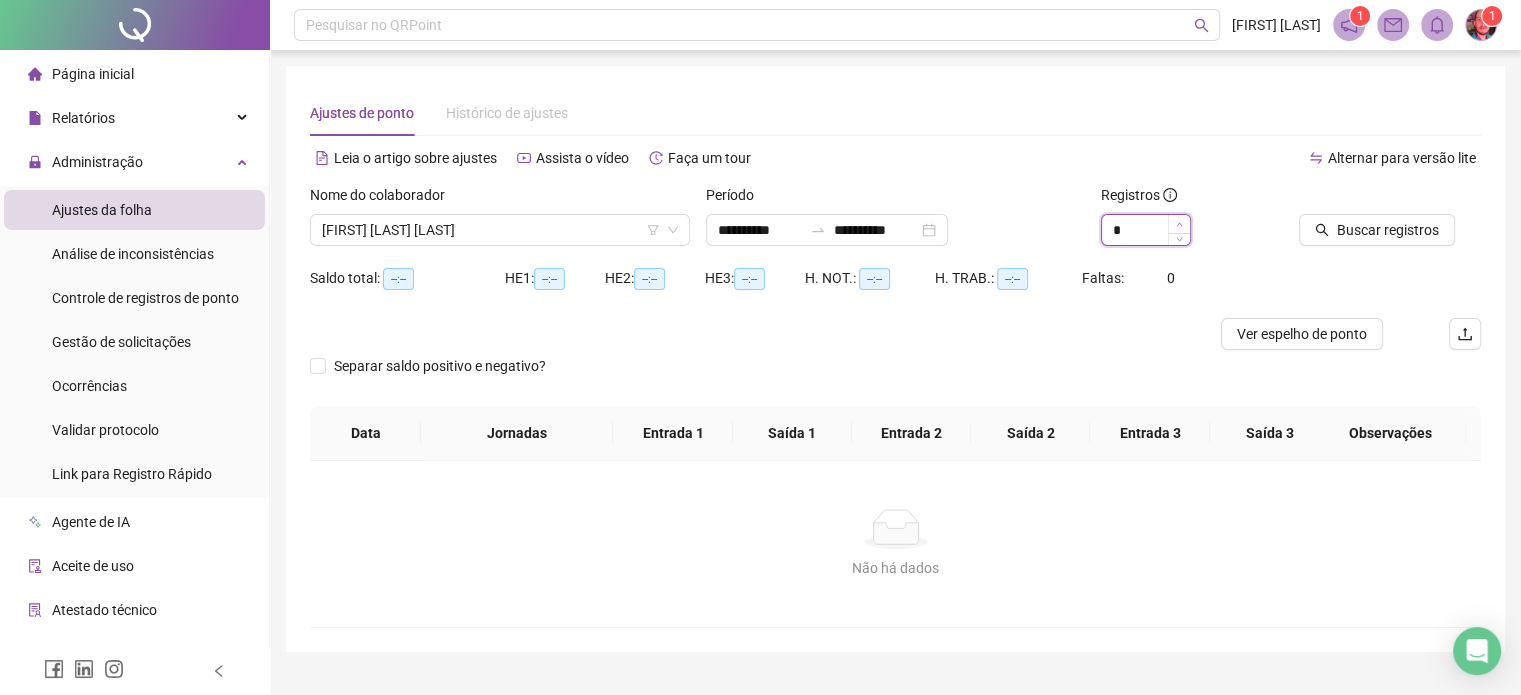 click 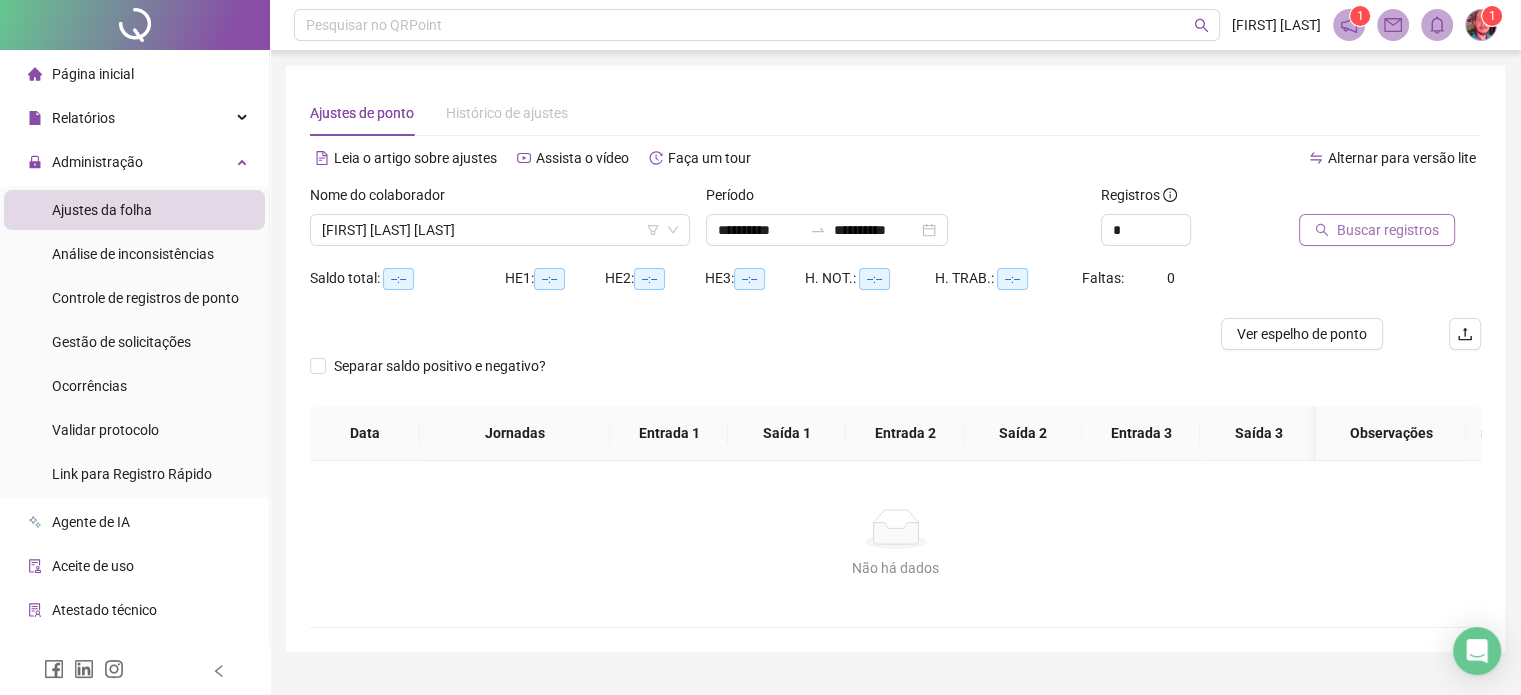 click on "Buscar registros" at bounding box center [1388, 230] 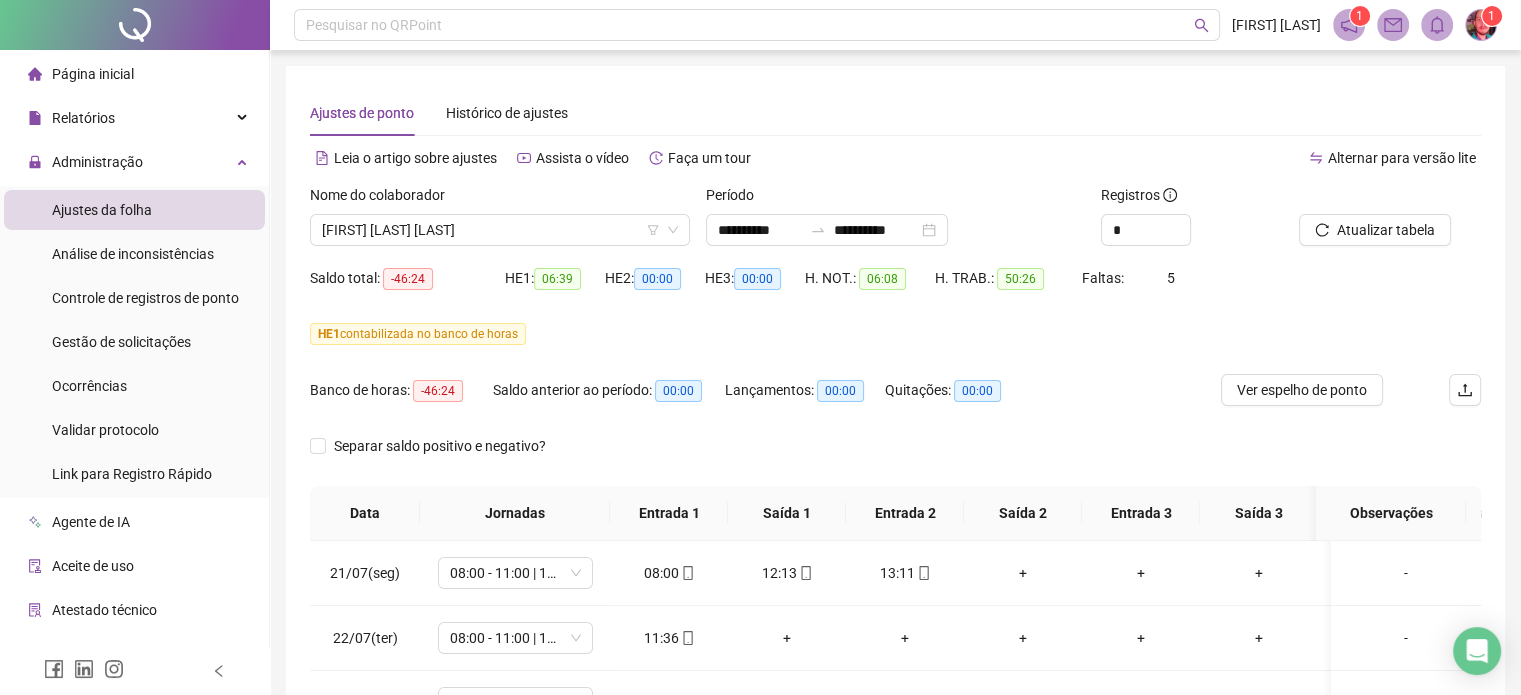 scroll, scrollTop: 382, scrollLeft: 0, axis: vertical 